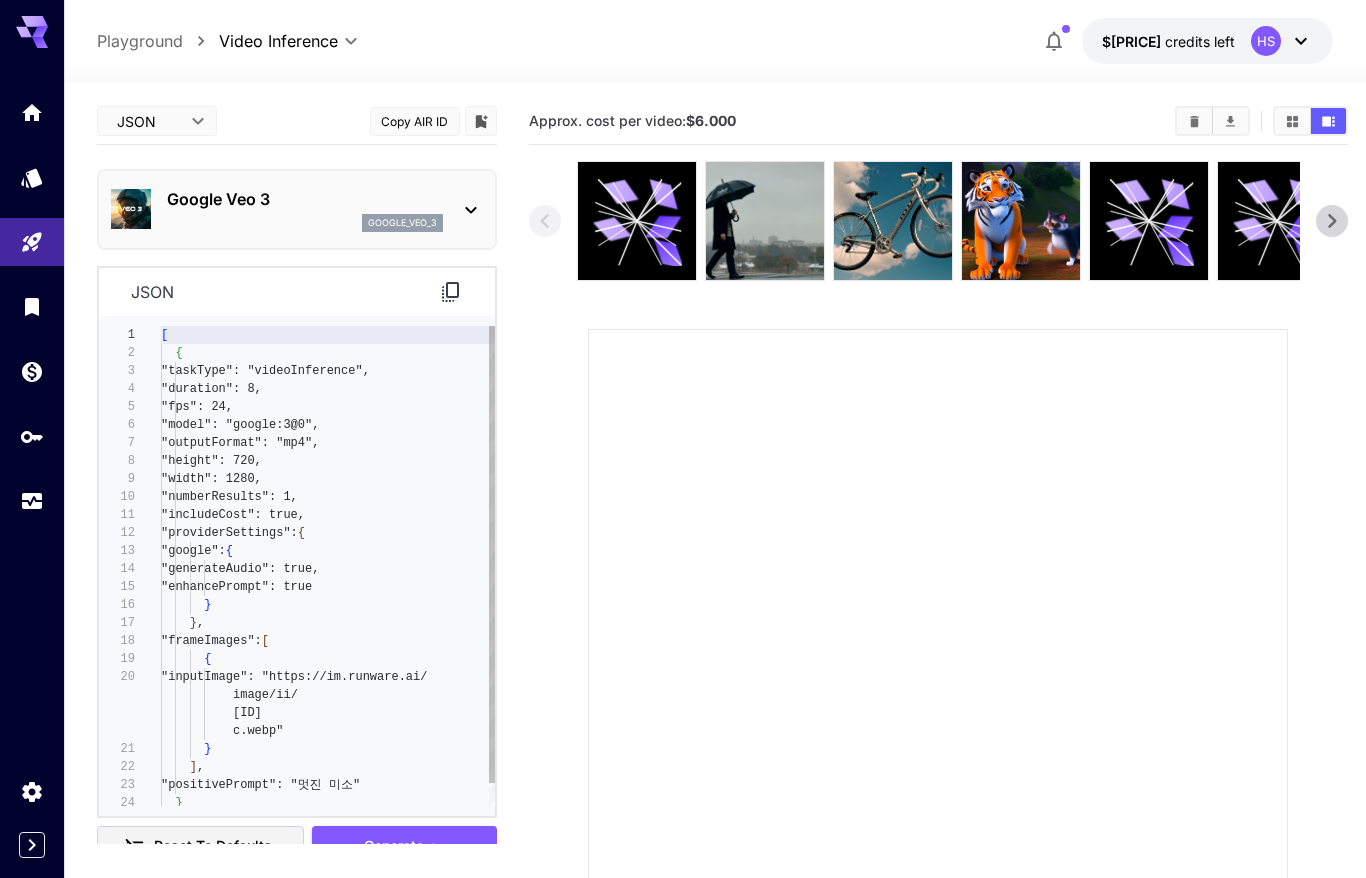 scroll, scrollTop: 0, scrollLeft: 0, axis: both 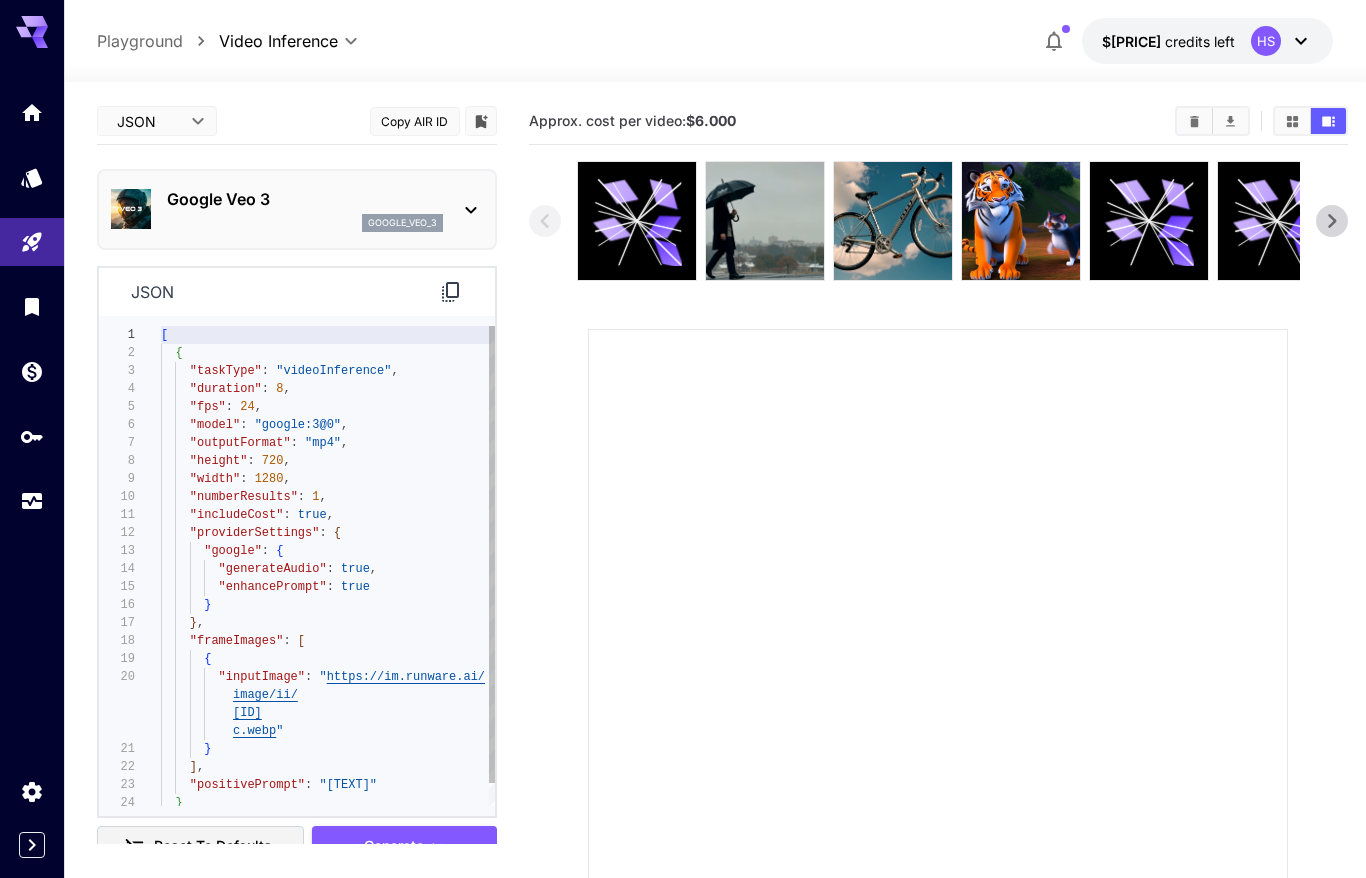 type on "**********" 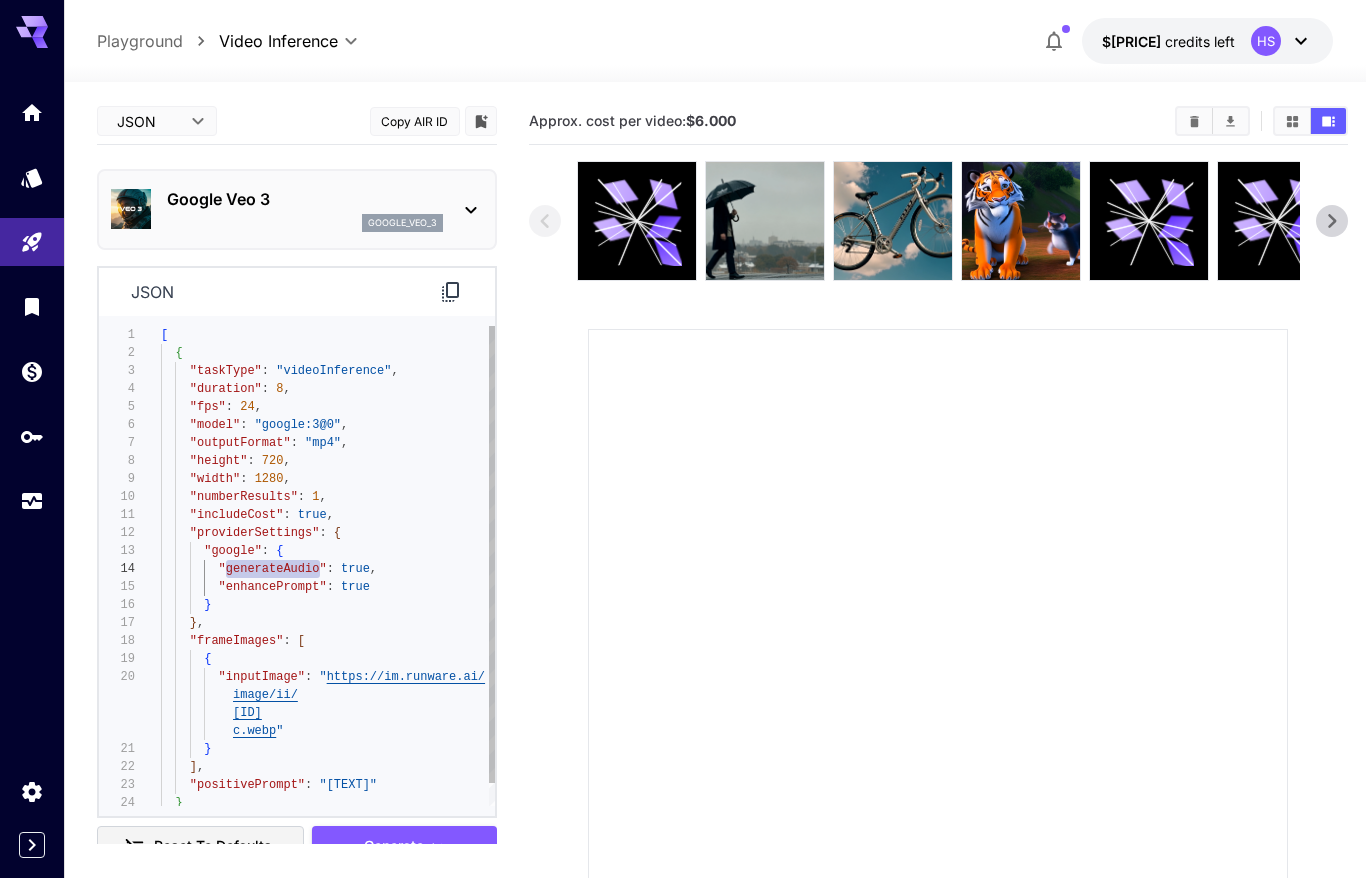 drag, startPoint x: 224, startPoint y: 570, endPoint x: 316, endPoint y: 564, distance: 92.19544 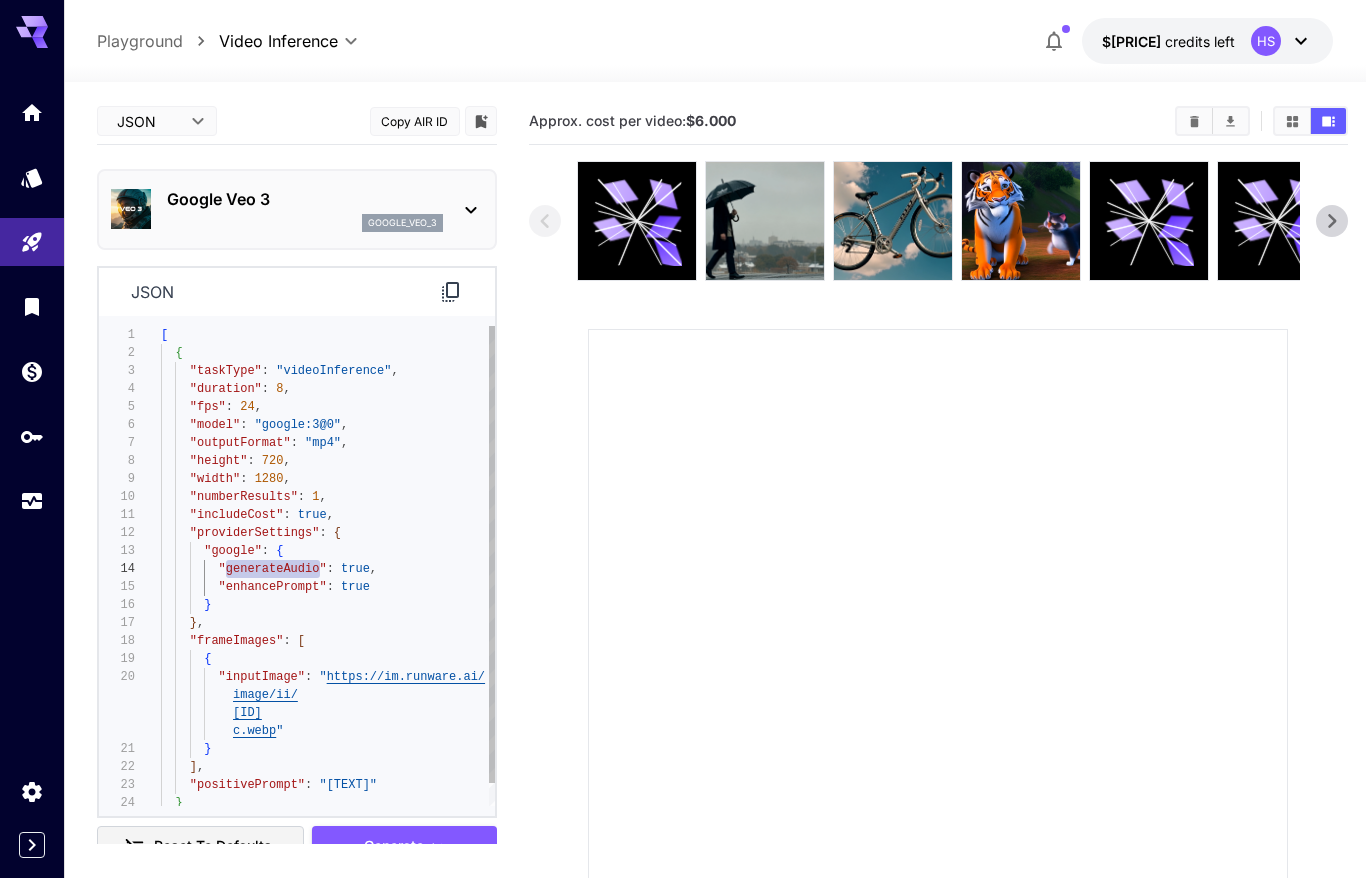 click on "[    {      "taskType" :   "videoInference" ,      "duration" :   [NUMBER] ,      "fps" :   [NUMBER] ,      "model" :   "google:[NUMBER]@[NUMBER]" ,      "outputFormat" :   "mp4" ,      "height" :   [NUMBER] ,      "width" :   [NUMBER] ,      "numberResults" :   [NUMBER] ,      "includeCost" :   true ,      "providerSettings" :   {        "google" :   {          "generateAudio" :   true ,          "enhancePrompt" :   true        }      } ,      "frameImages" :   [        {          "inputImage" :   " https://im.runware.ai/            image/ii/            [ID] .webp "        }      ] ,      "positivePrompt" :   "[TEXT]"    }" at bounding box center [328, 578] 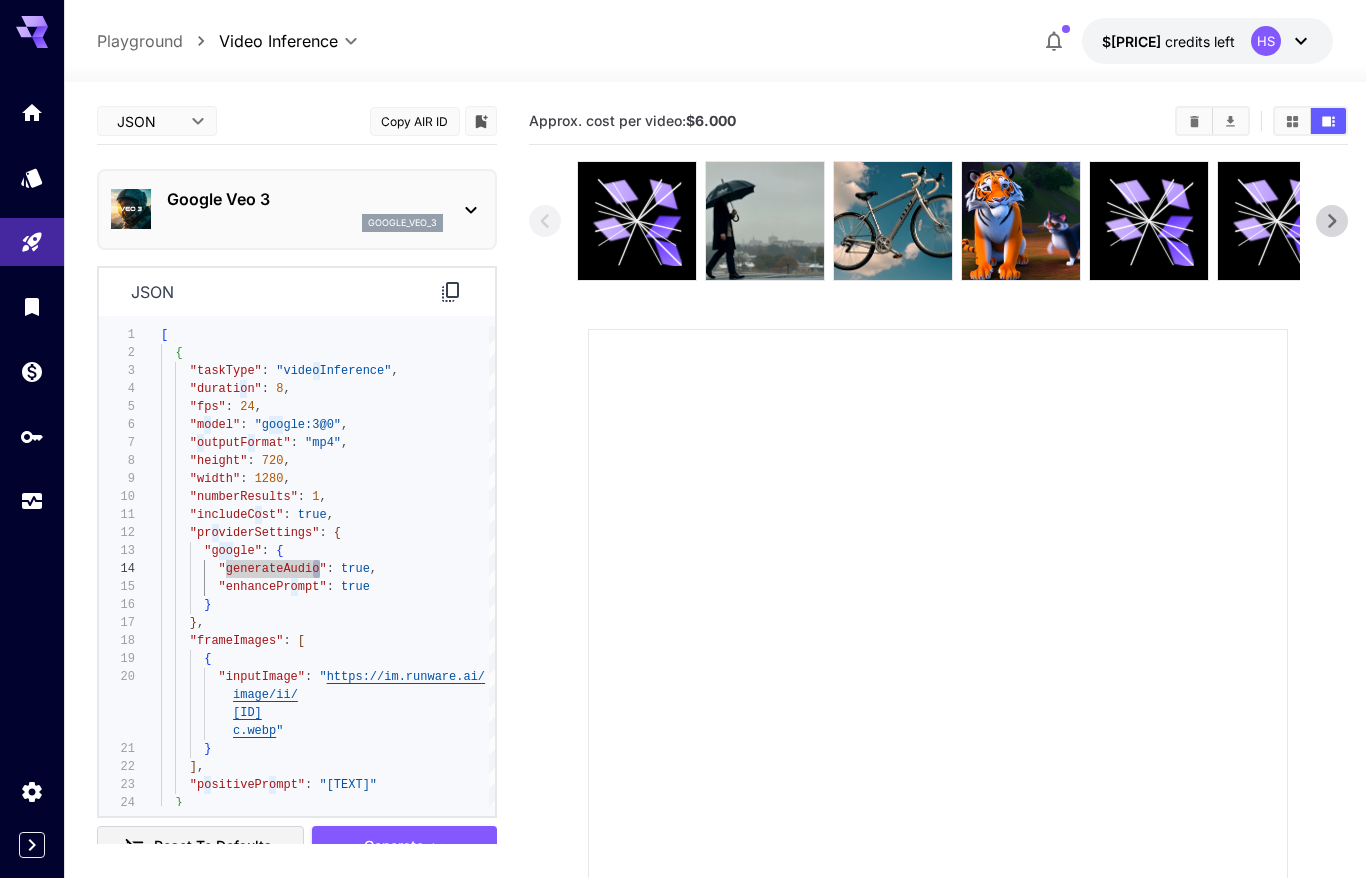 click on "Google Veo 3" at bounding box center [305, 199] 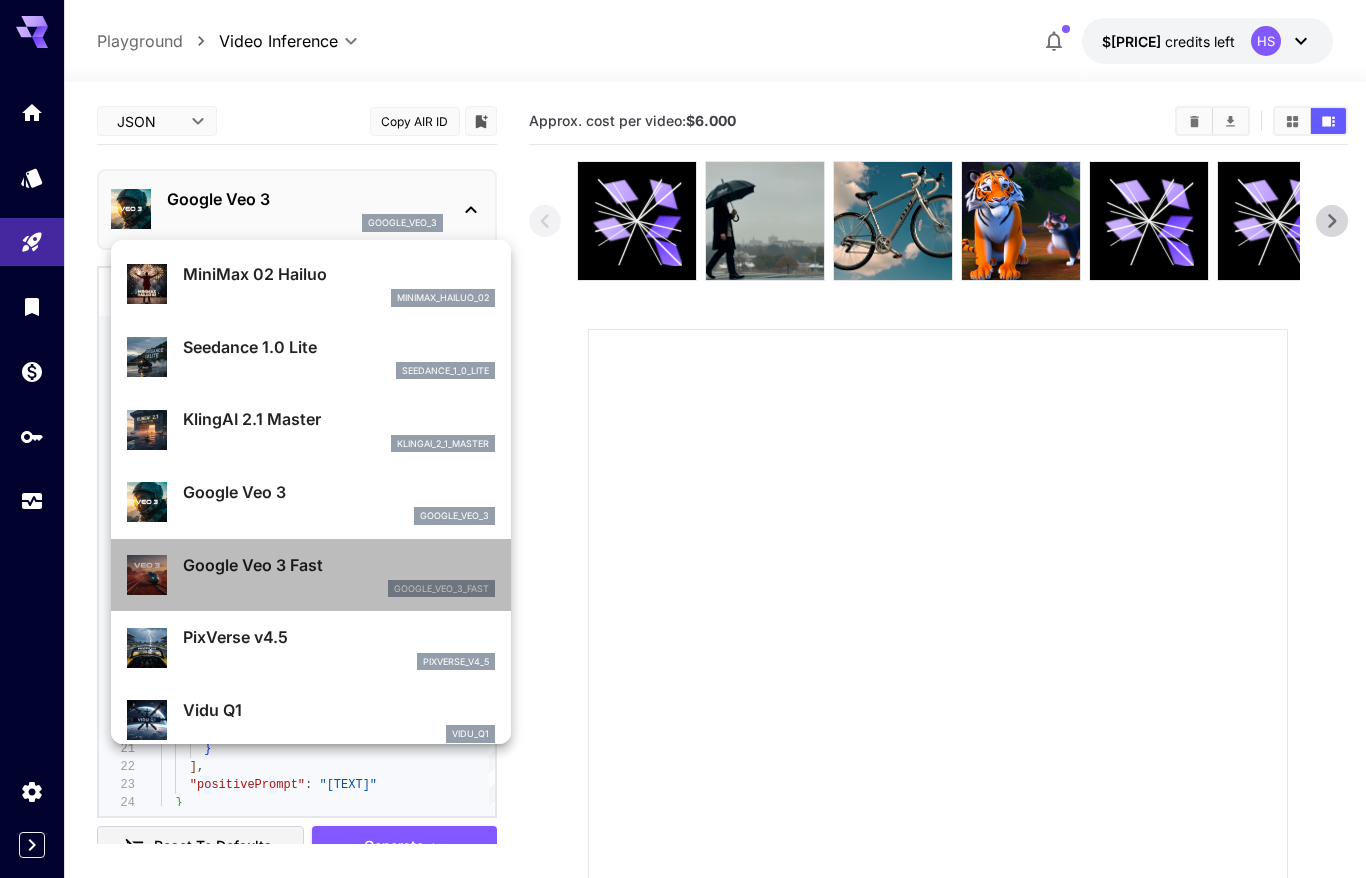 click on "google_veo_3_fast" at bounding box center [339, 589] 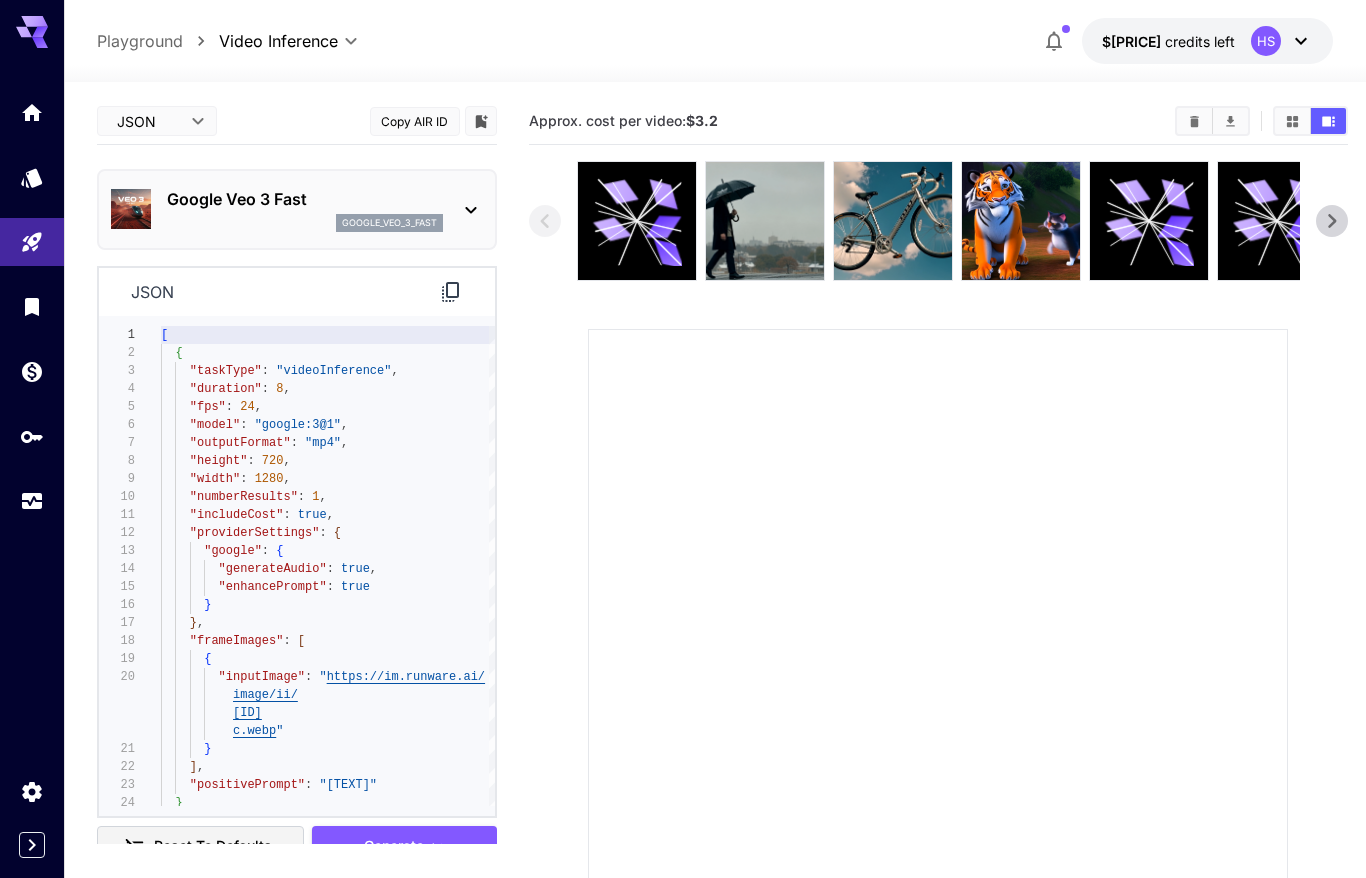 click on "**********" at bounding box center [683, 544] 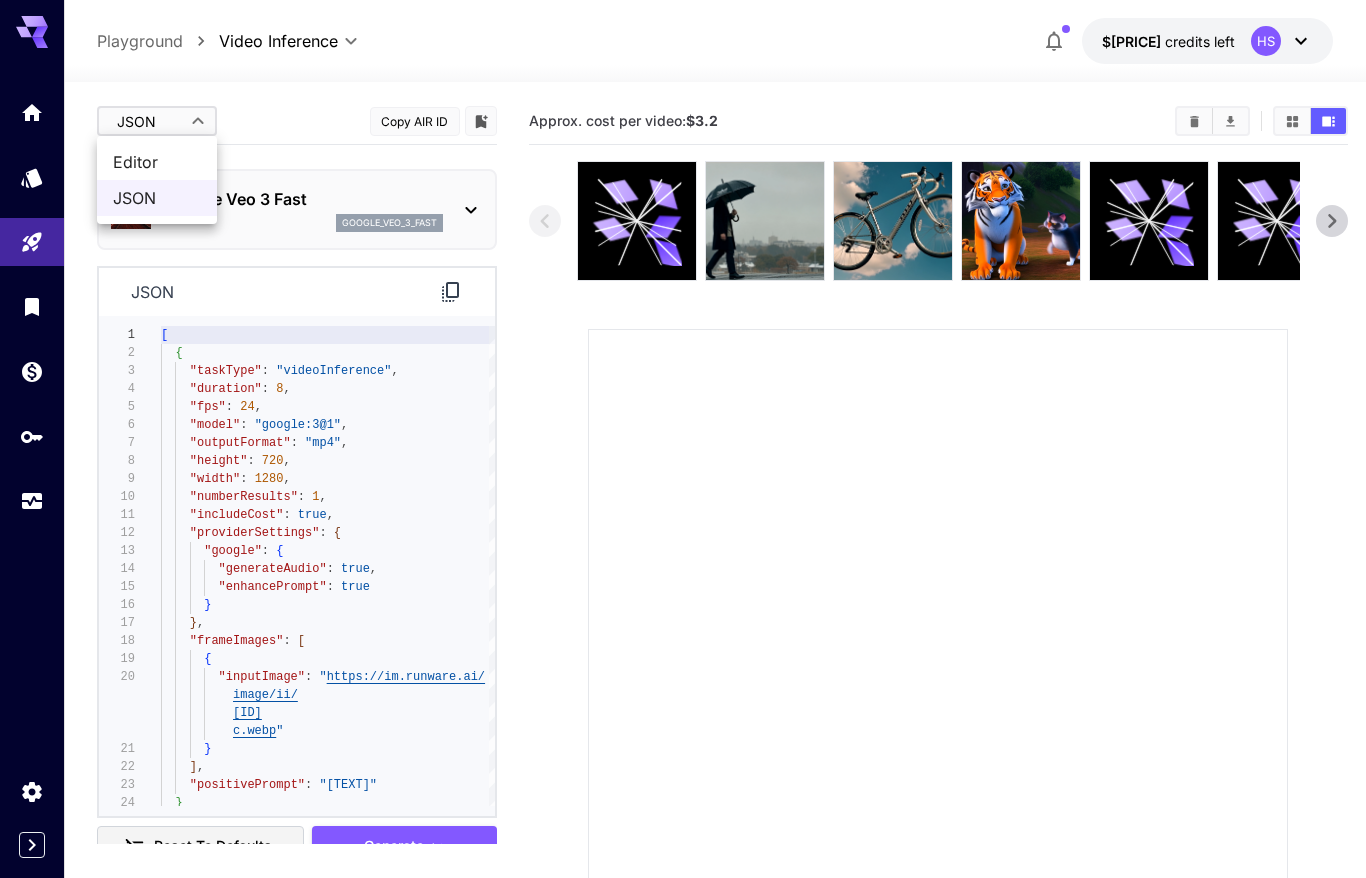 click on "Editor" at bounding box center (157, 162) 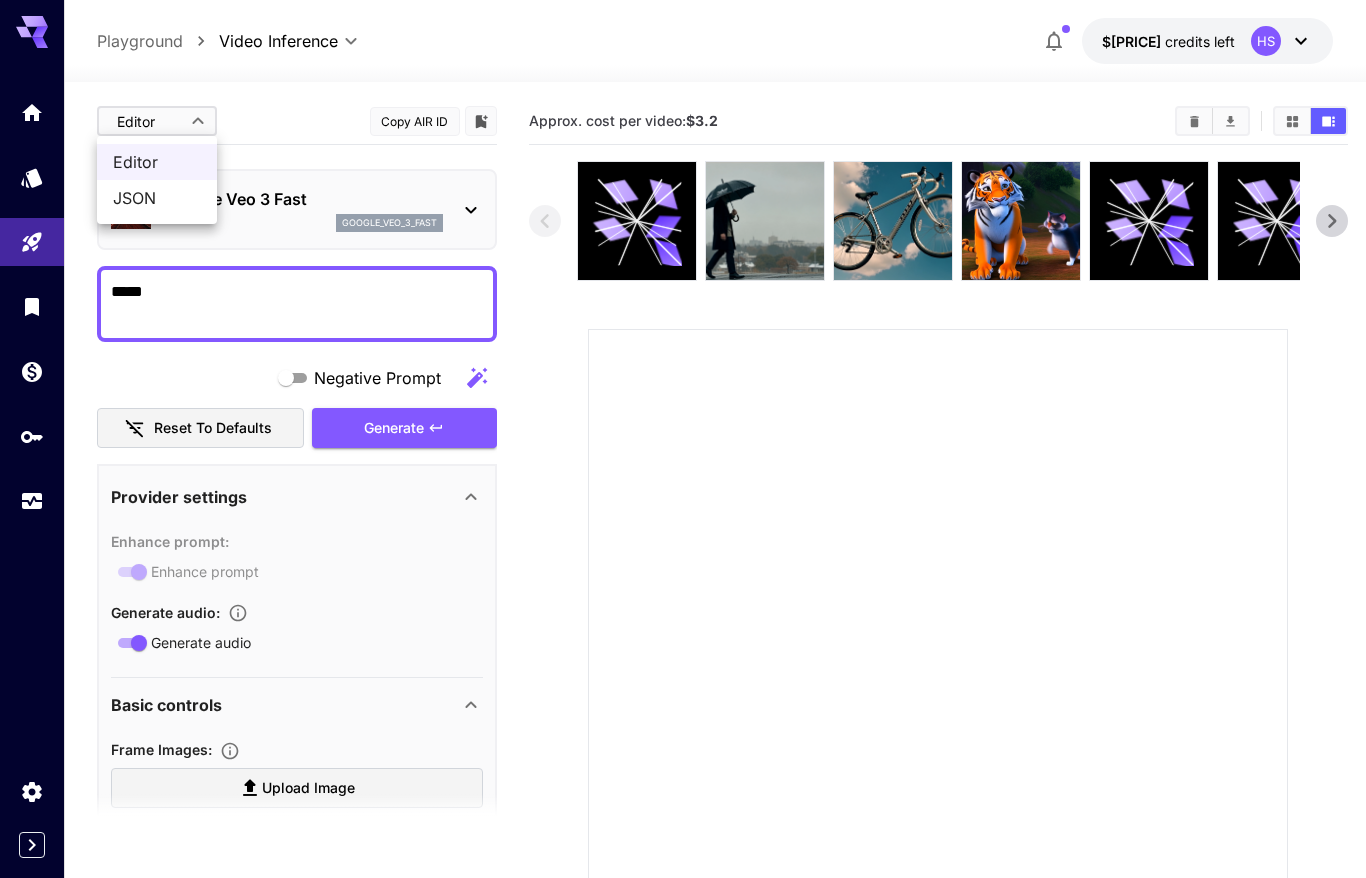 click on "**********" at bounding box center [683, 544] 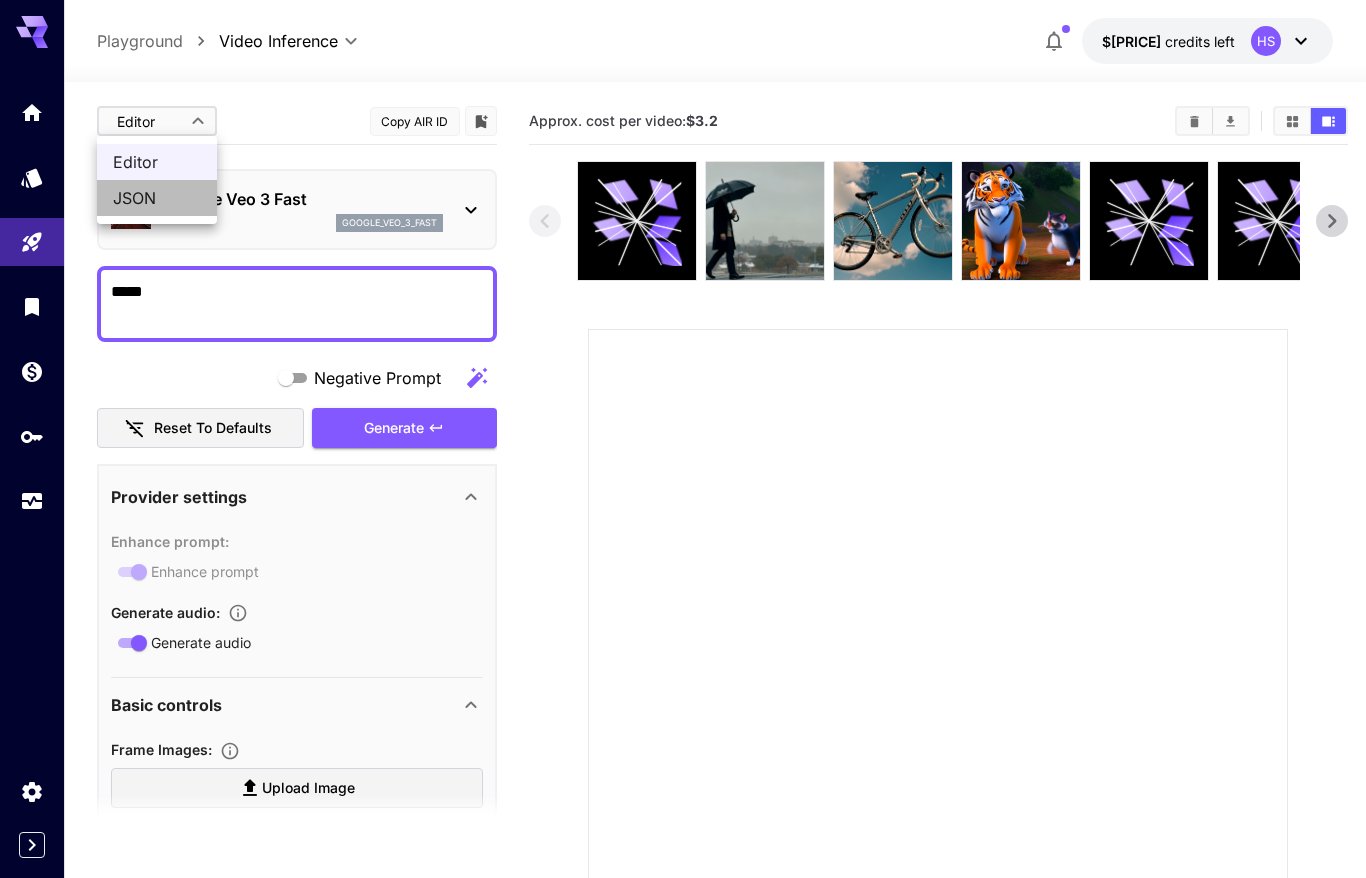 click on "JSON" at bounding box center [157, 198] 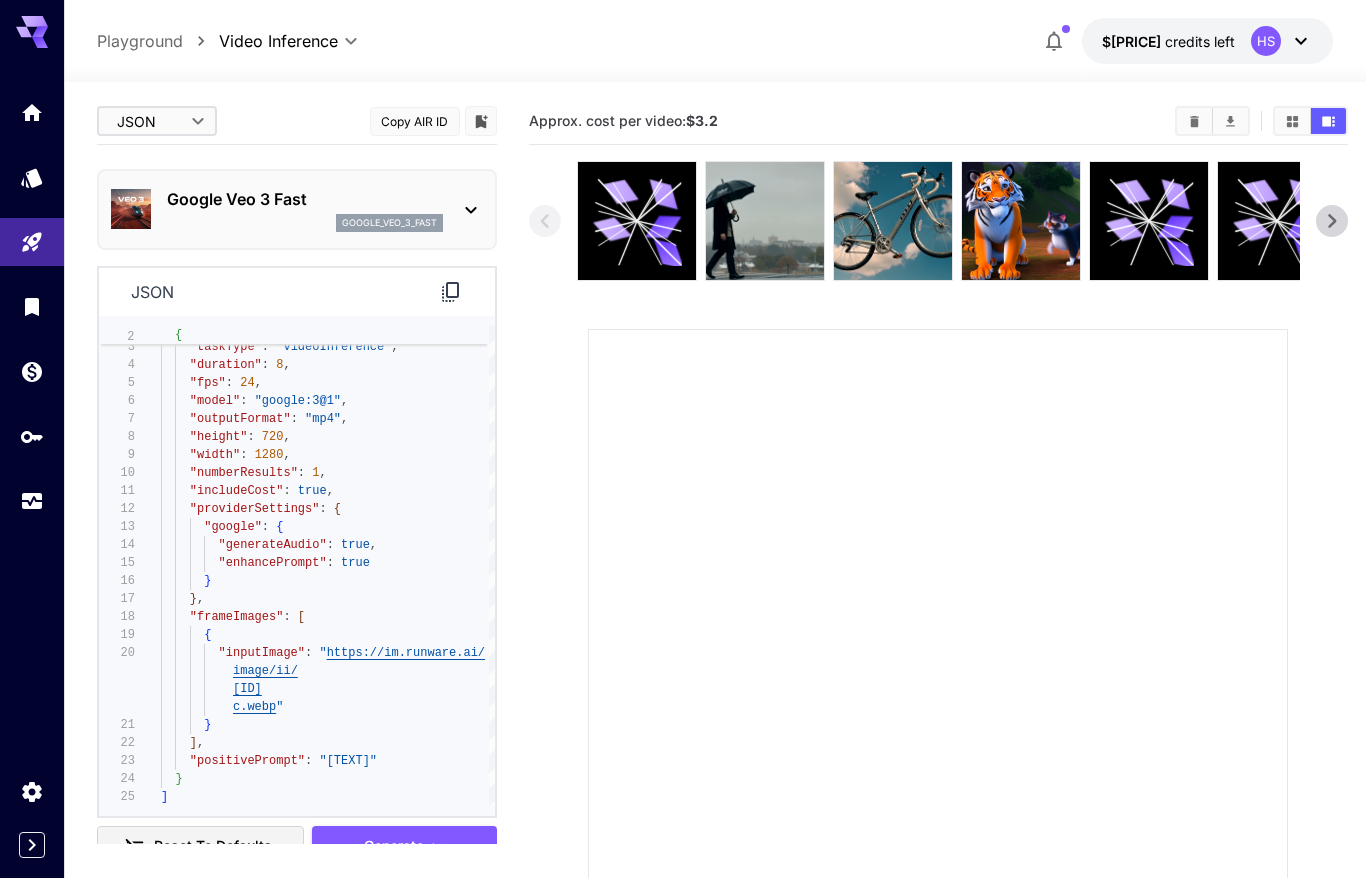 click on "Google Veo 3 Fast" at bounding box center (305, 199) 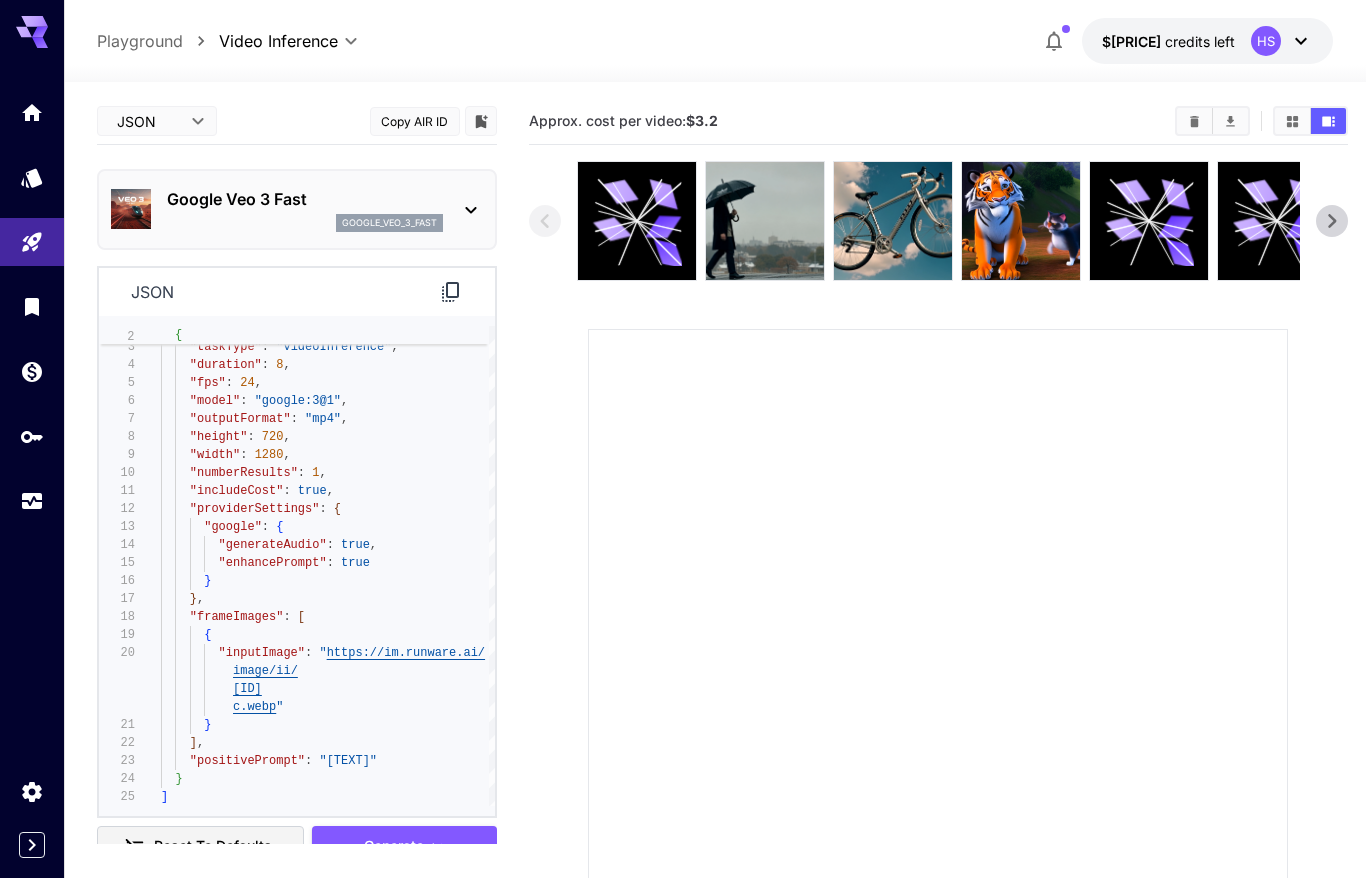 click on "Google Veo 3 Fast" at bounding box center [305, 199] 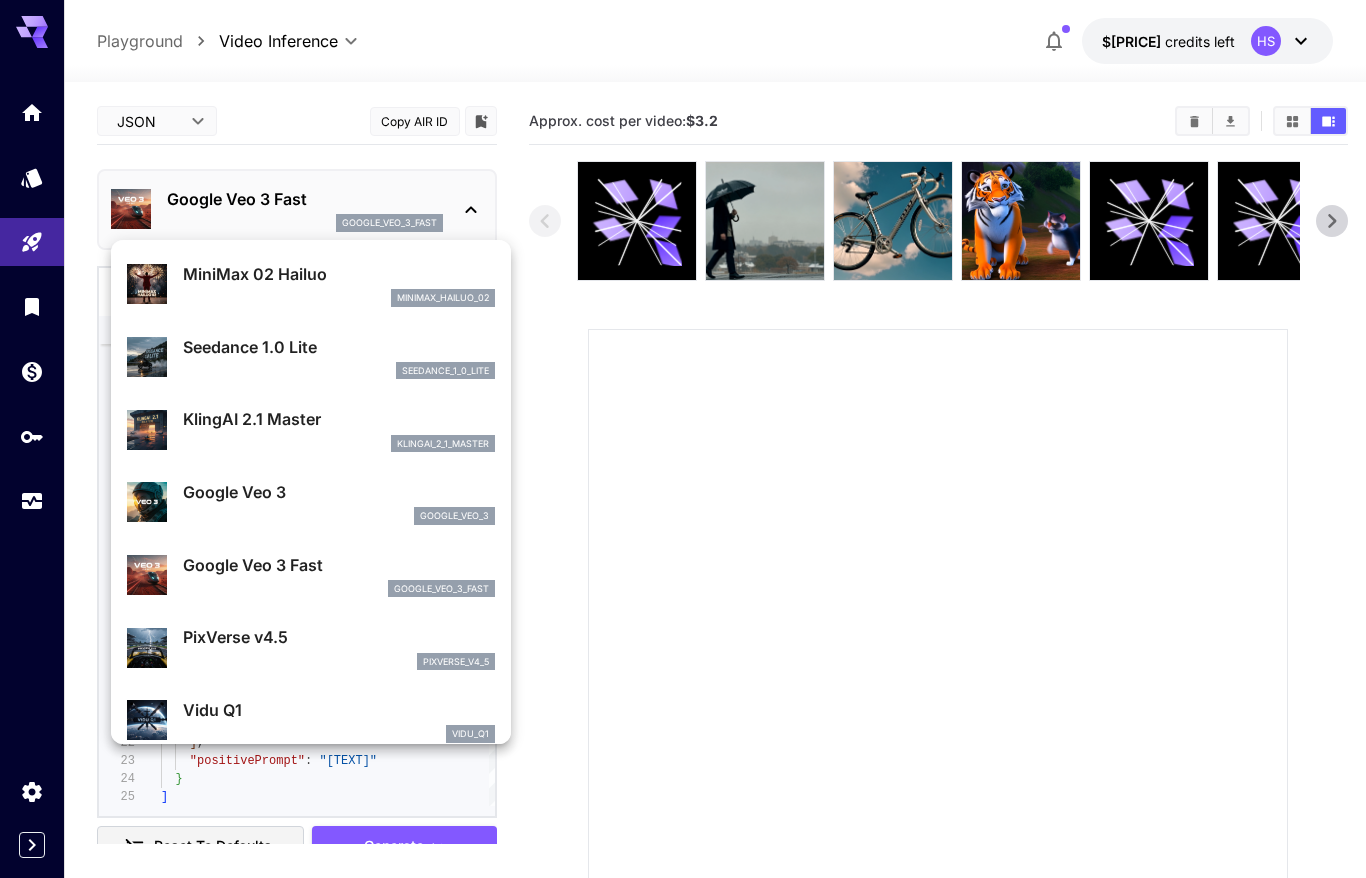drag, startPoint x: 800, startPoint y: 523, endPoint x: 806, endPoint y: 499, distance: 24.738634 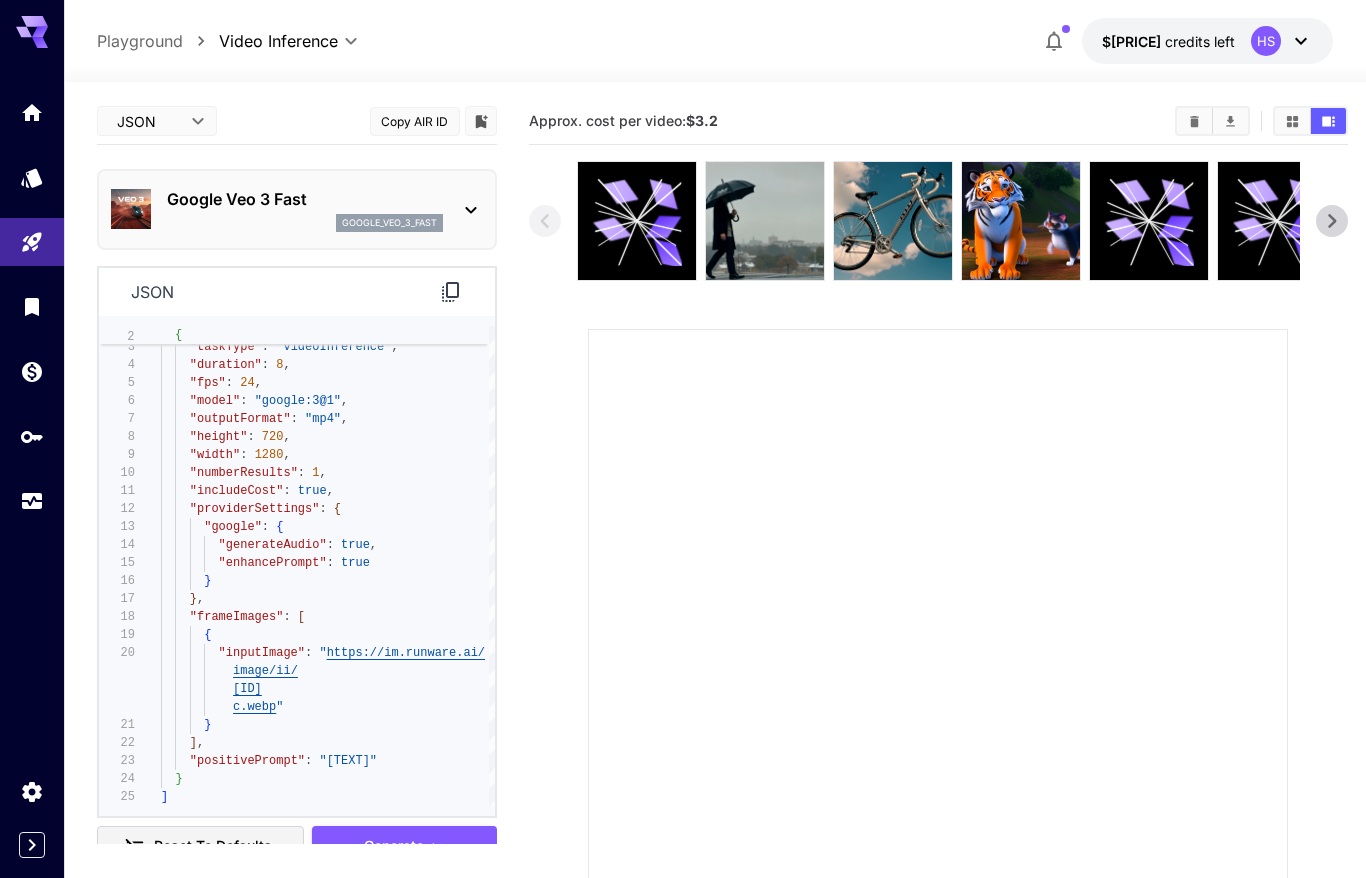 click on "Google Veo 3 Fast" at bounding box center [305, 199] 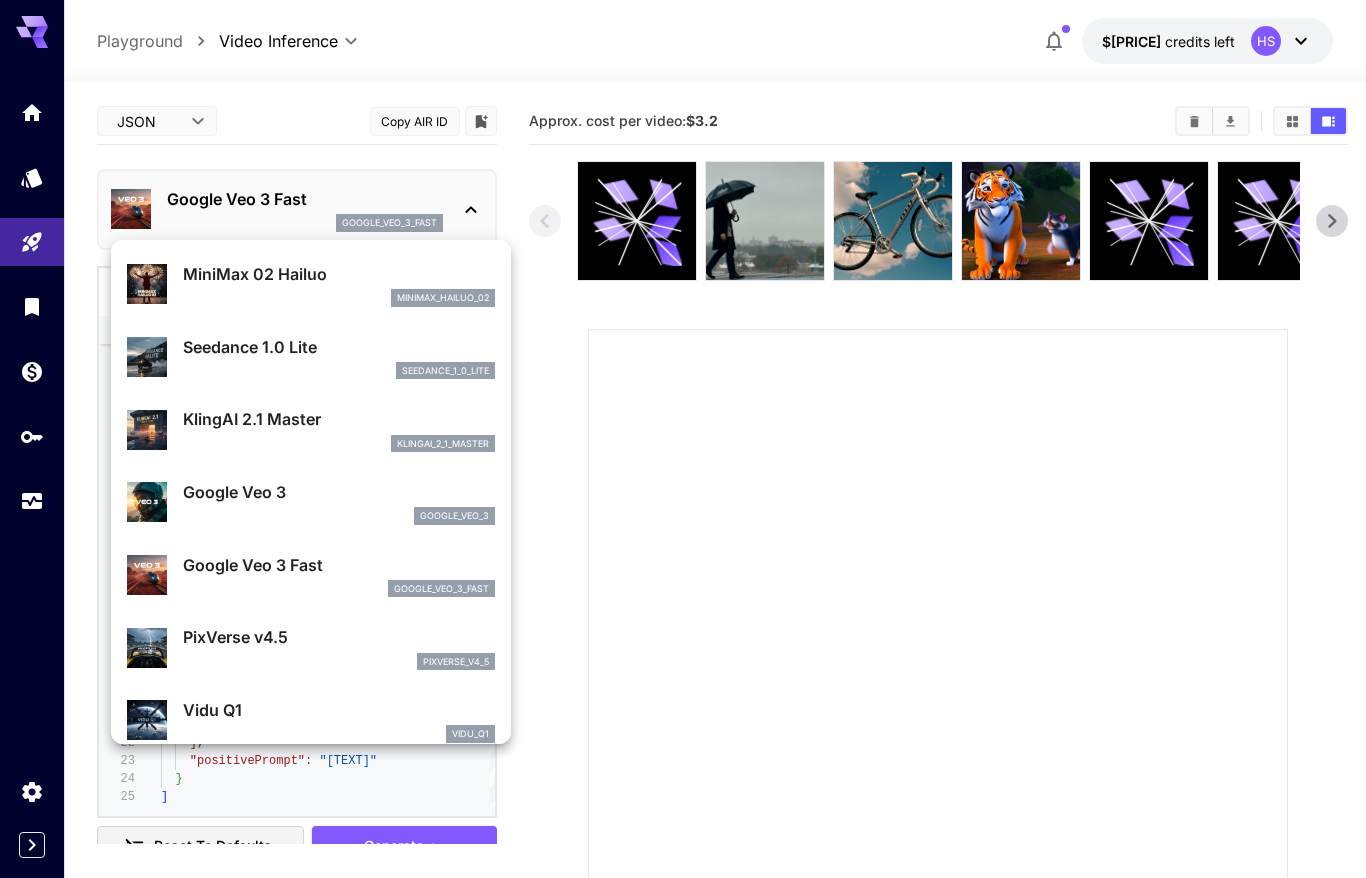 click at bounding box center [683, 439] 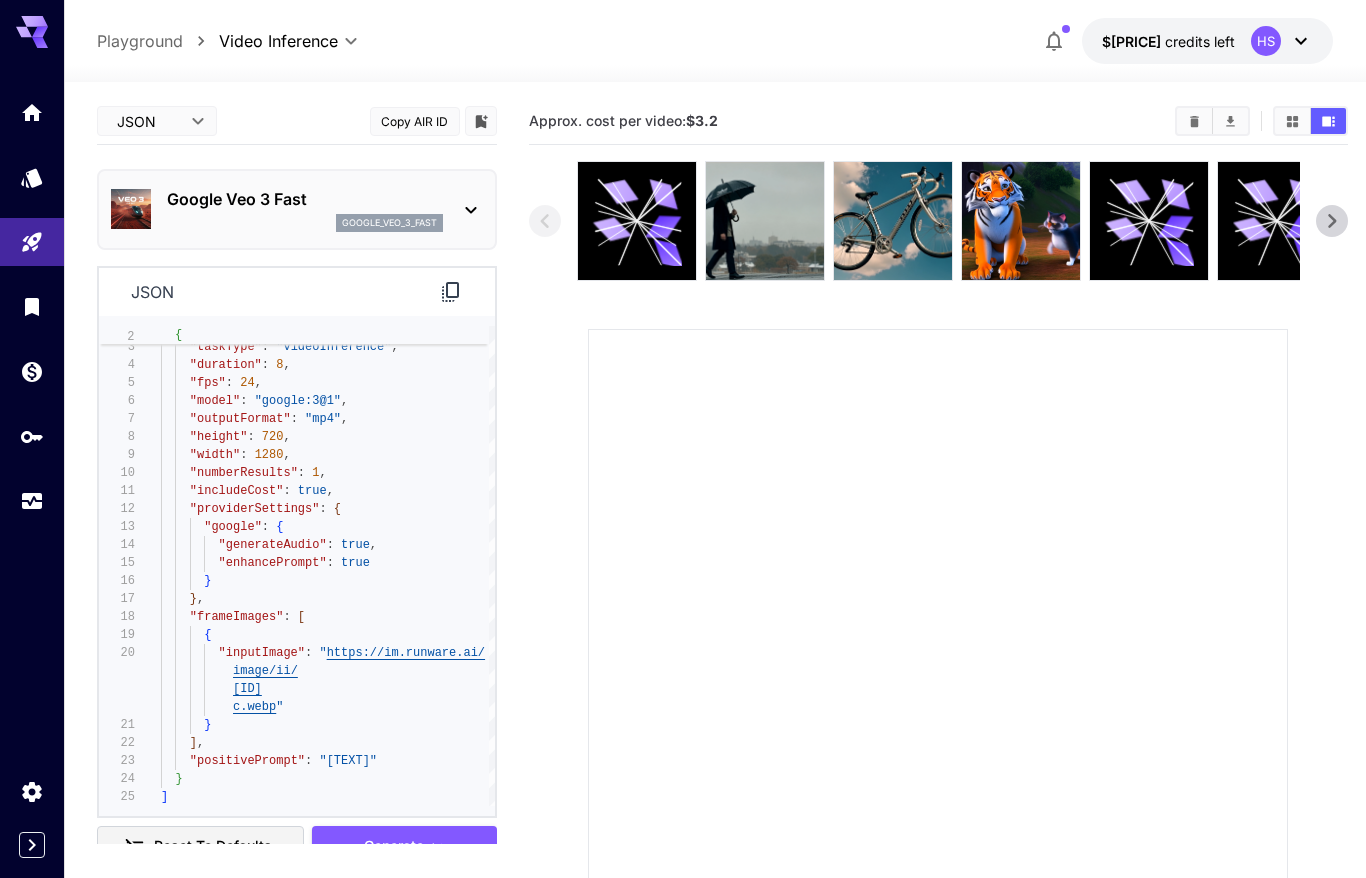 click on "MiniMax 02 Hailuo minimax_hailuo_02 Seedance 1.0 Lite seedance_1_0_lite KlingAI 2.1 Master klingai_2_1_master Google Veo 3 google_veo_3 Google Veo 3 Fast google_veo_3_fast PixVerse v4.5 pixverse_v4_5 Vidu Q1 vidu_q1" at bounding box center [200, 300] 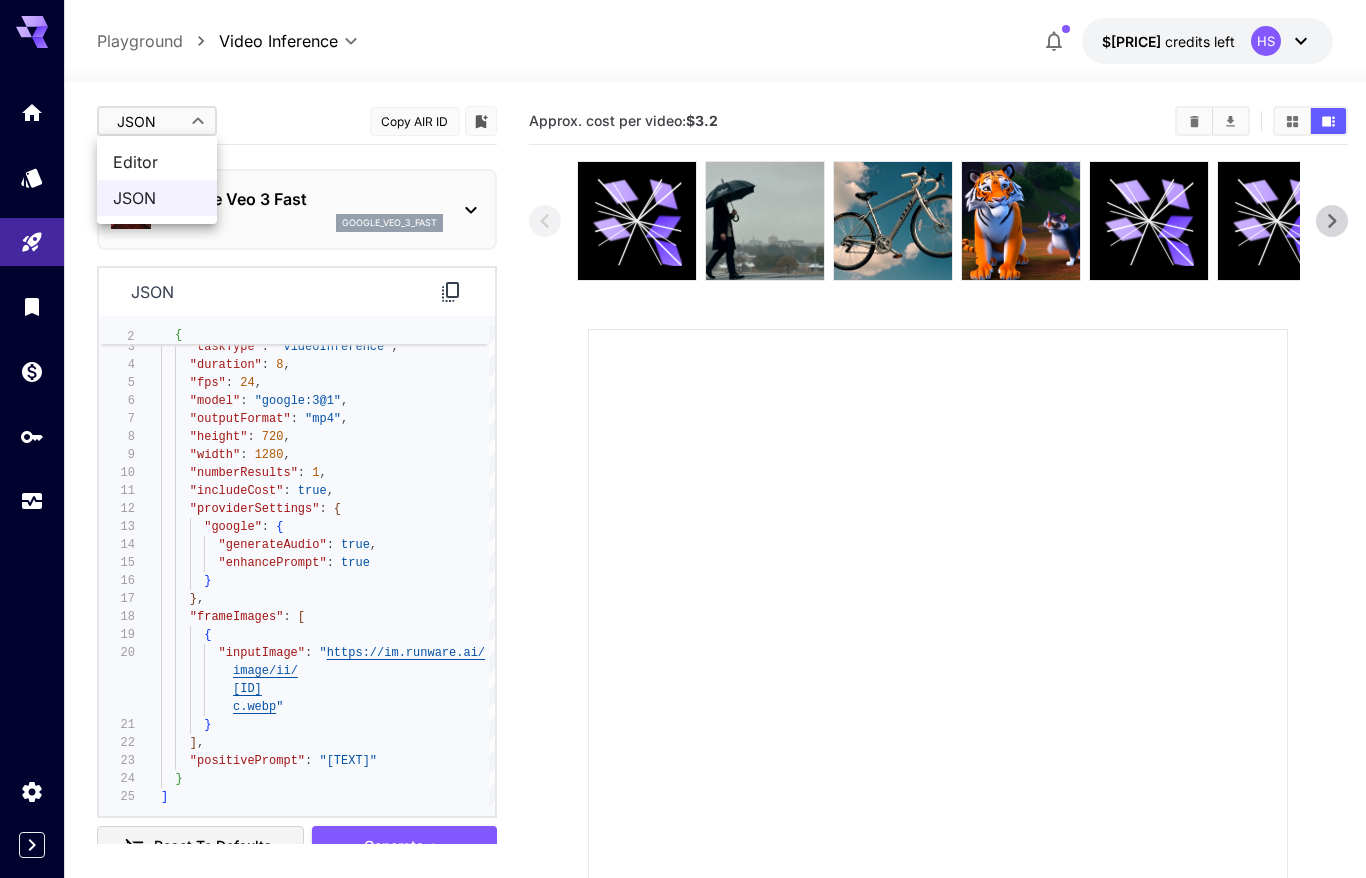 click at bounding box center [683, 439] 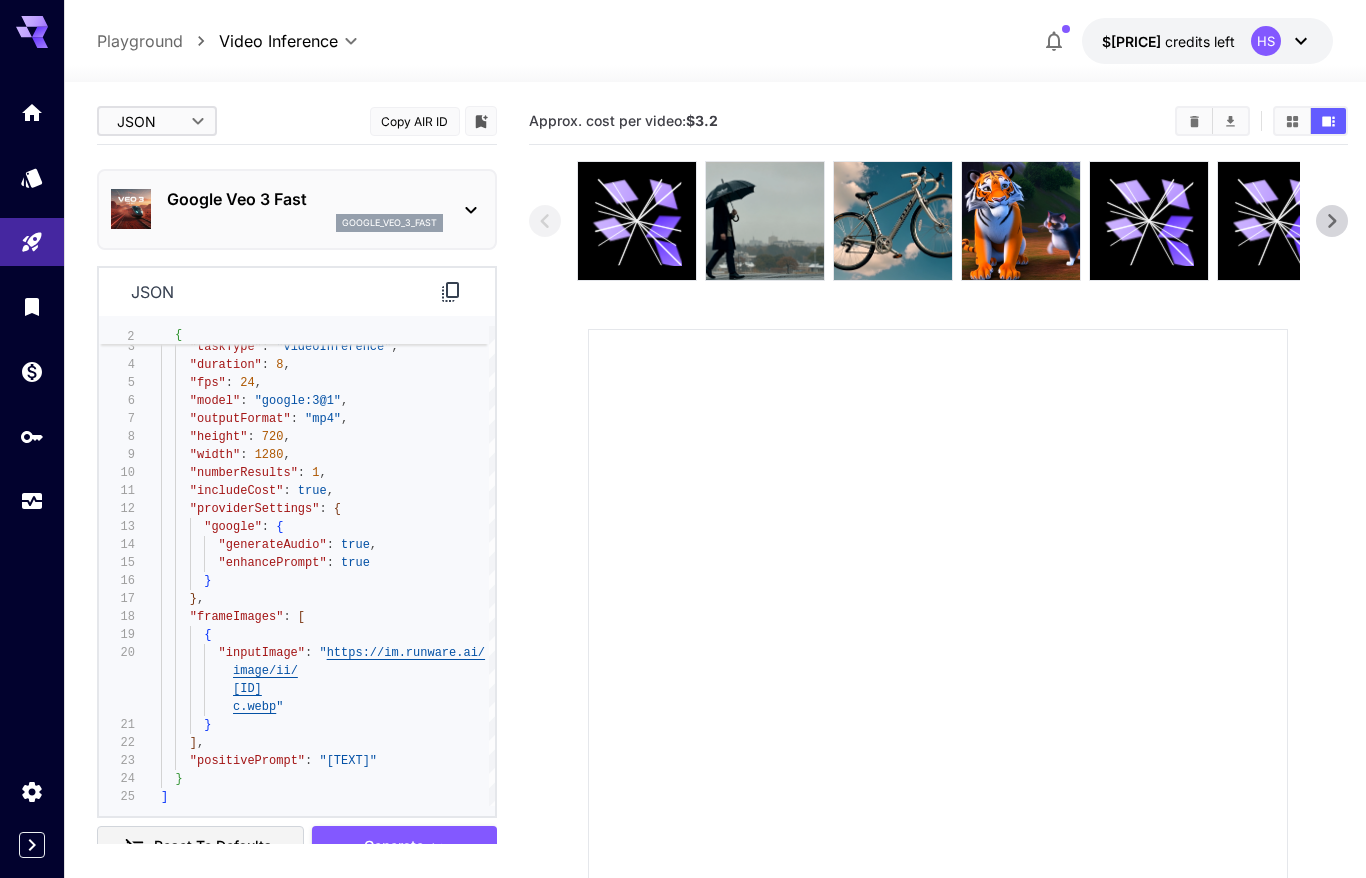 click on "**********" at bounding box center (683, 544) 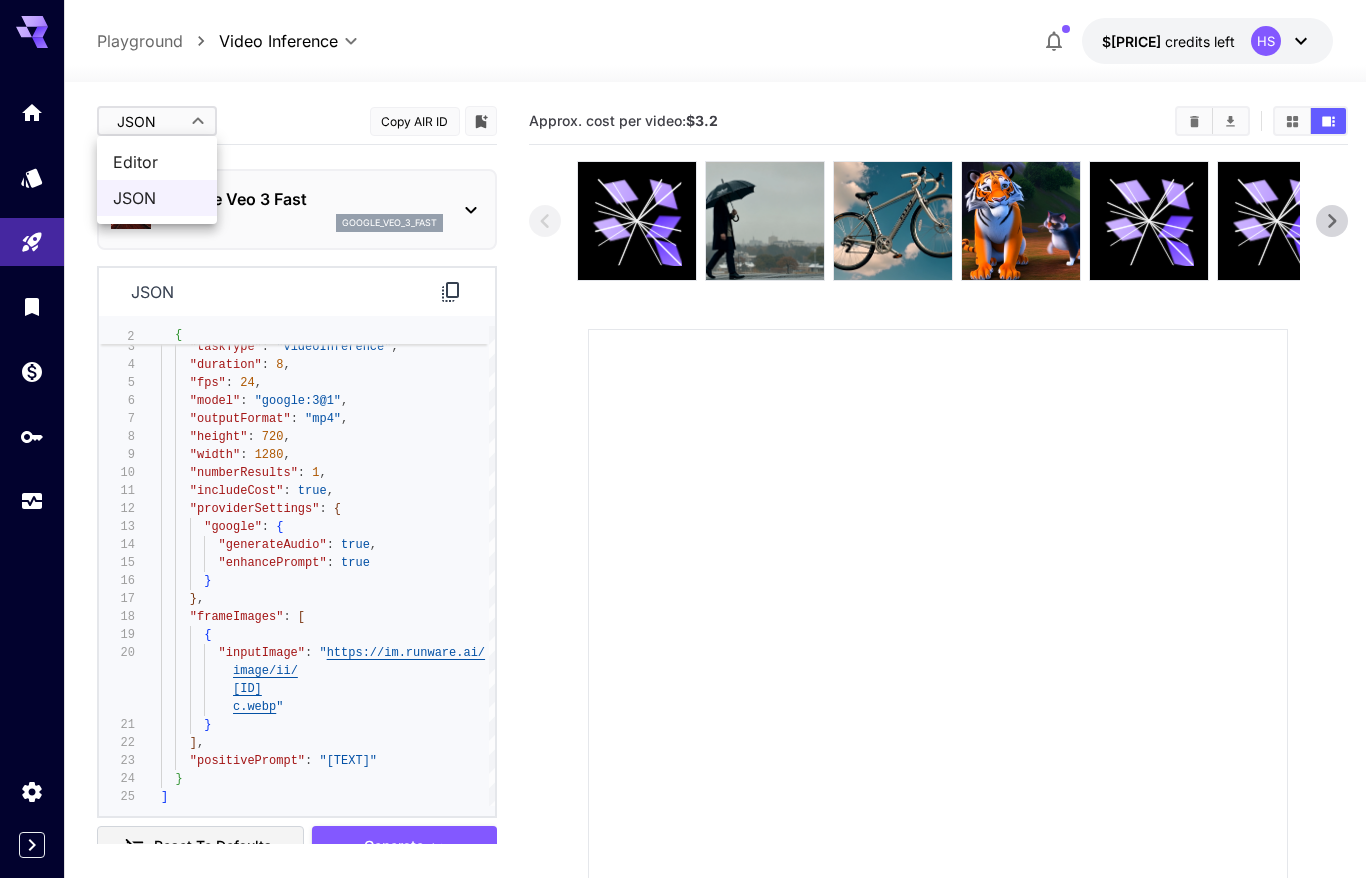 click on "Editor" at bounding box center [157, 162] 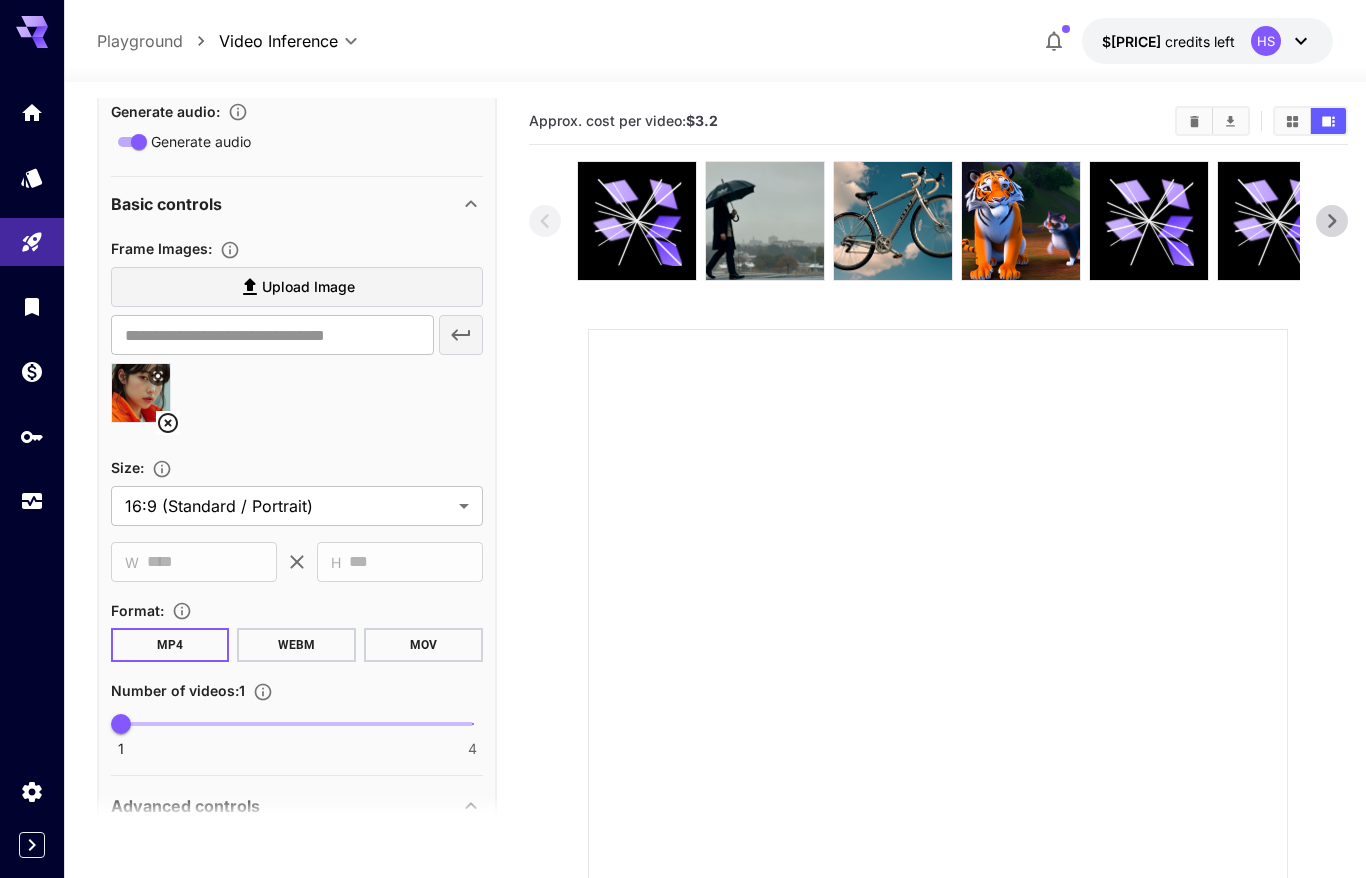 scroll, scrollTop: 604, scrollLeft: 0, axis: vertical 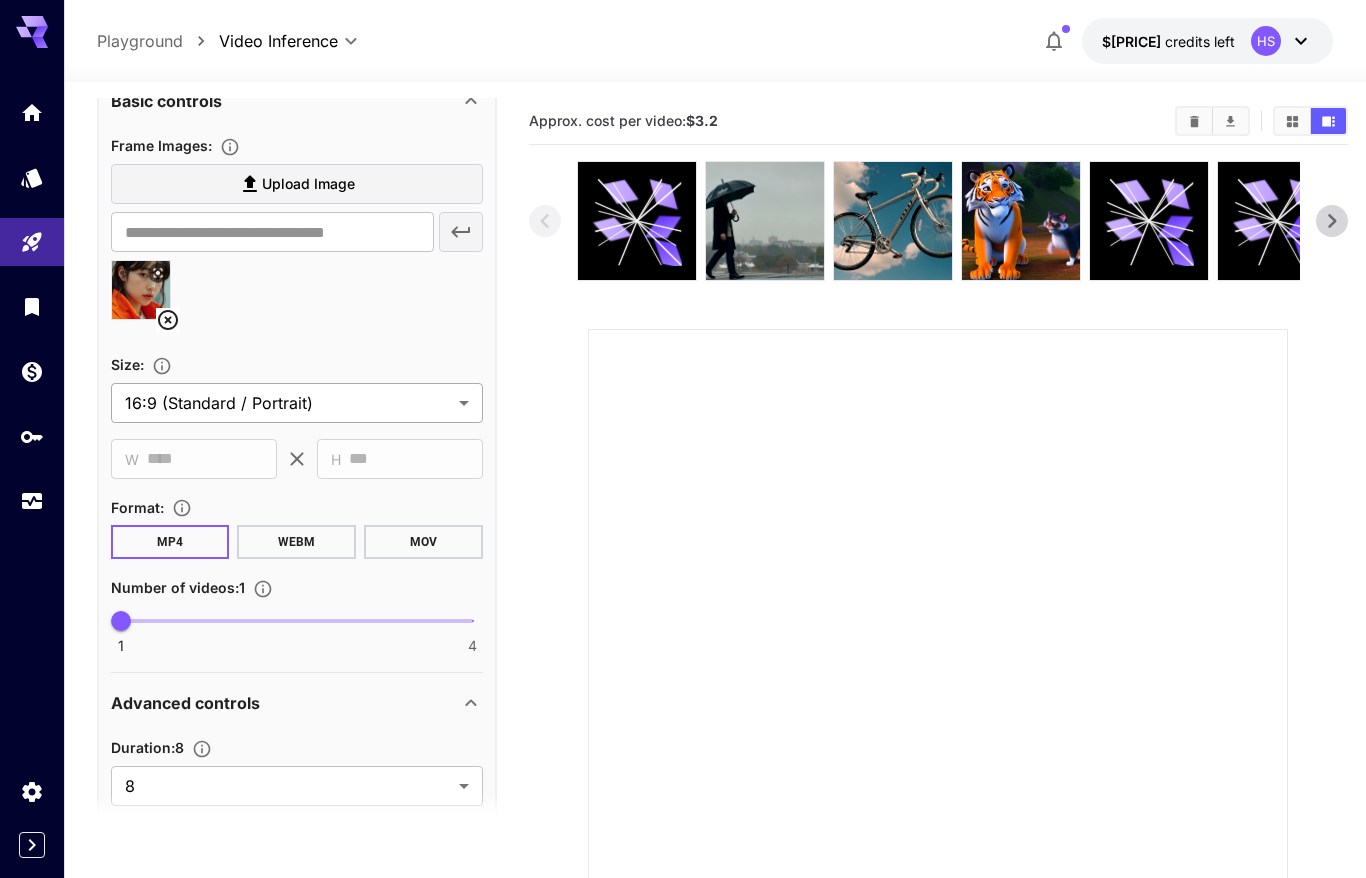 click on "**********" at bounding box center (683, 544) 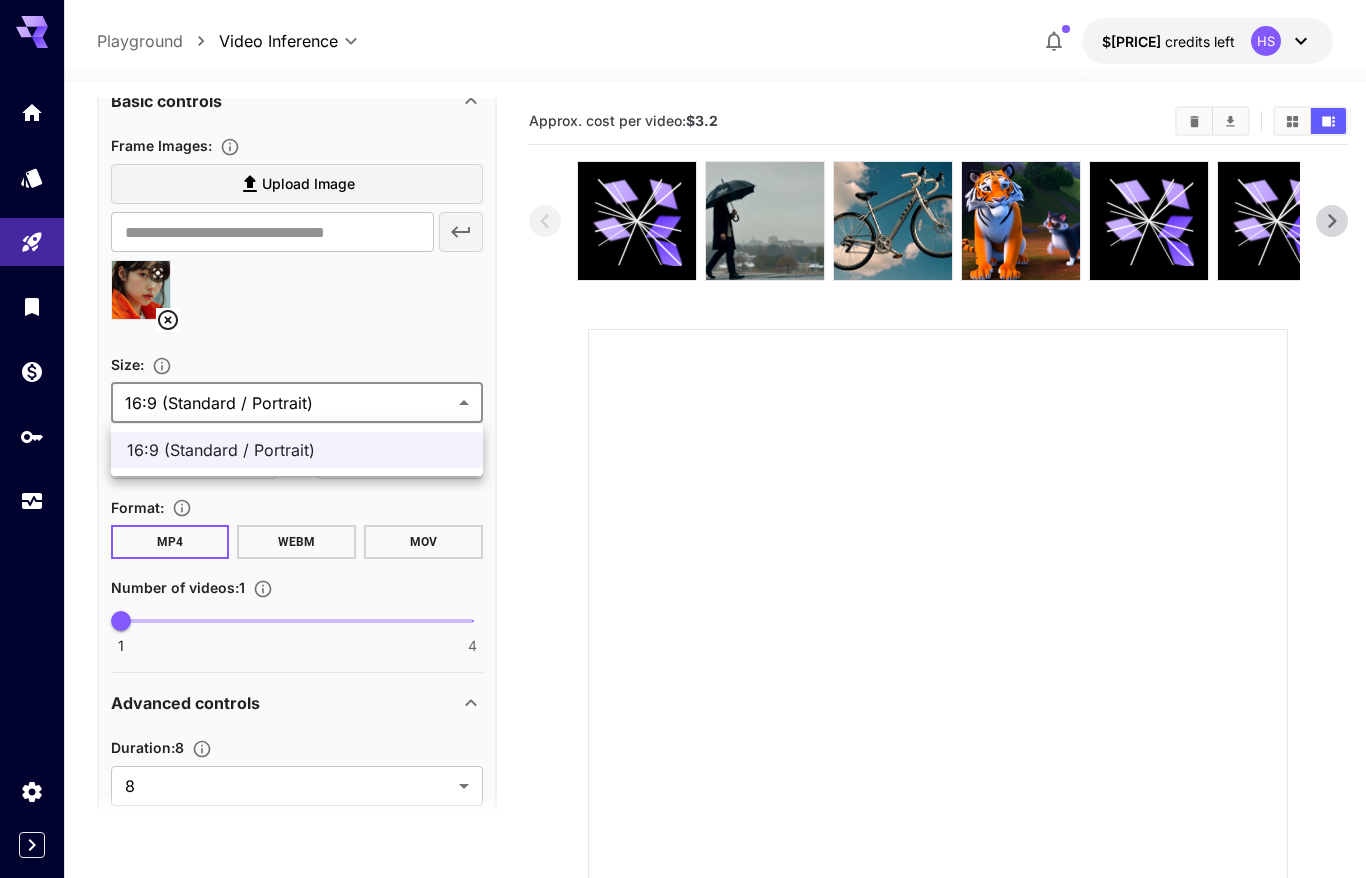 click at bounding box center [683, 439] 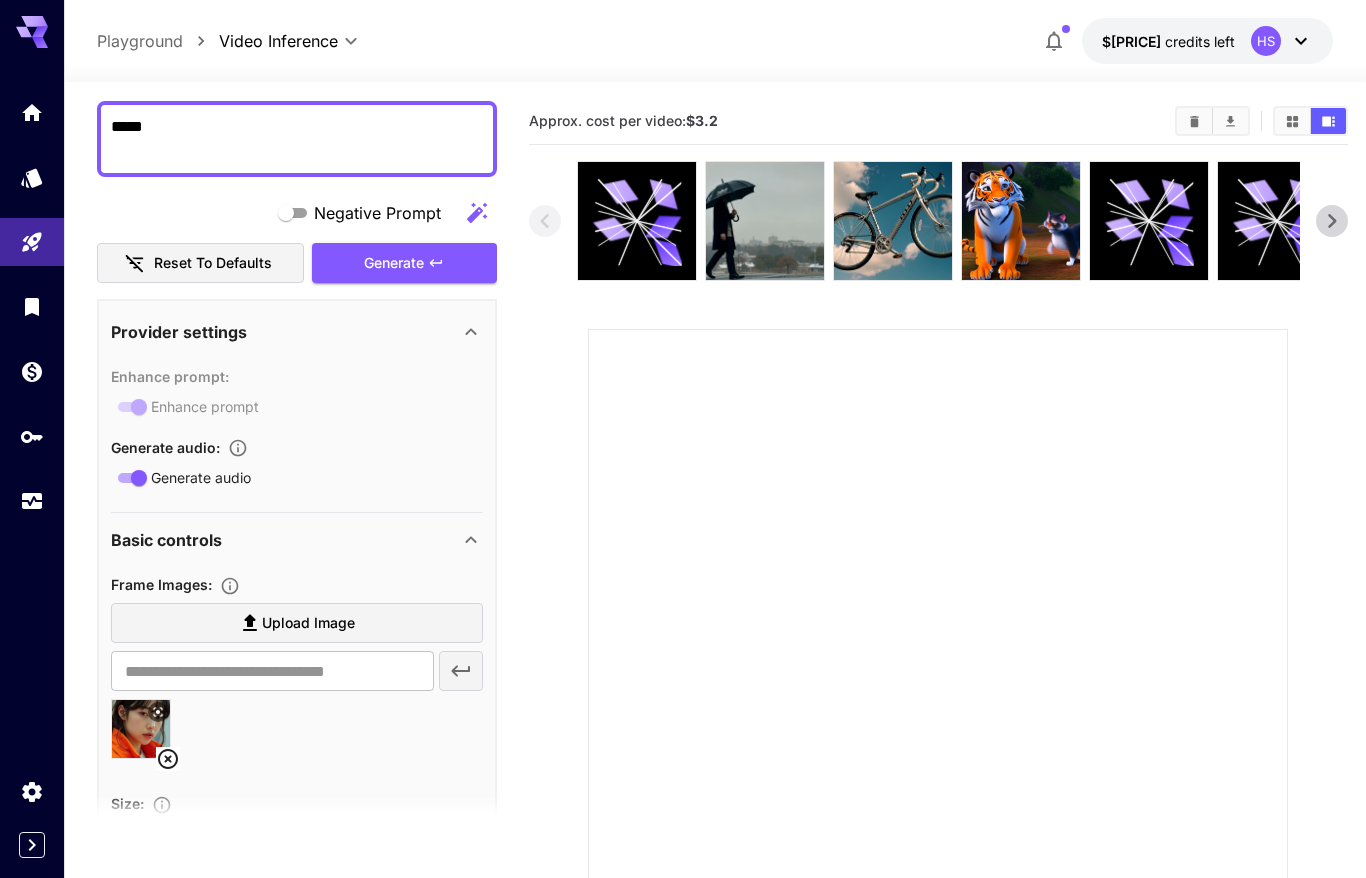 scroll, scrollTop: 0, scrollLeft: 0, axis: both 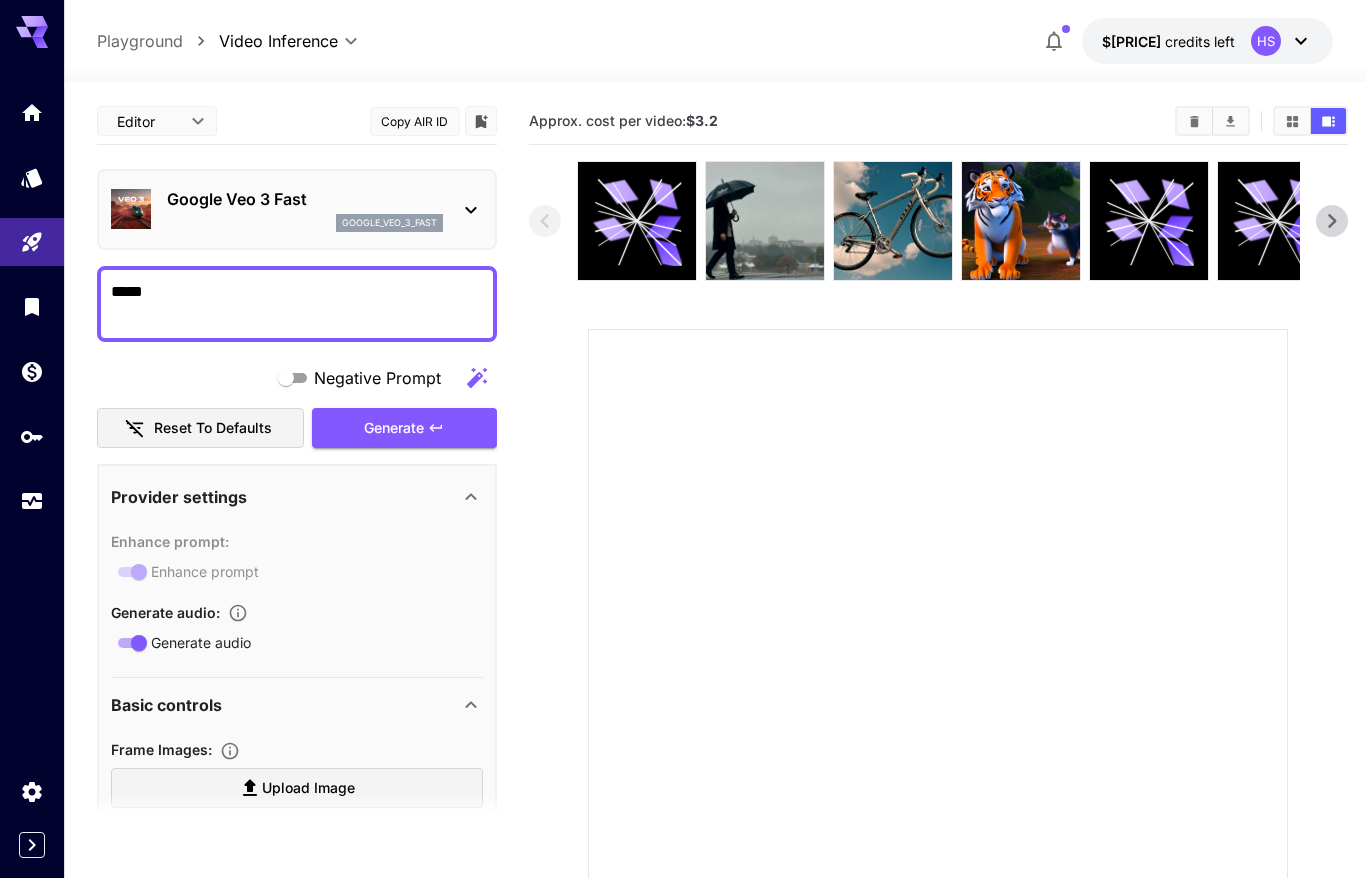 click on "**********" at bounding box center (683, 544) 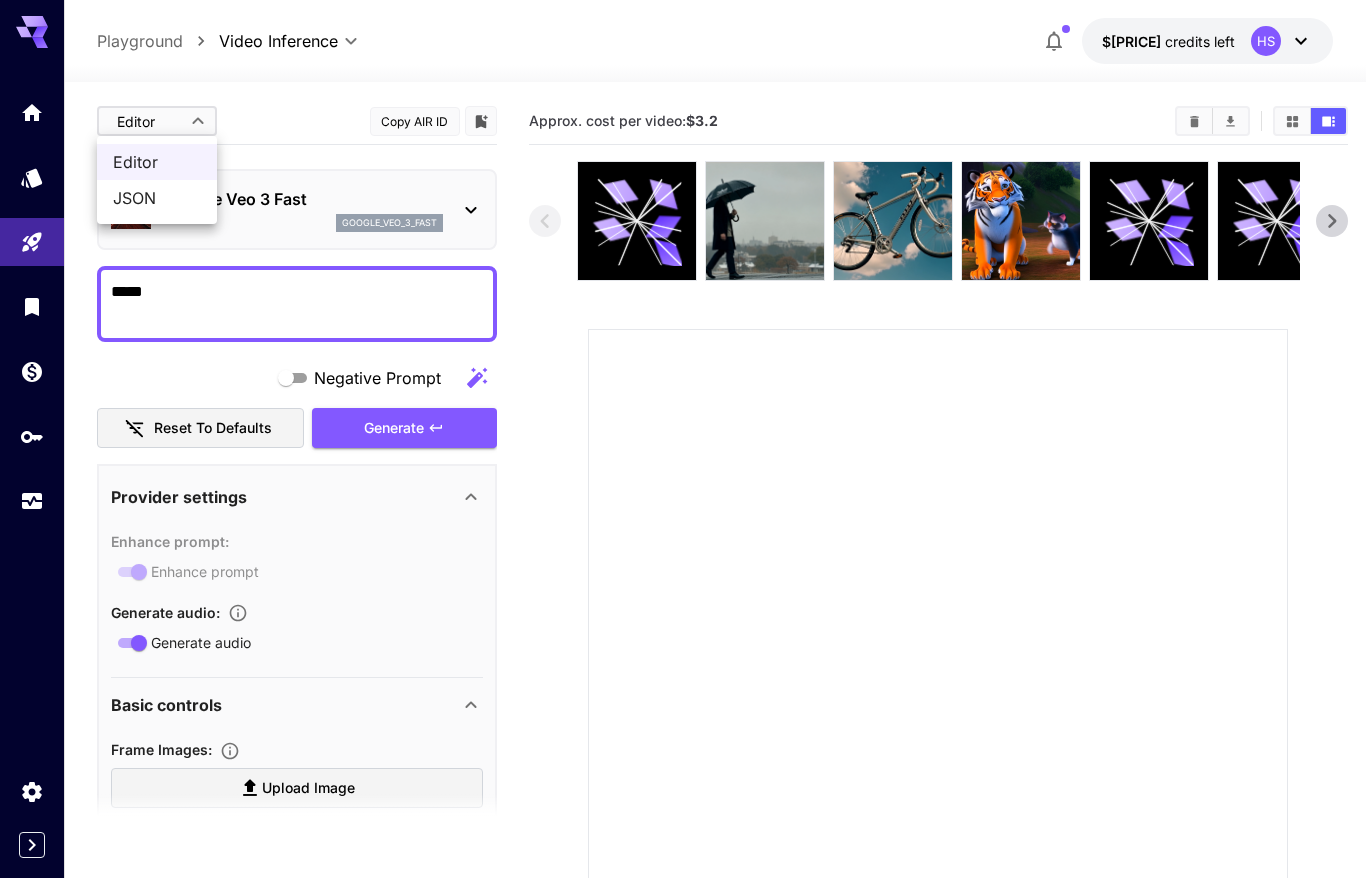 click on "JSON" at bounding box center (157, 198) 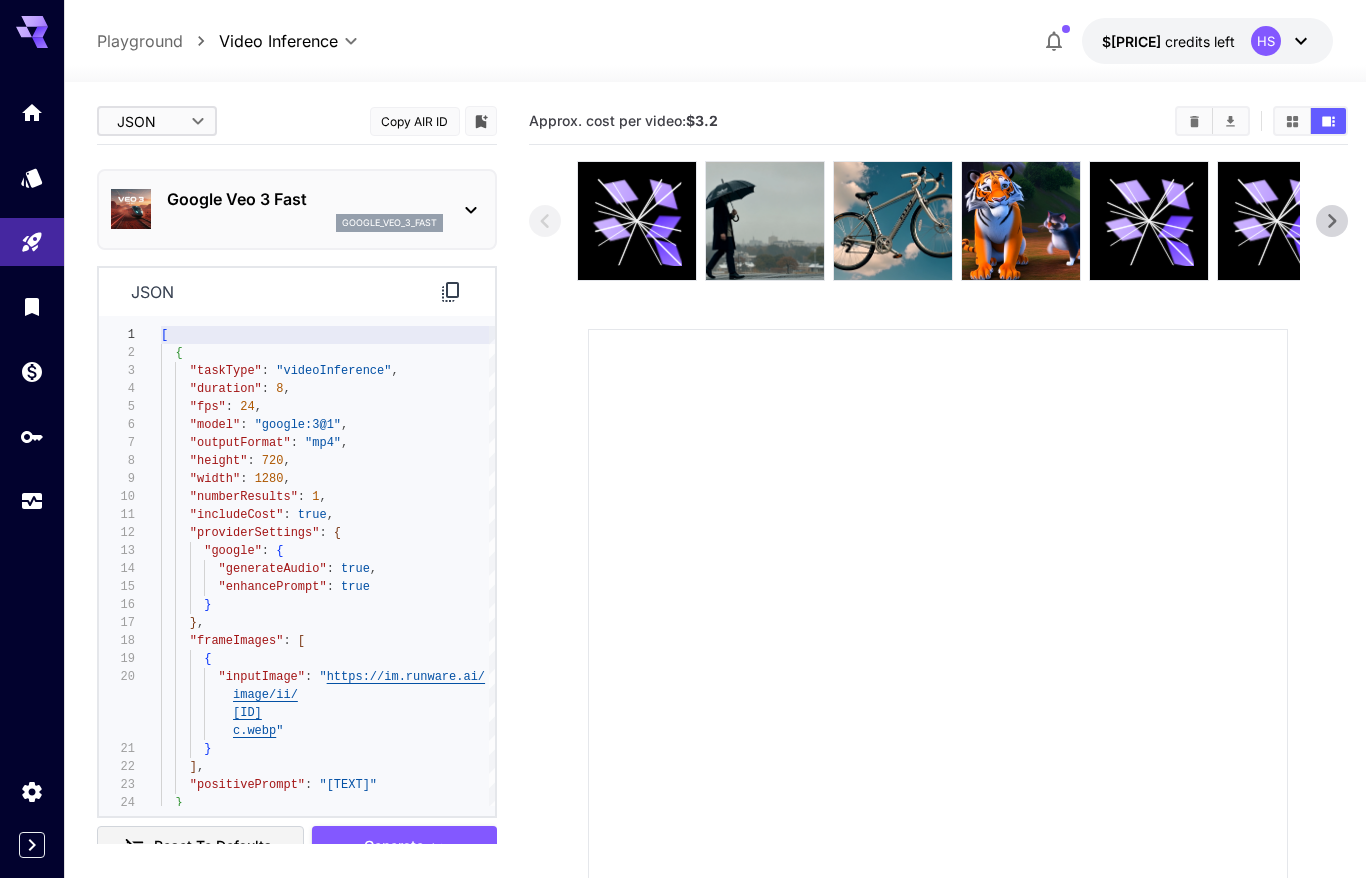 click on "**********" at bounding box center [683, 544] 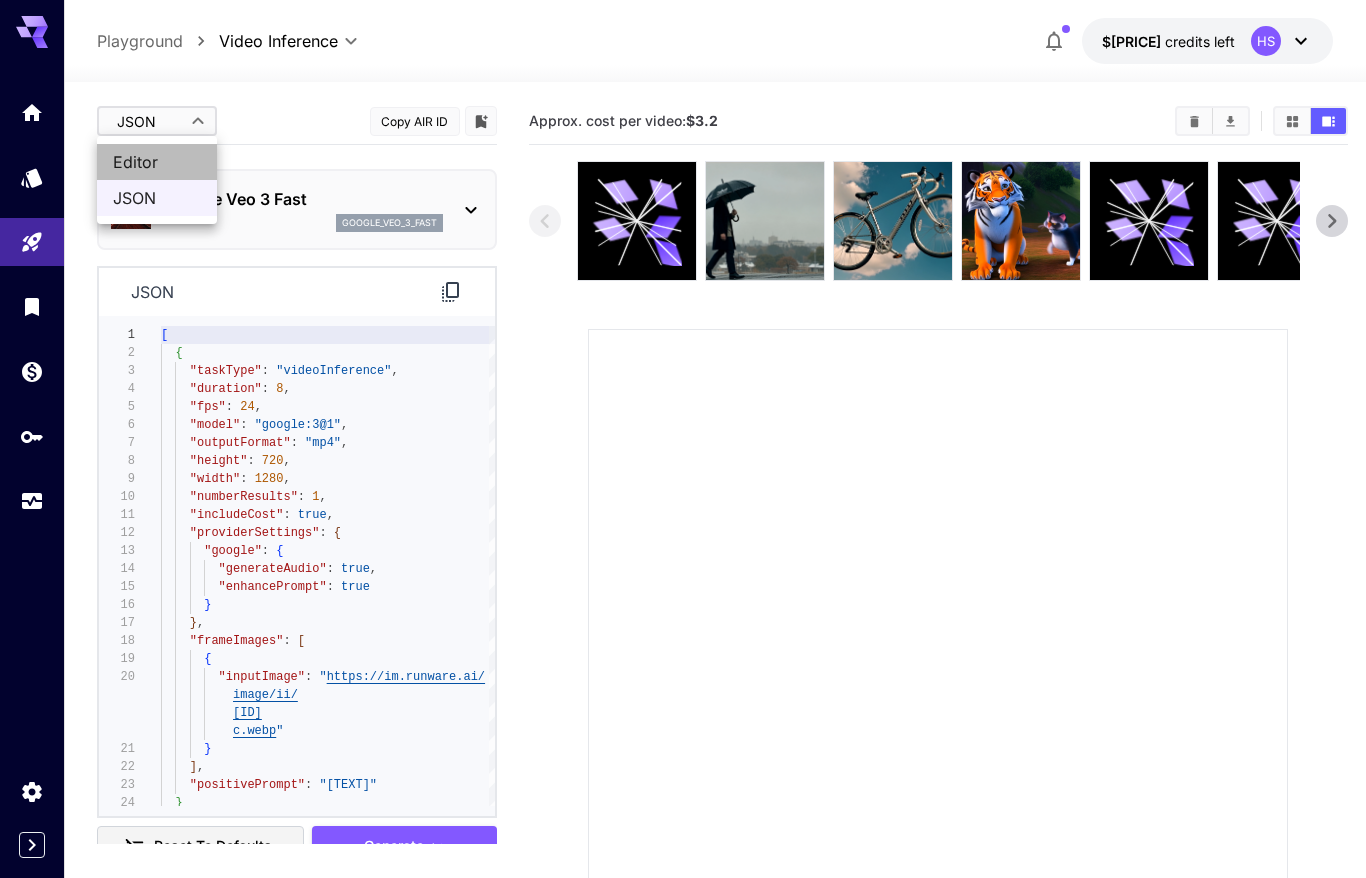click on "Editor" at bounding box center (157, 162) 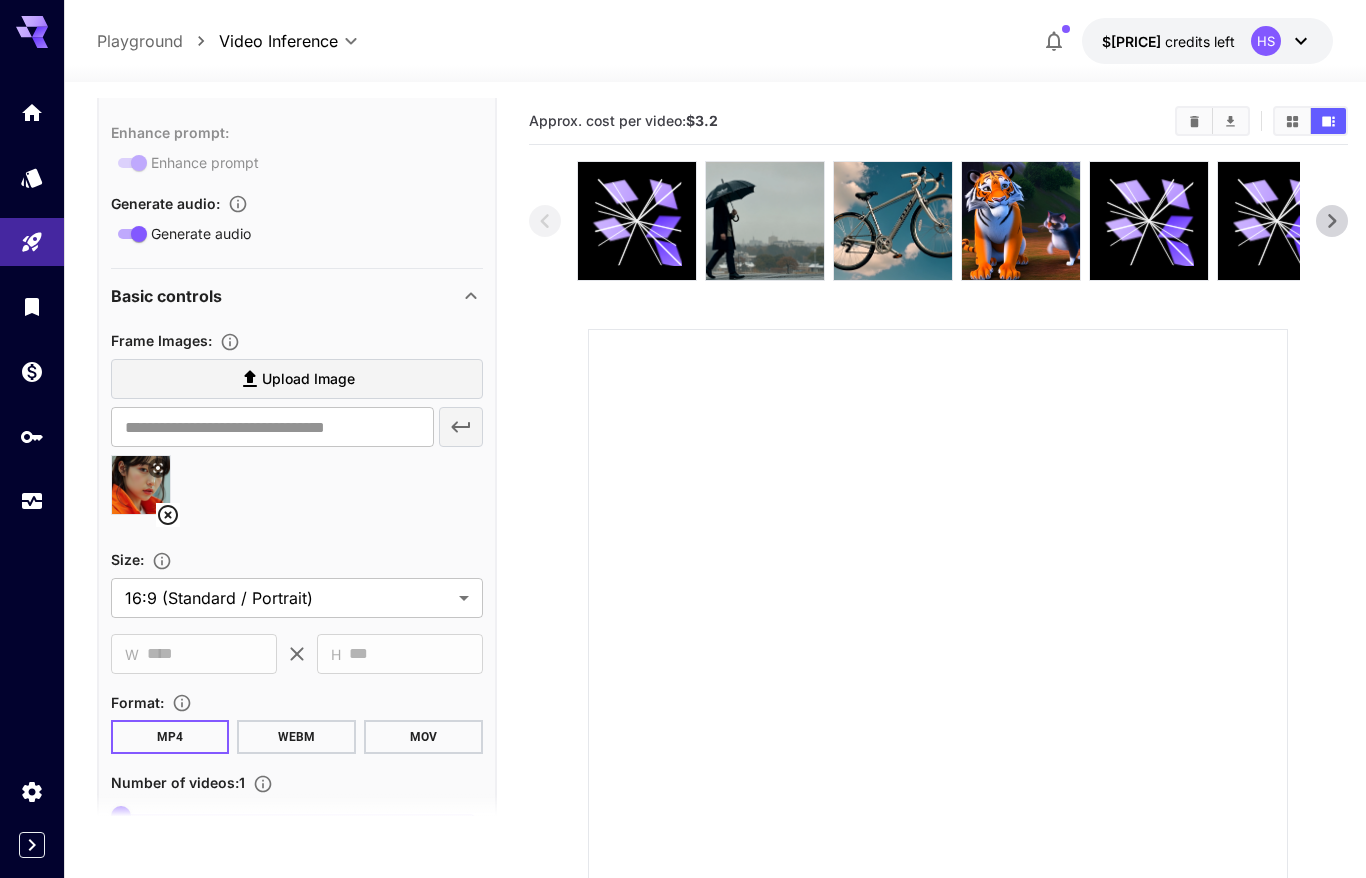 scroll, scrollTop: 565, scrollLeft: 0, axis: vertical 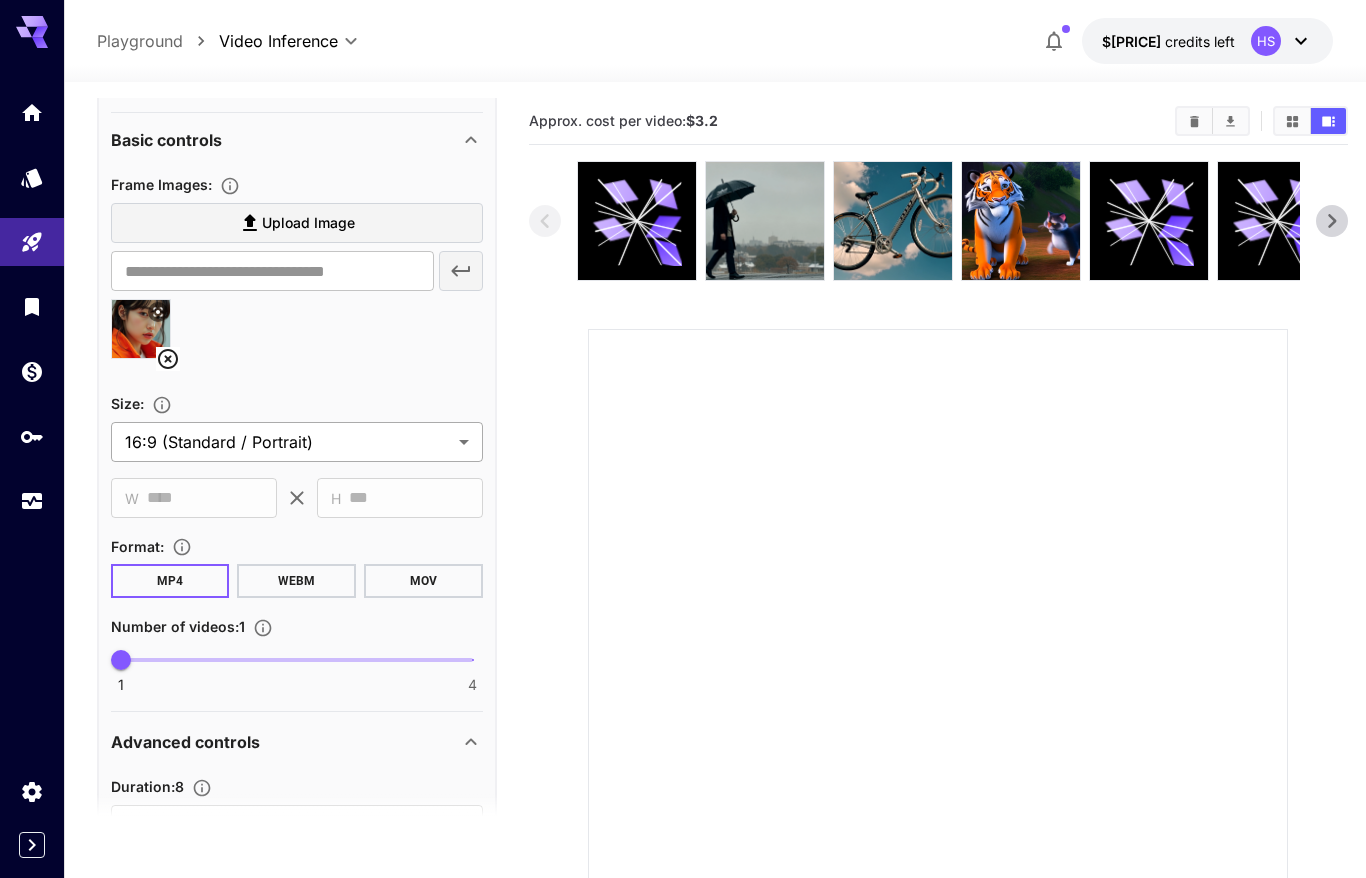 click on "**********" at bounding box center (683, 544) 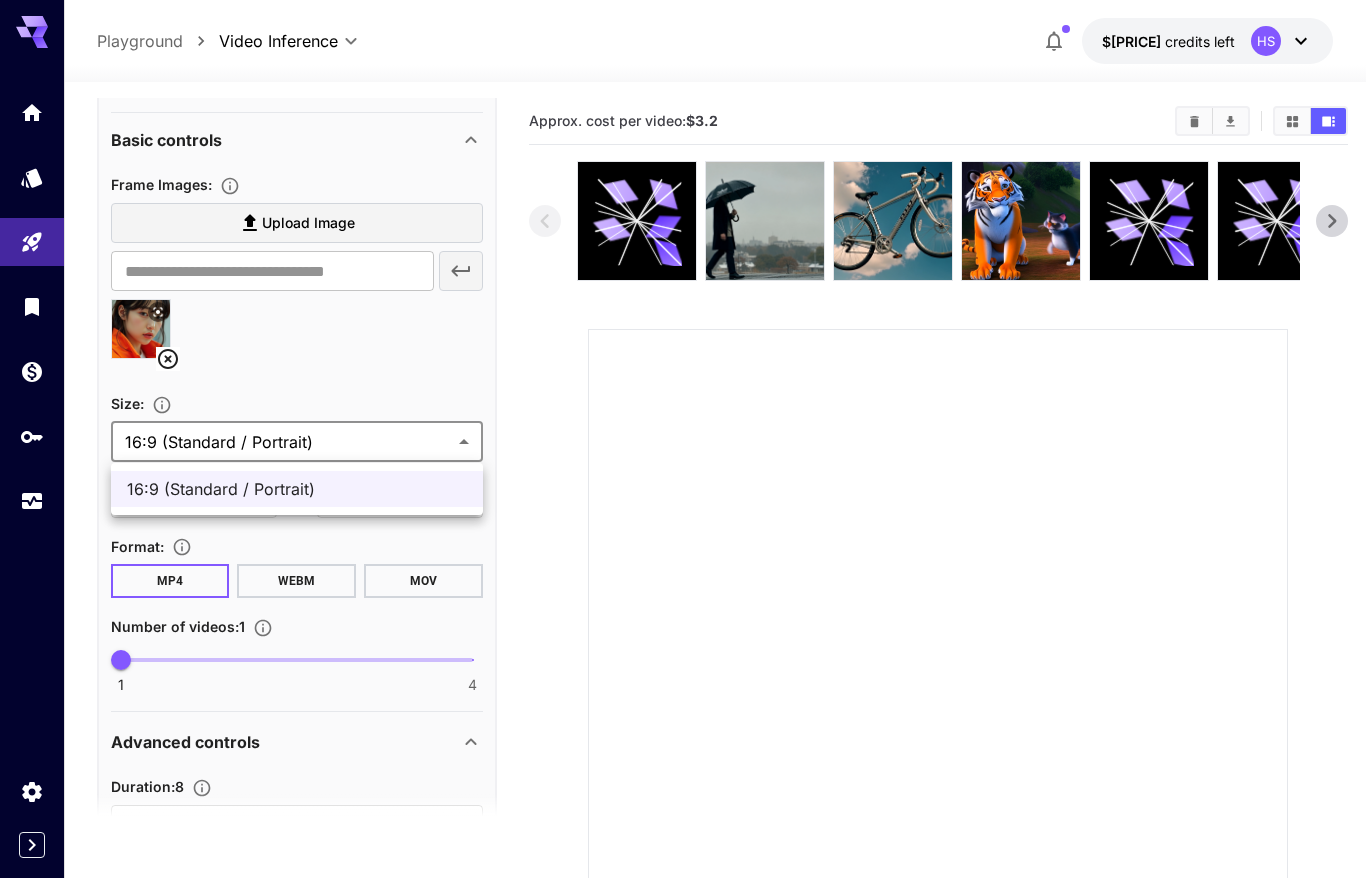 click at bounding box center (683, 439) 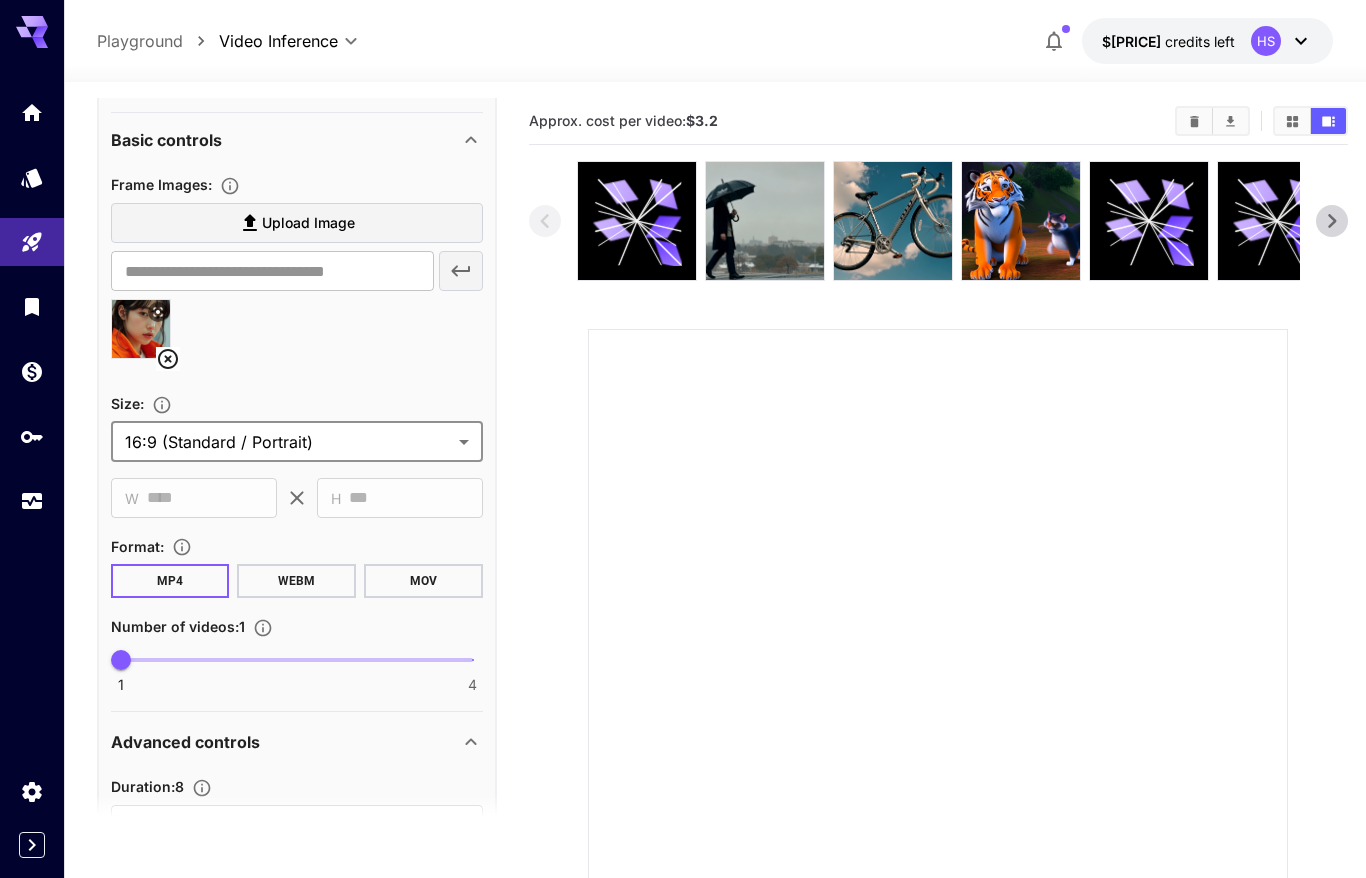 scroll, scrollTop: 39, scrollLeft: 0, axis: vertical 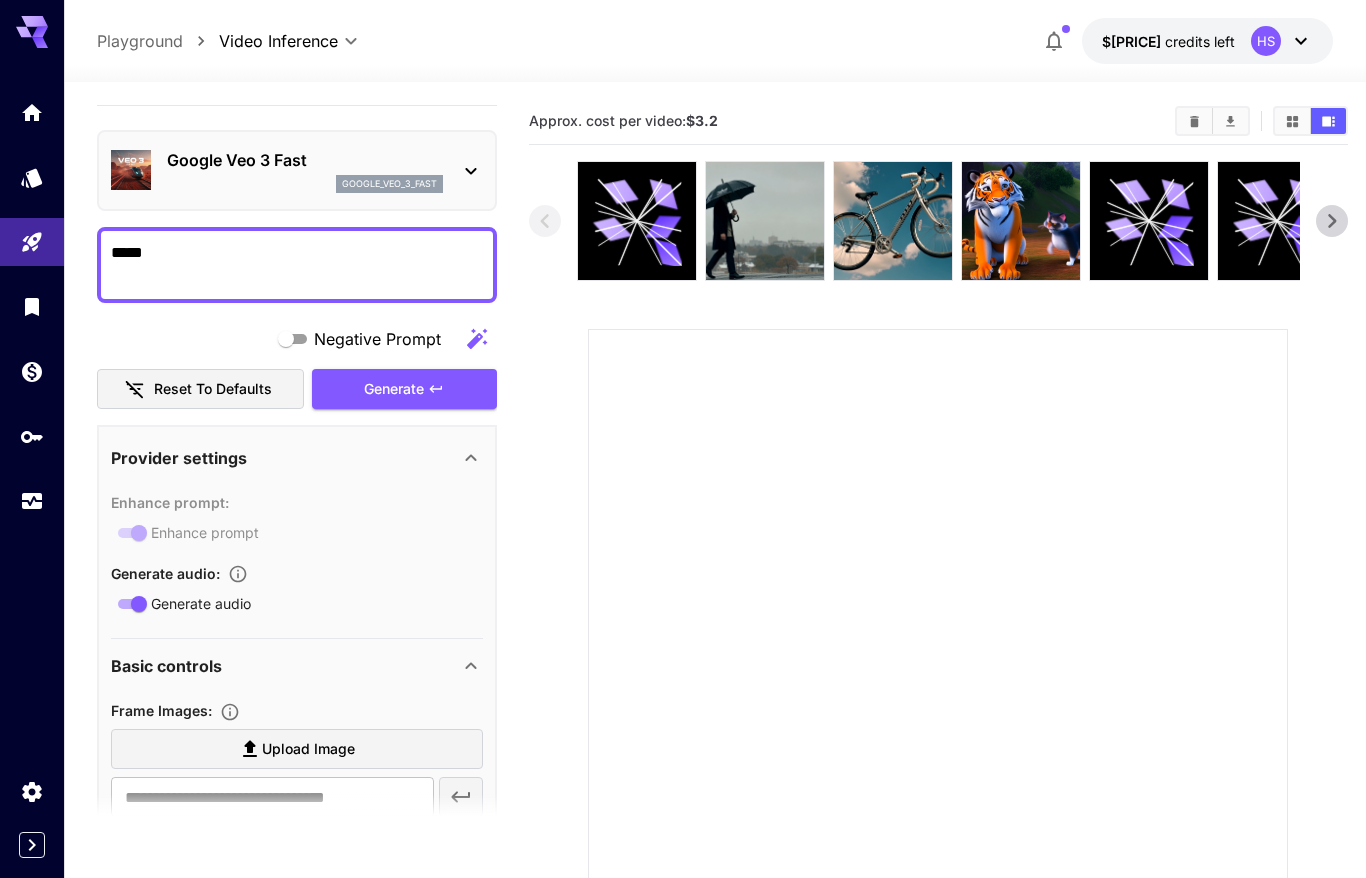 click on "Google Veo 3 Fast" at bounding box center [305, 160] 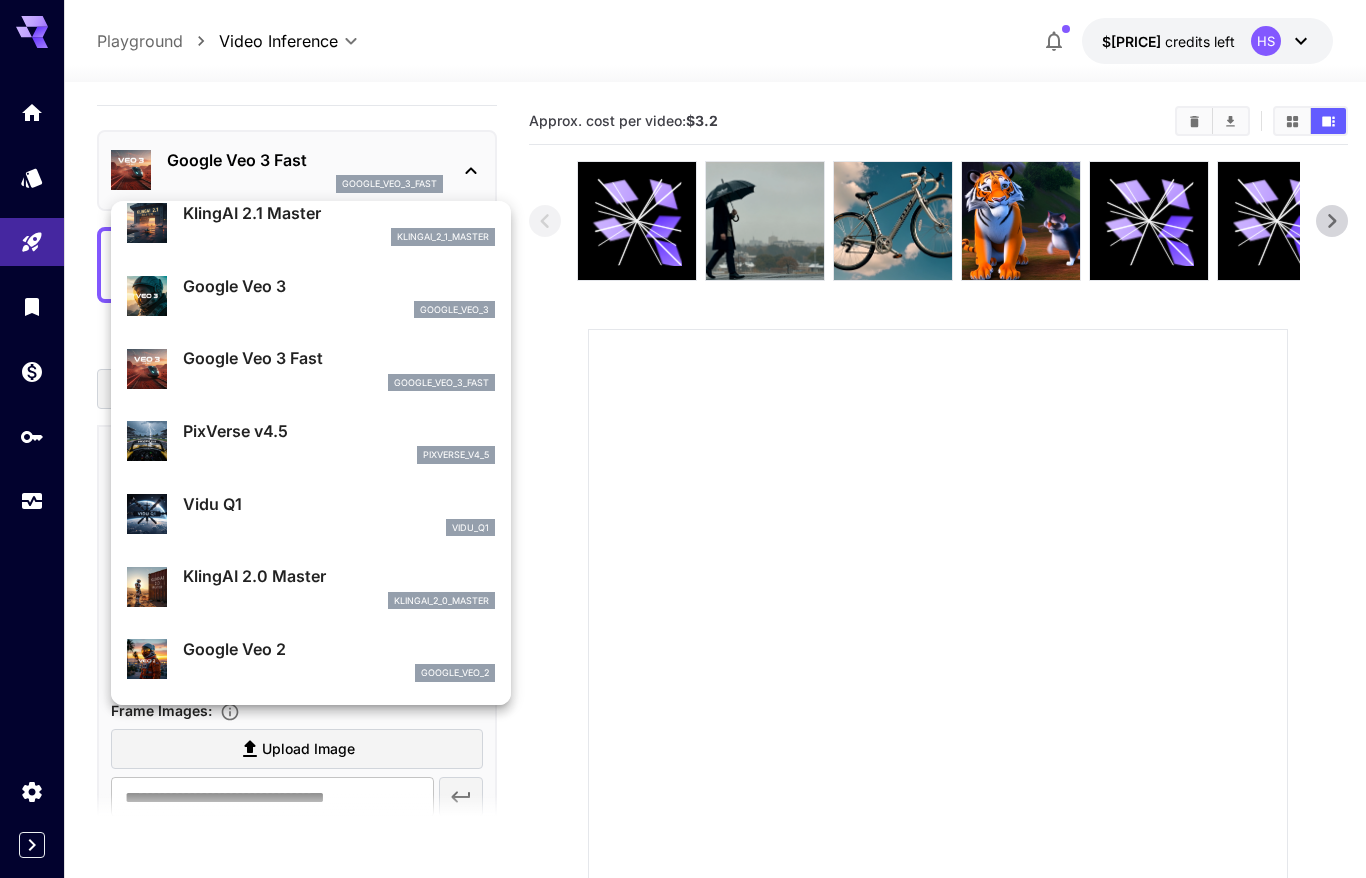 scroll, scrollTop: 156, scrollLeft: 0, axis: vertical 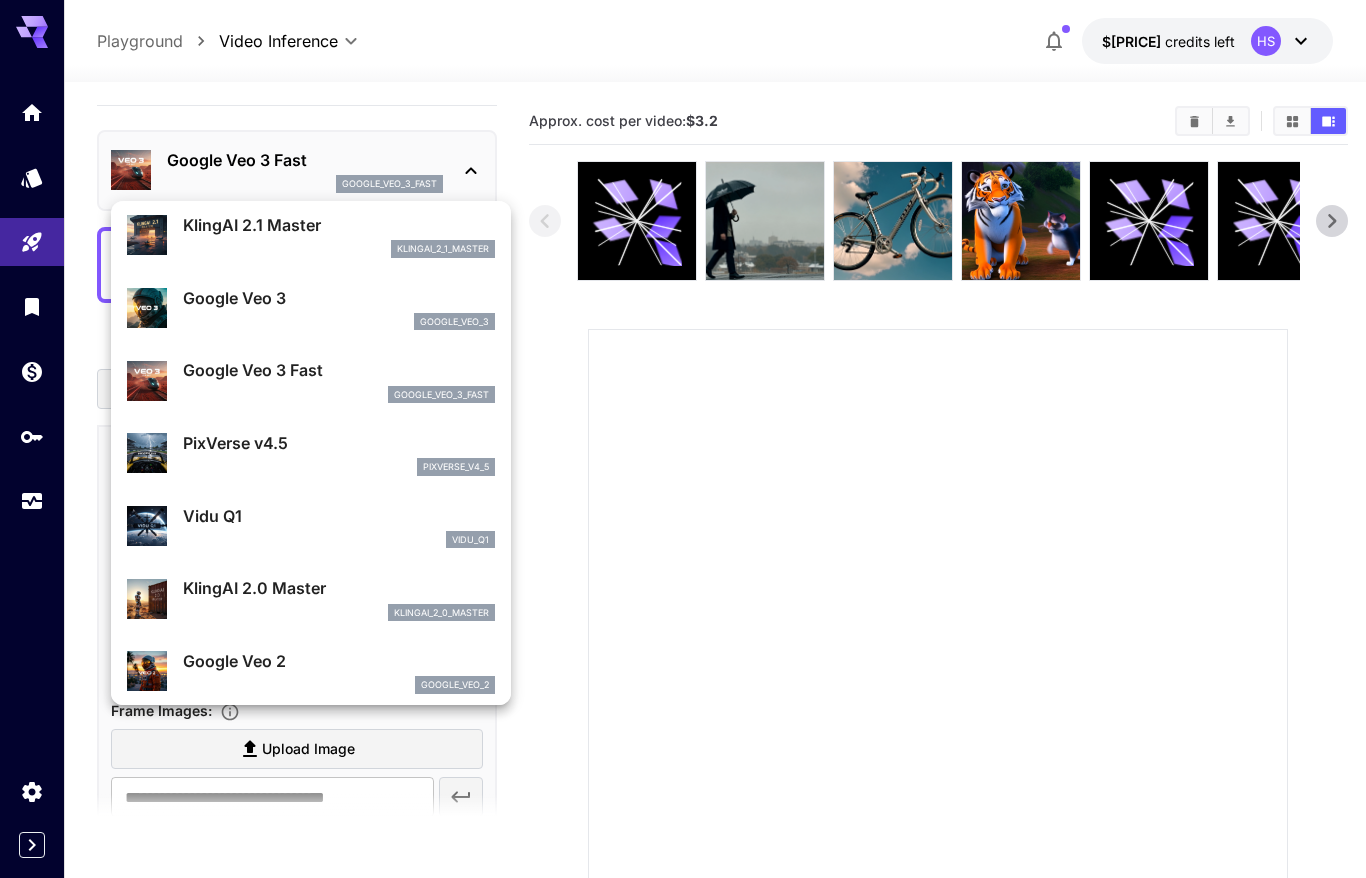 click on "Google Veo 2" at bounding box center [339, 661] 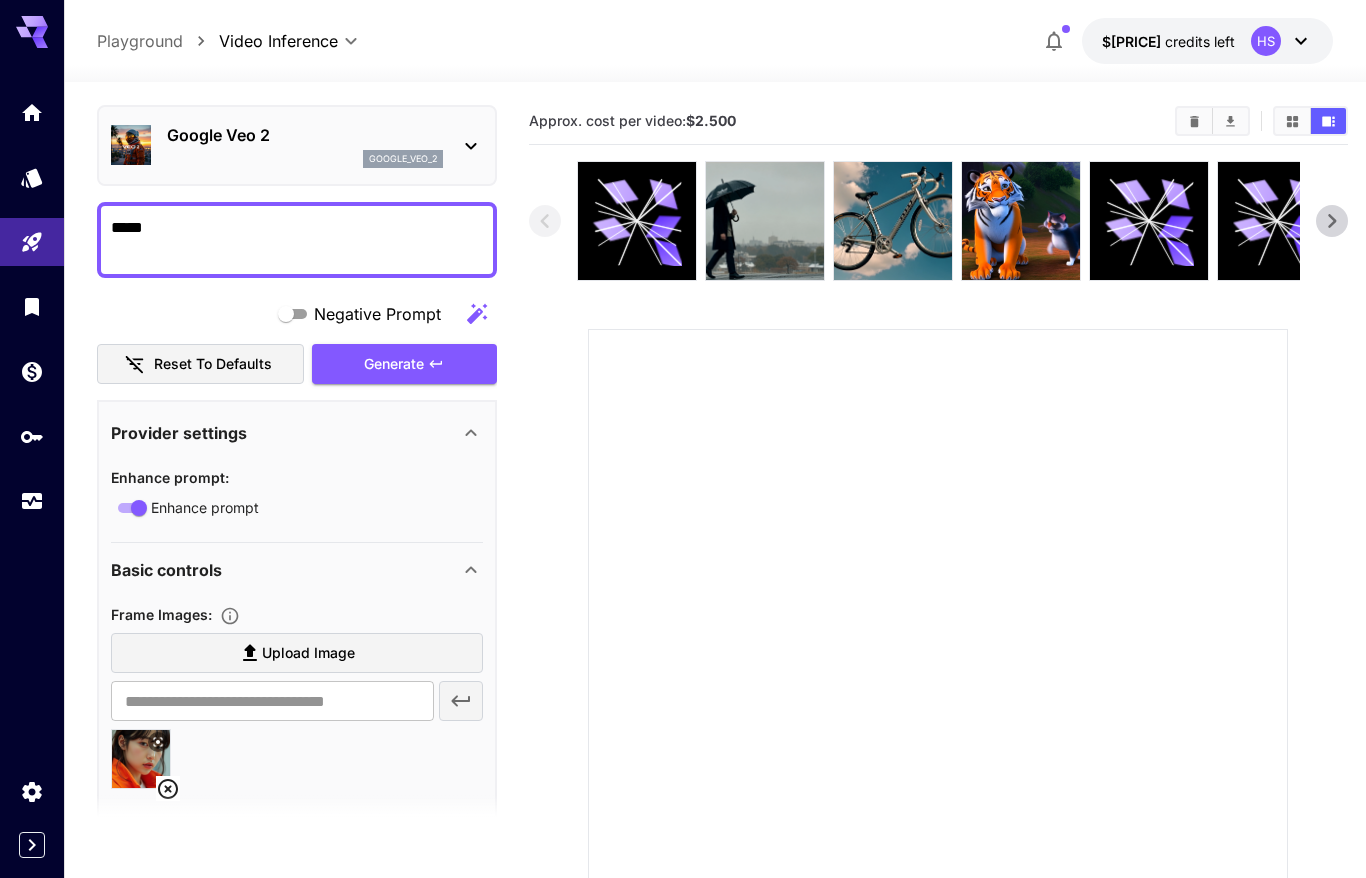 scroll, scrollTop: 90, scrollLeft: 0, axis: vertical 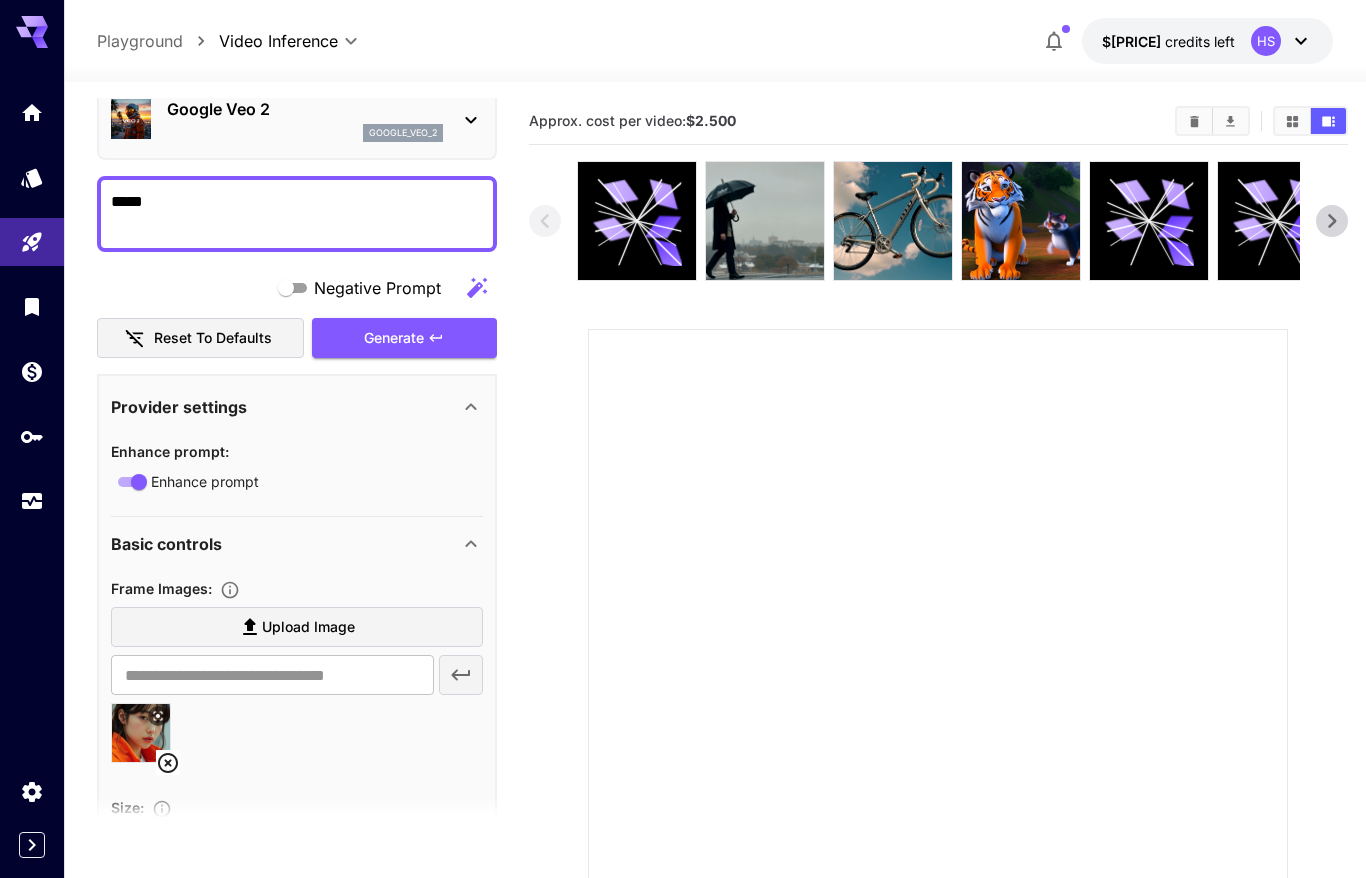 click on "Basic controls" at bounding box center (297, 544) 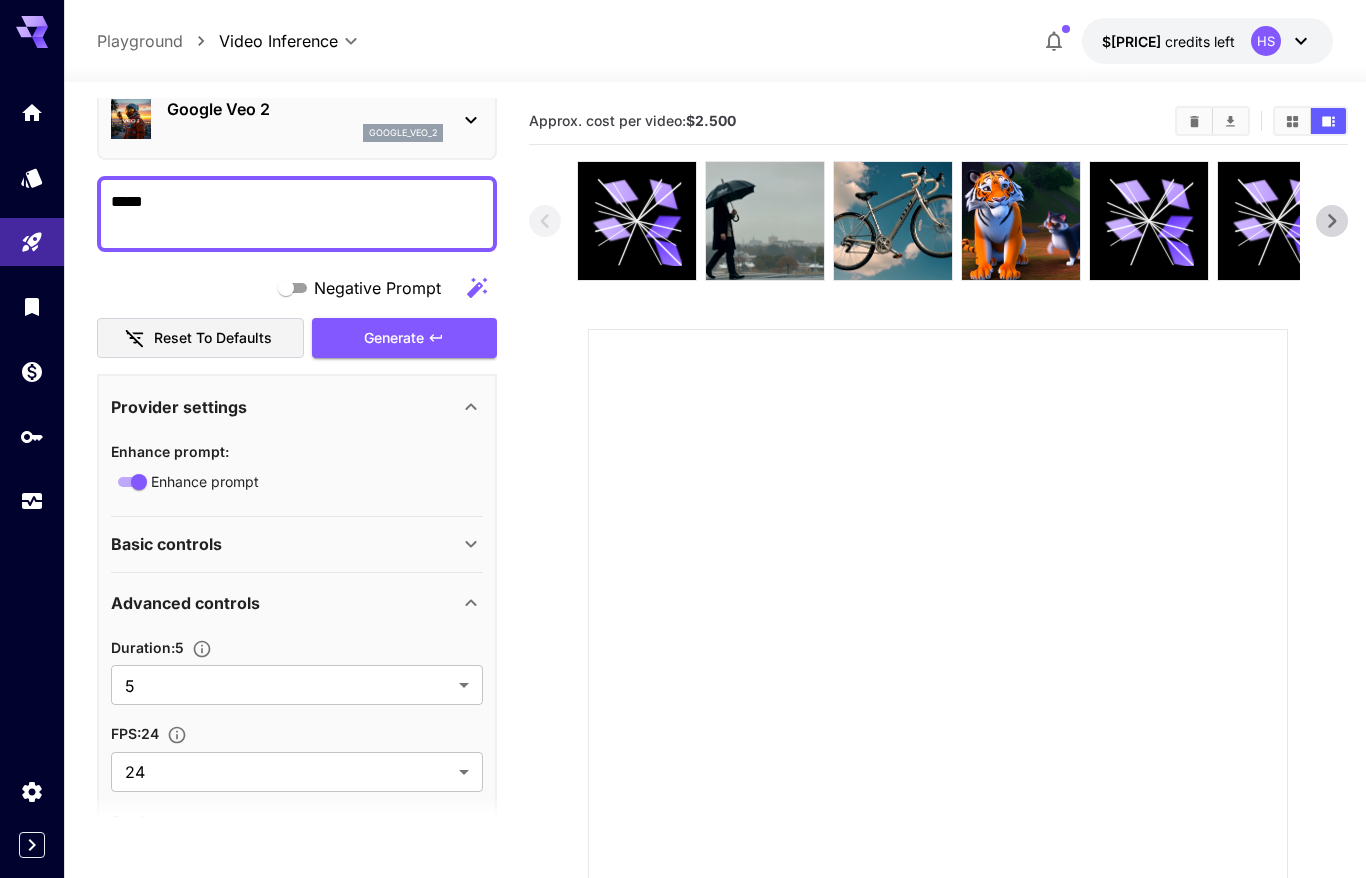 click on "Basic controls" at bounding box center (297, 544) 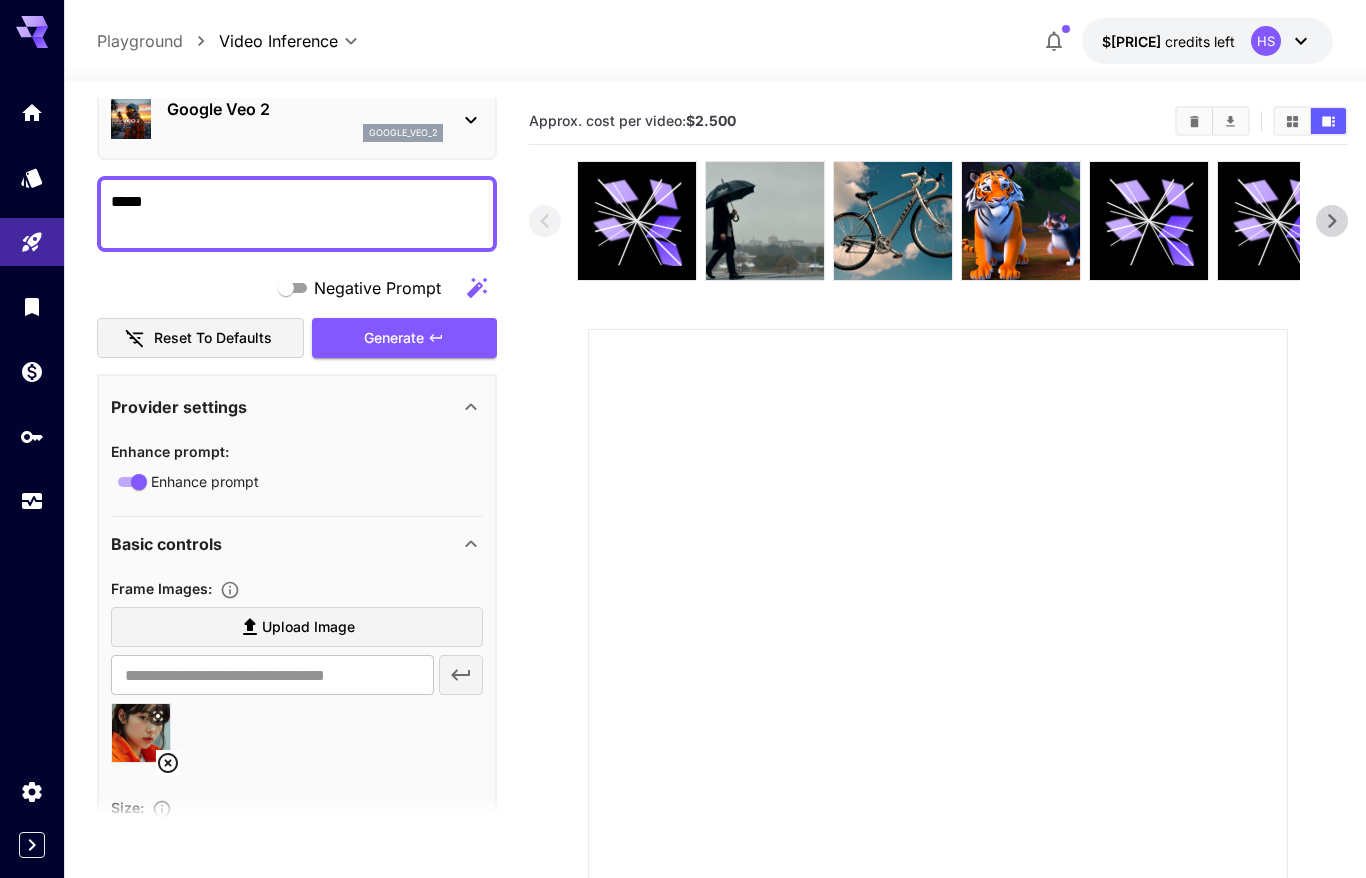 click at bounding box center [938, 679] 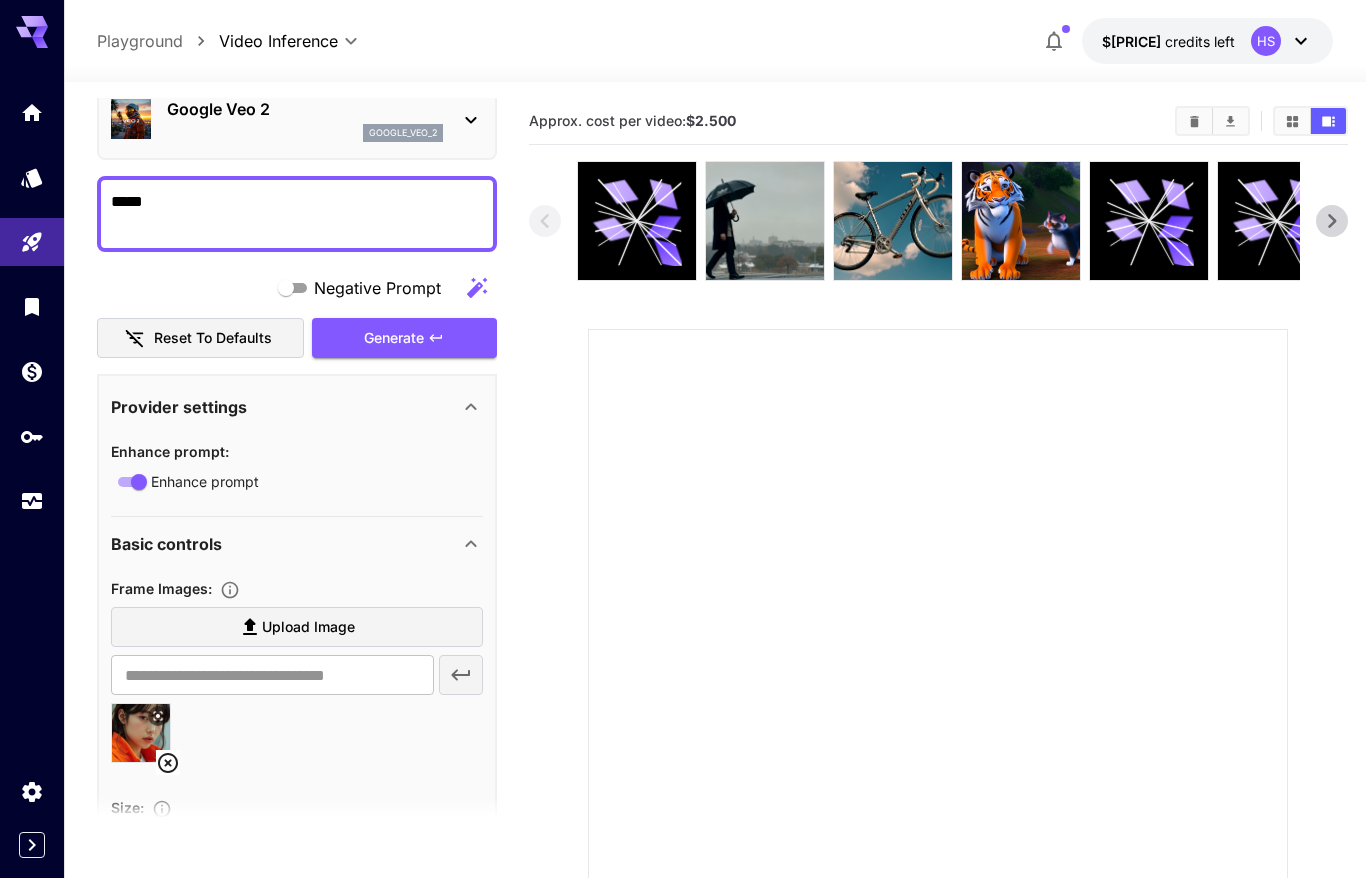 click on "**********" at bounding box center [715, 41] 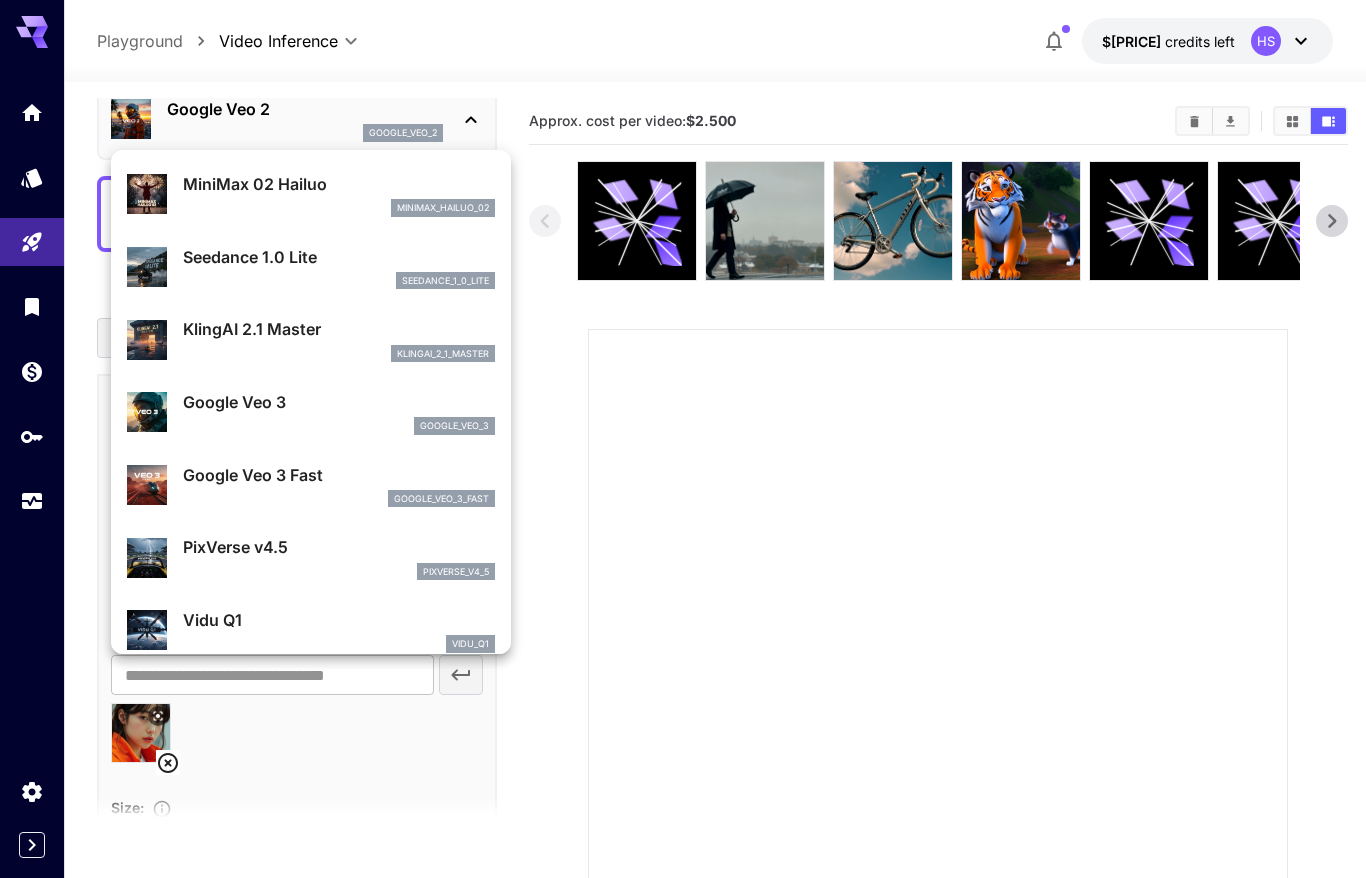 scroll, scrollTop: 123, scrollLeft: 0, axis: vertical 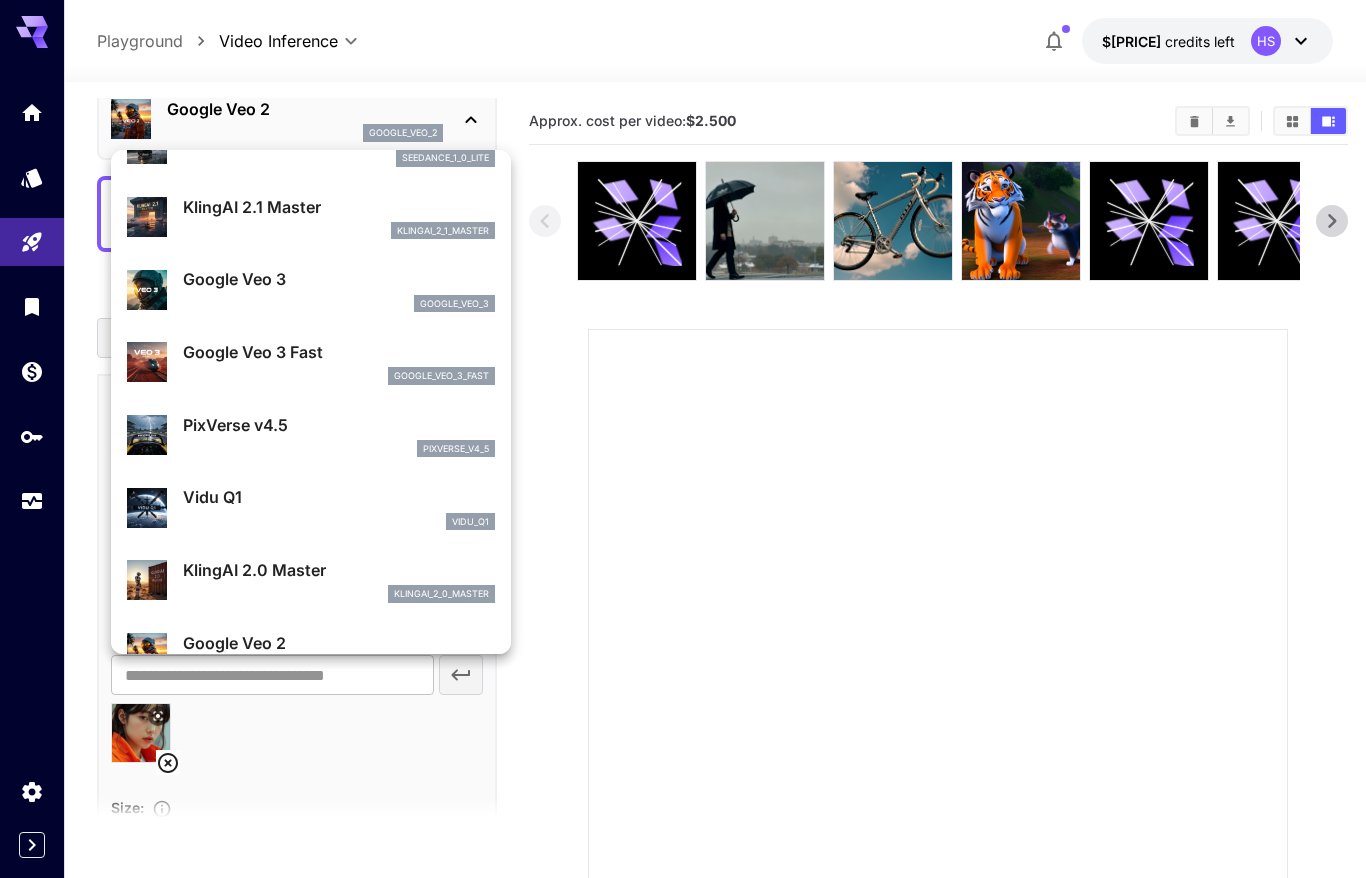 click at bounding box center (683, 439) 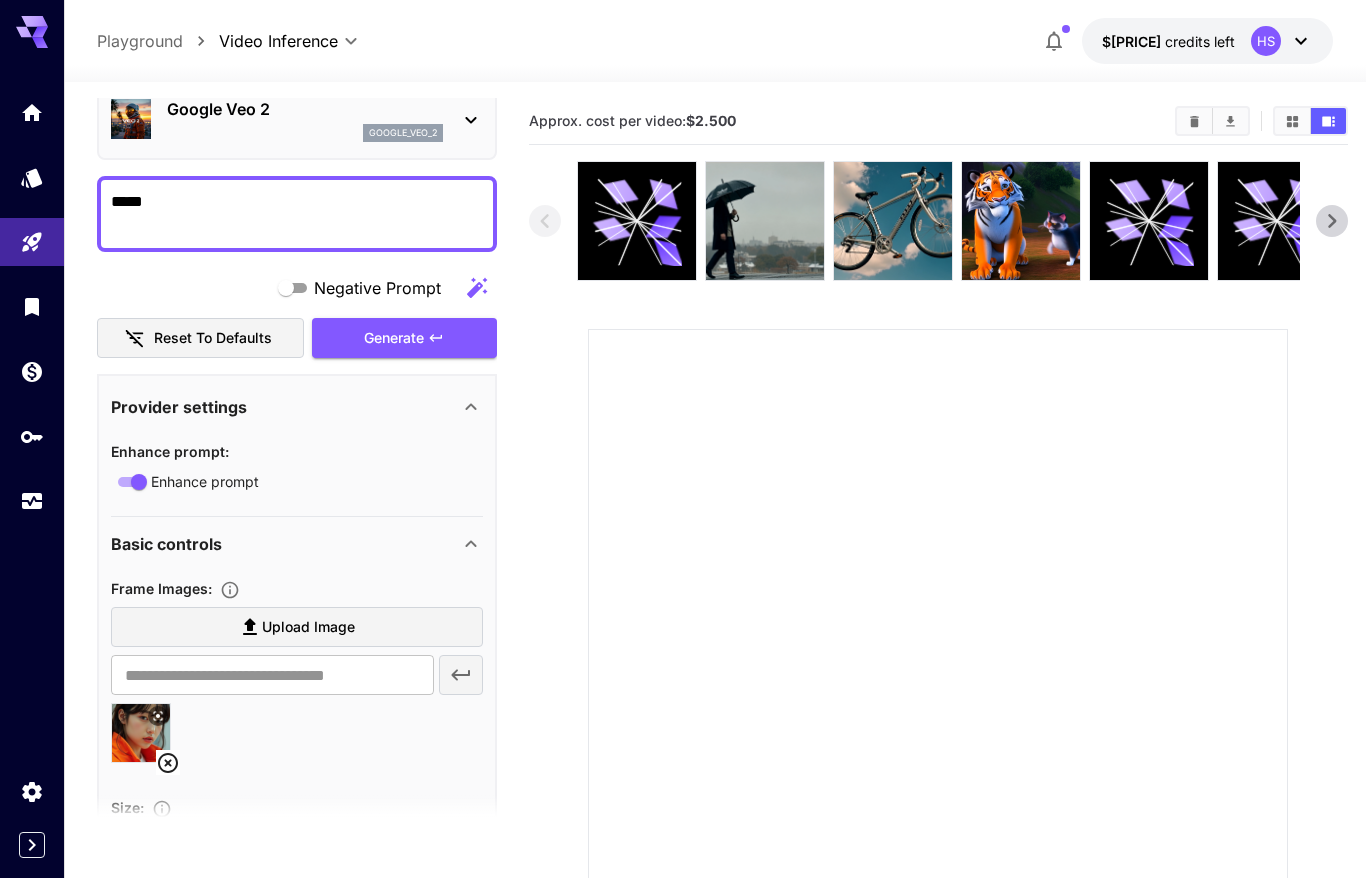 click on "Google Veo 2 google_veo_2" at bounding box center (305, 119) 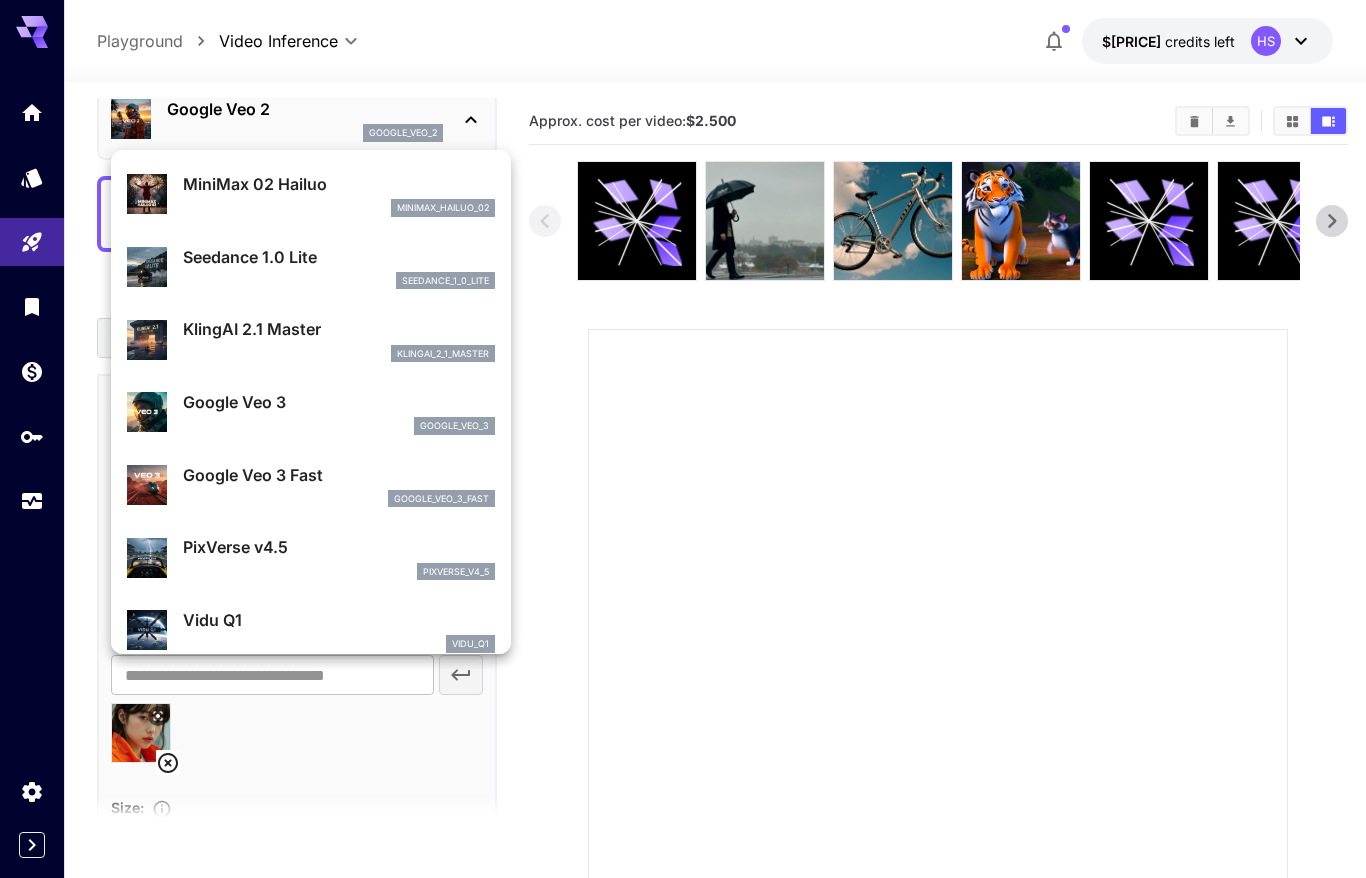 click on "Google Veo 3 Fast" at bounding box center (339, 475) 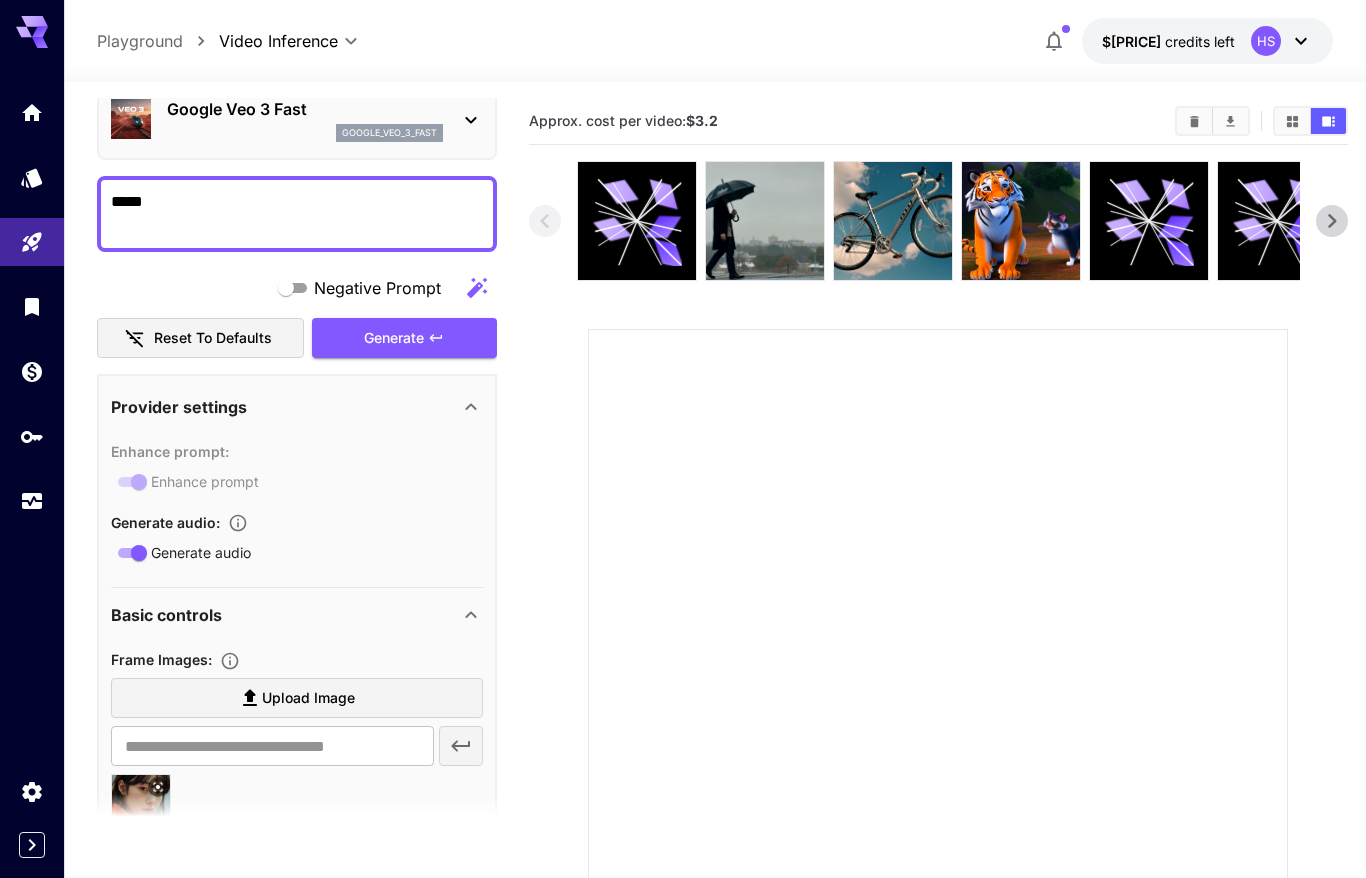 scroll, scrollTop: 0, scrollLeft: 0, axis: both 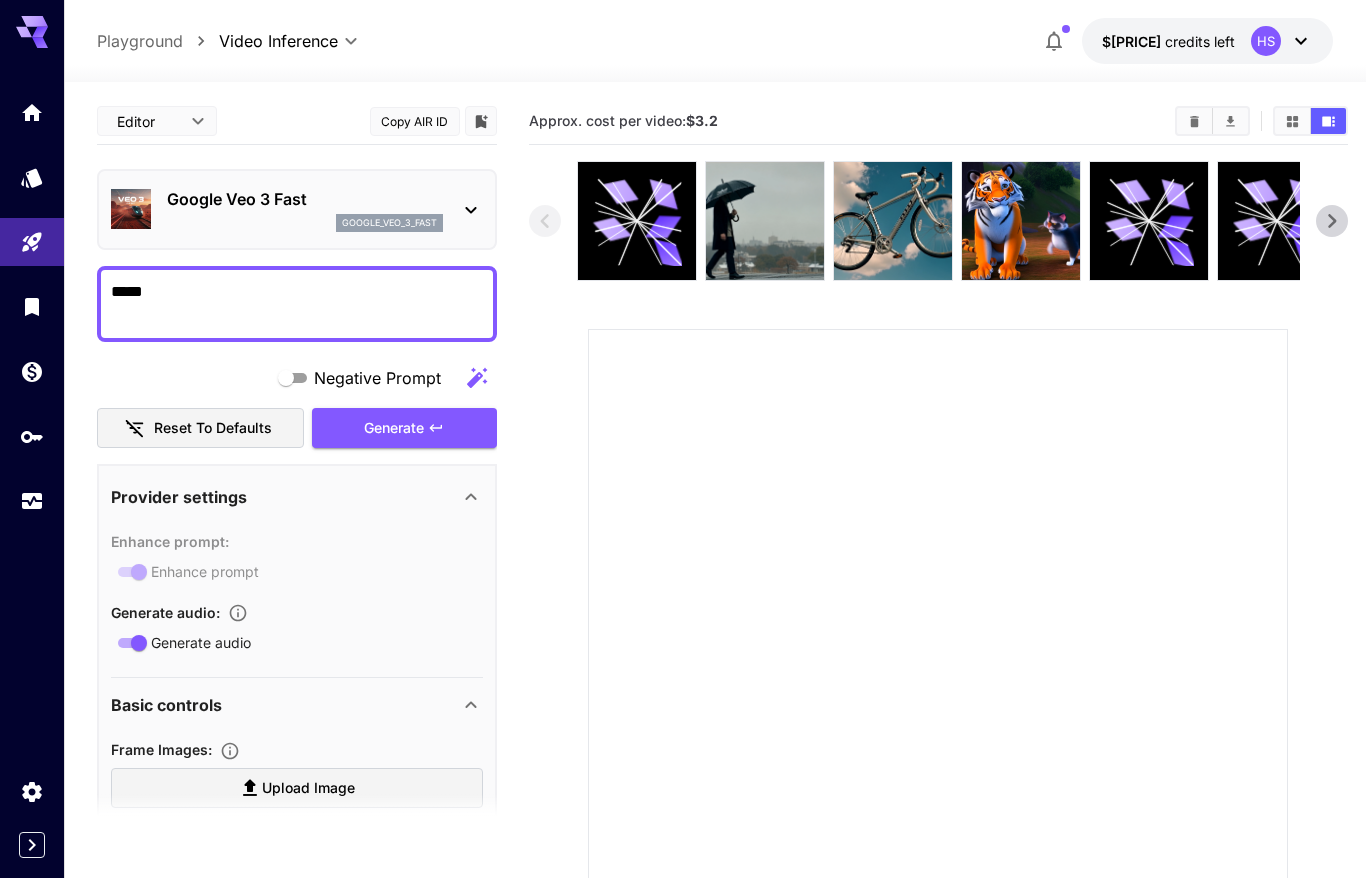 click on "**********" at bounding box center [683, 544] 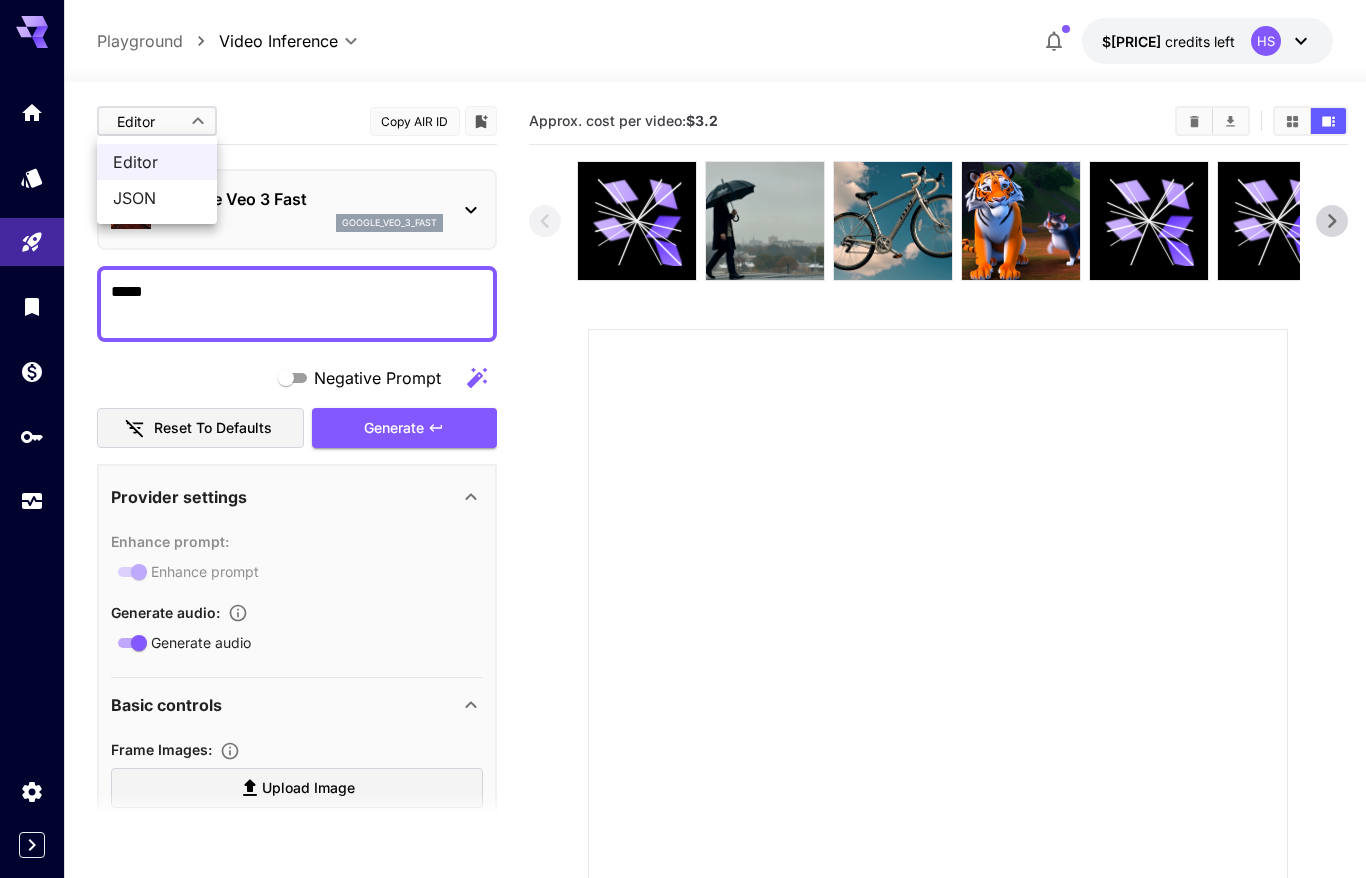 click on "JSON" at bounding box center (157, 198) 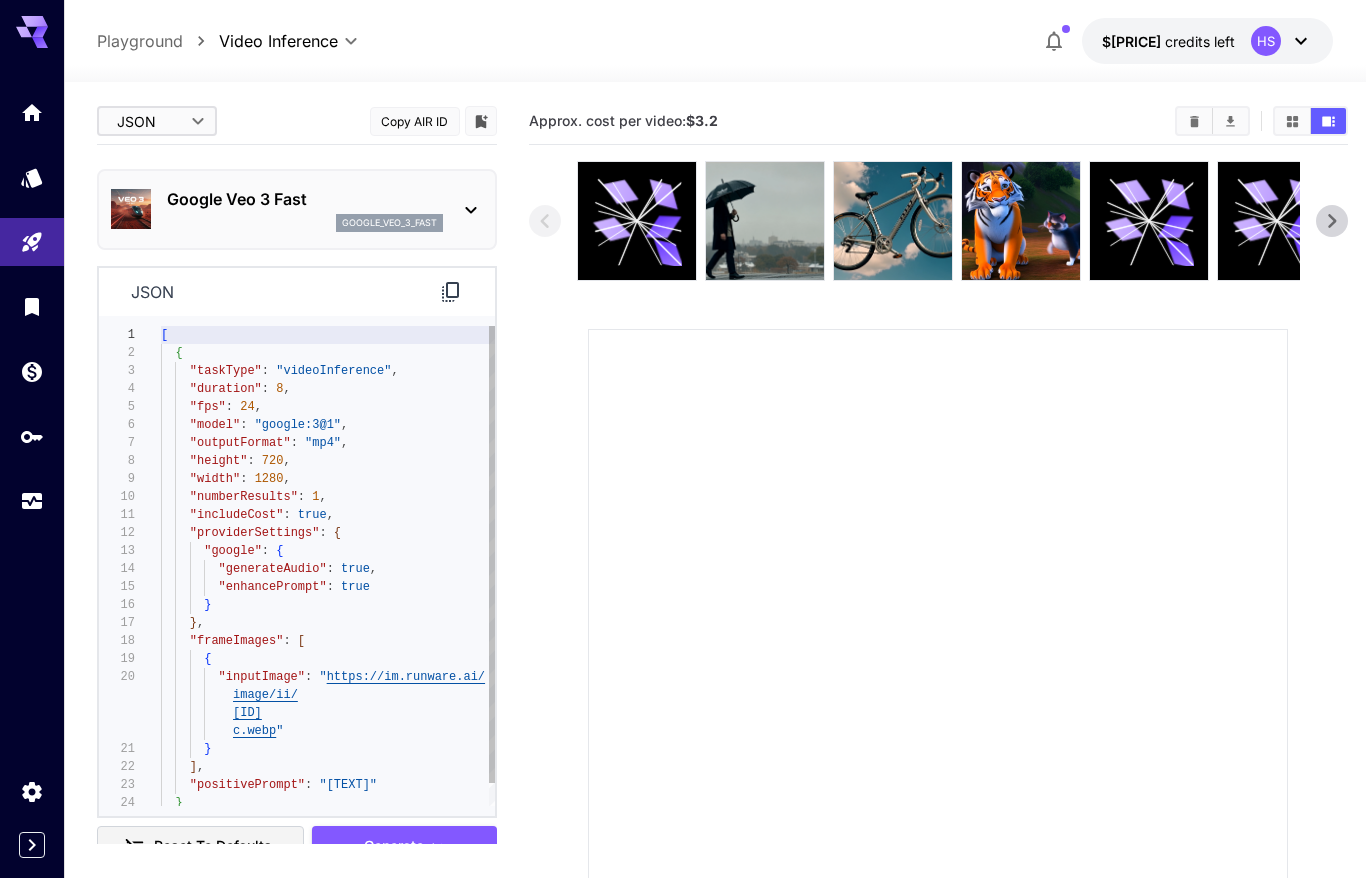 type on "**********" 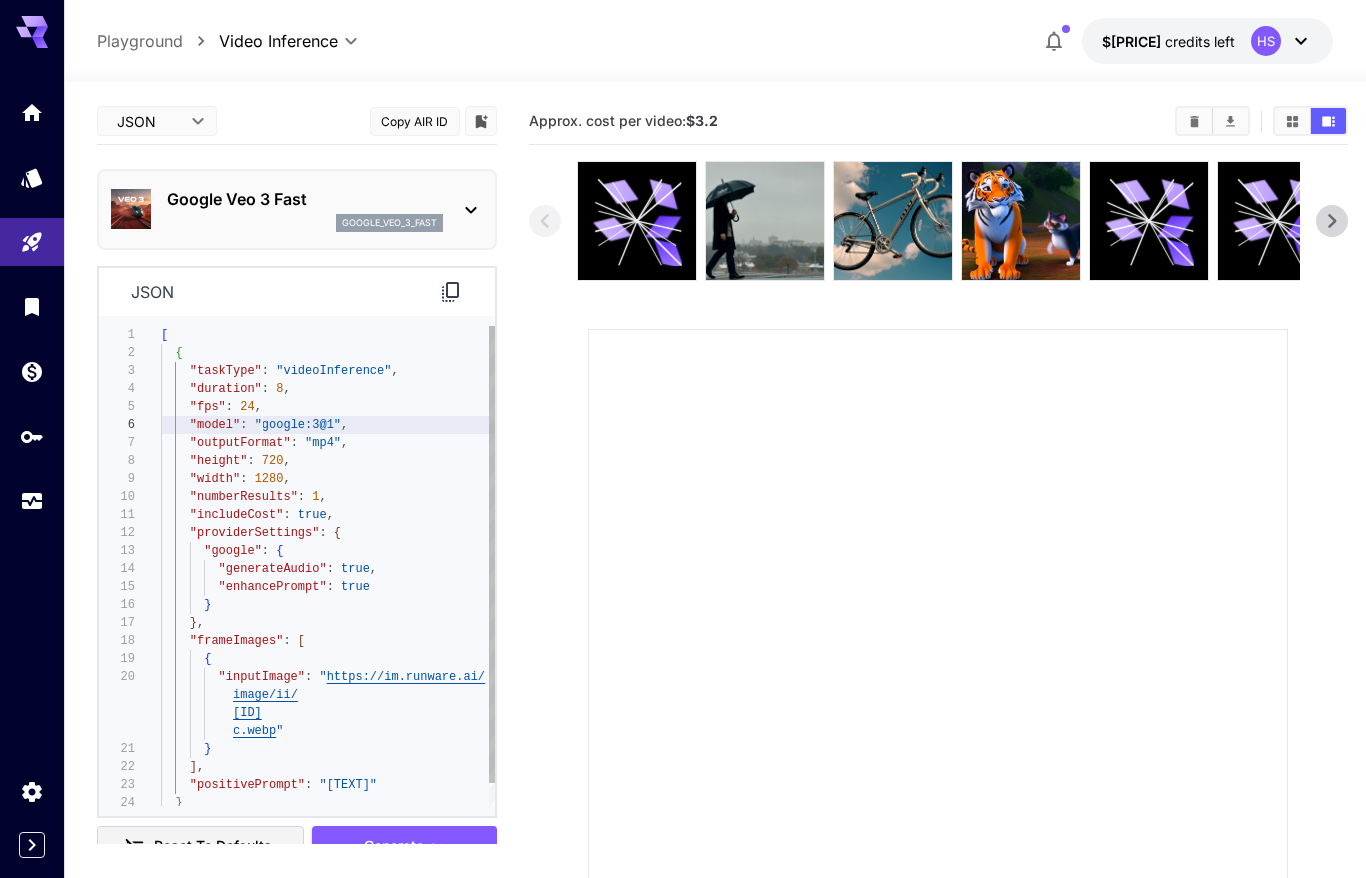 scroll, scrollTop: 90, scrollLeft: 0, axis: vertical 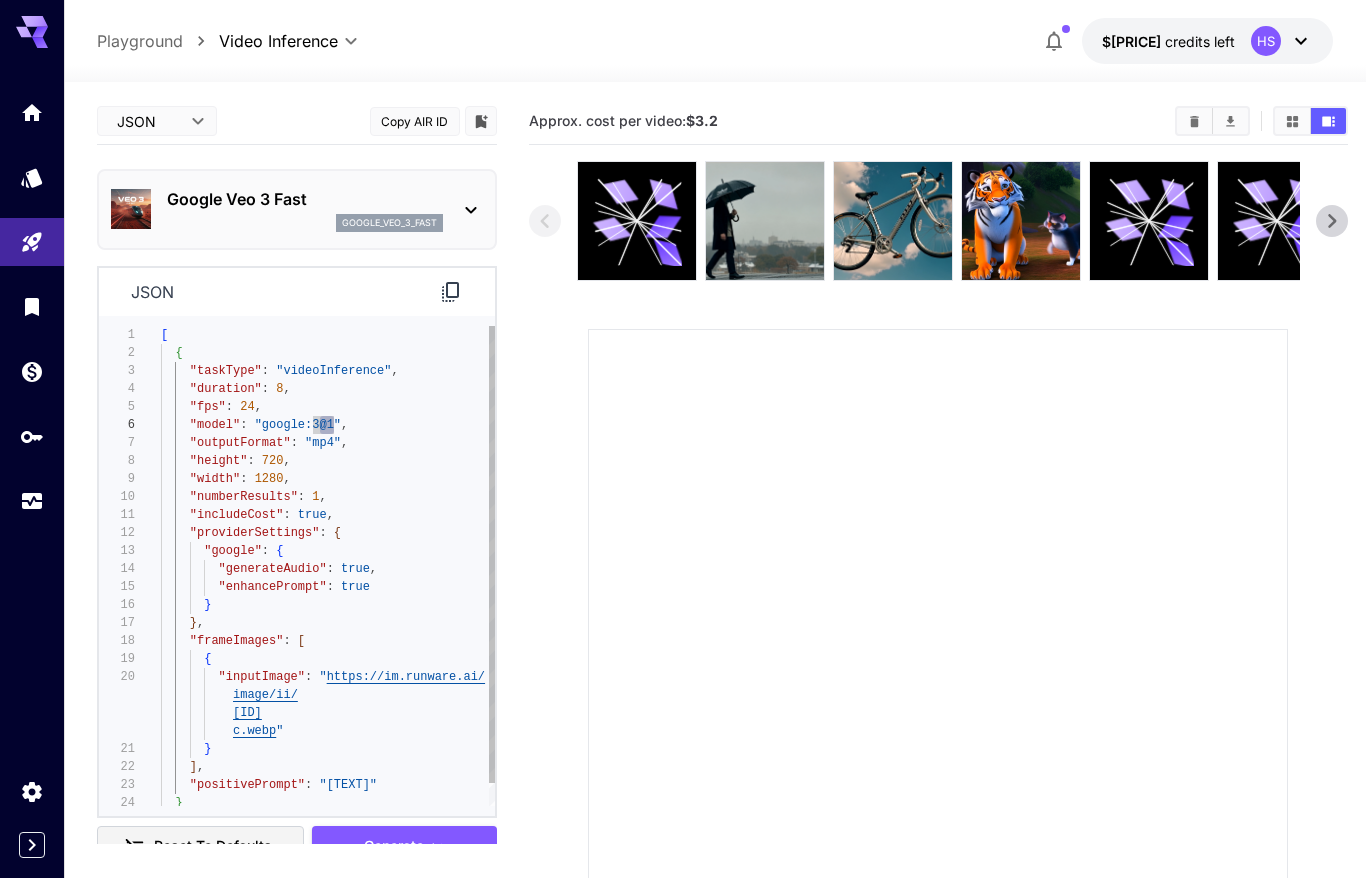 click on "[    {      "taskType" :   "videoInference" ,      "duration" :   [NUMBER] ,      "fps" :   [NUMBER] ,      "model" :   "google:[NUMBER]@[NUMBER]" ,      "outputFormat" :   "mp4" ,      "height" :   [NUMBER] ,      "width" :   [NUMBER] ,      "numberResults" :   [NUMBER] ,      "includeCost" :   true ,      "providerSettings" :   {        "google" :   {          "generateAudio" :   true ,          "enhancePrompt" :   true        }      } ,      "frameImages" :   [        {          "inputImage" :   " https://im.runware.ai/            image/ii/            [ID] .webp "        }      ] ,      "positivePrompt" :   "[TEXT]"    }" at bounding box center (328, 578) 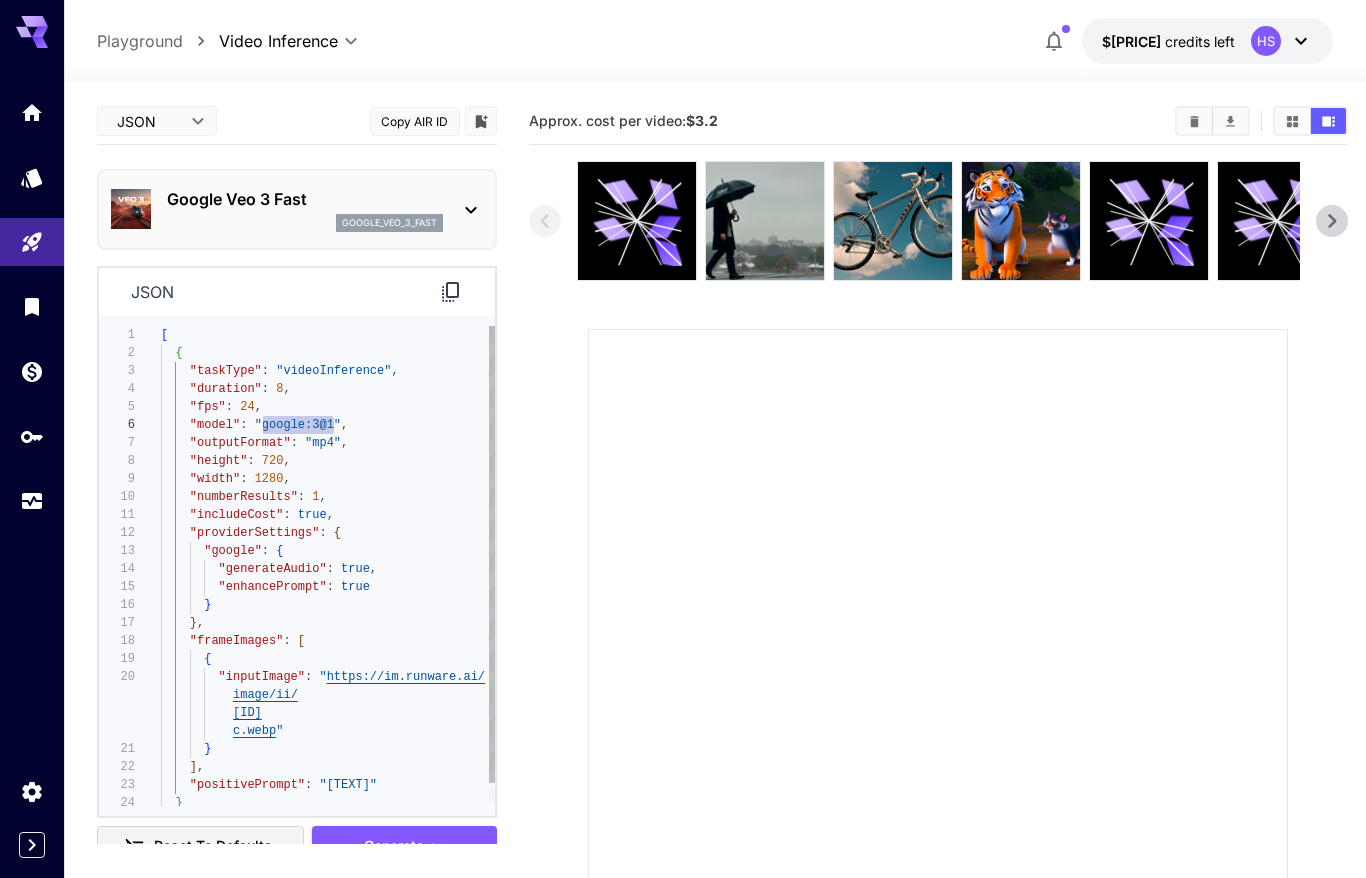 drag, startPoint x: 334, startPoint y: 426, endPoint x: 261, endPoint y: 428, distance: 73.02739 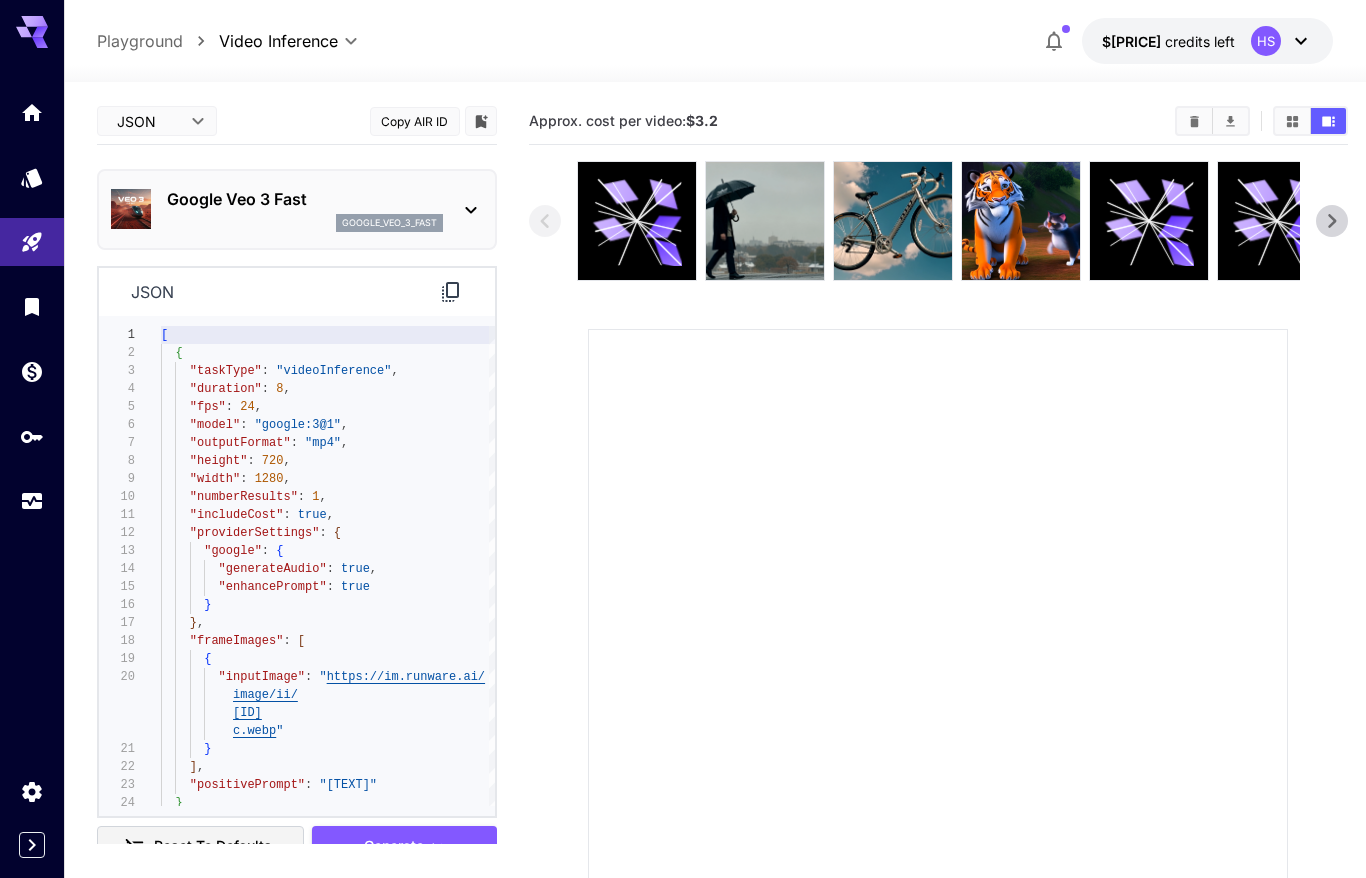 click at bounding box center [715, 70] 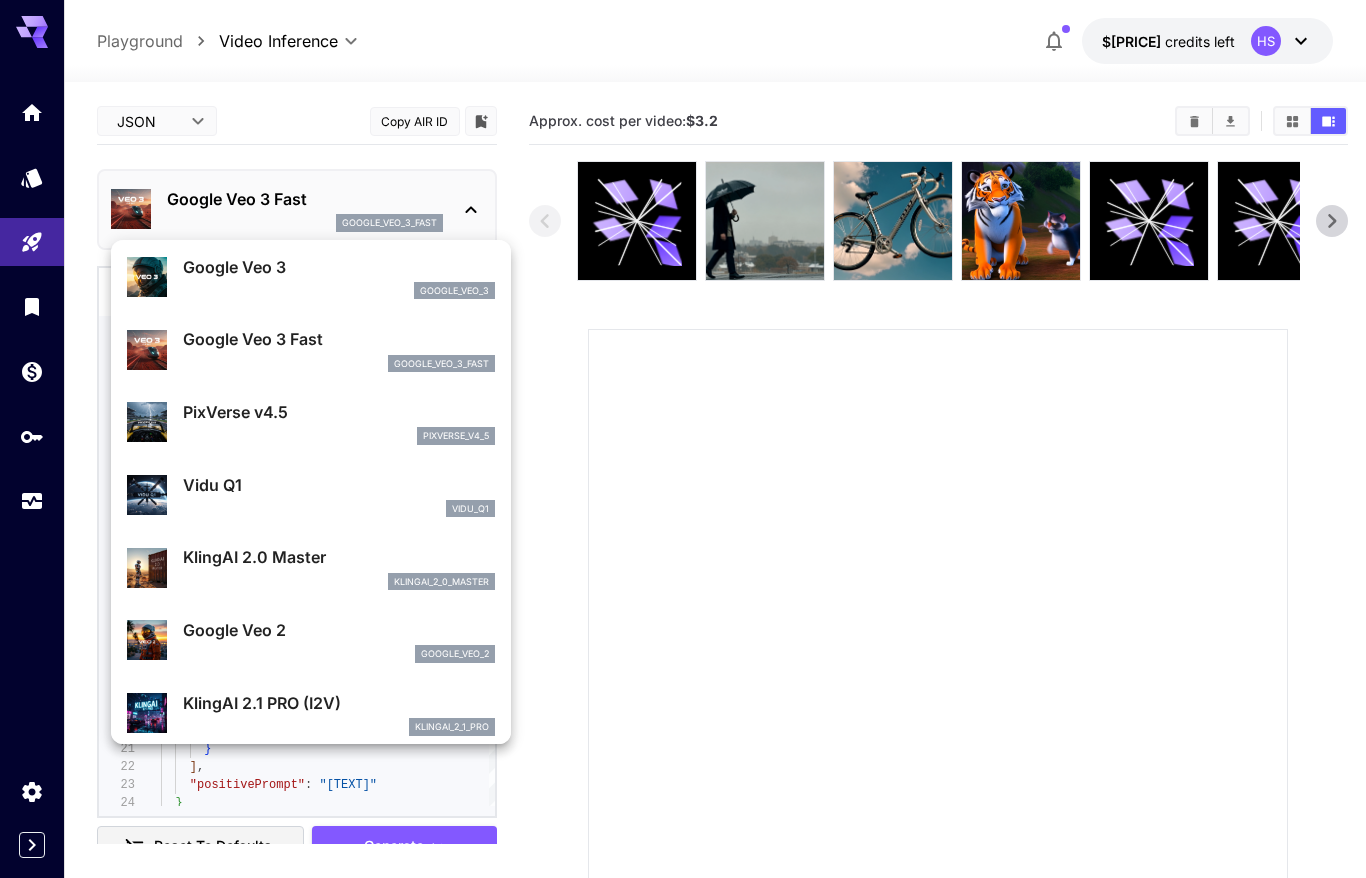 scroll, scrollTop: 107, scrollLeft: 0, axis: vertical 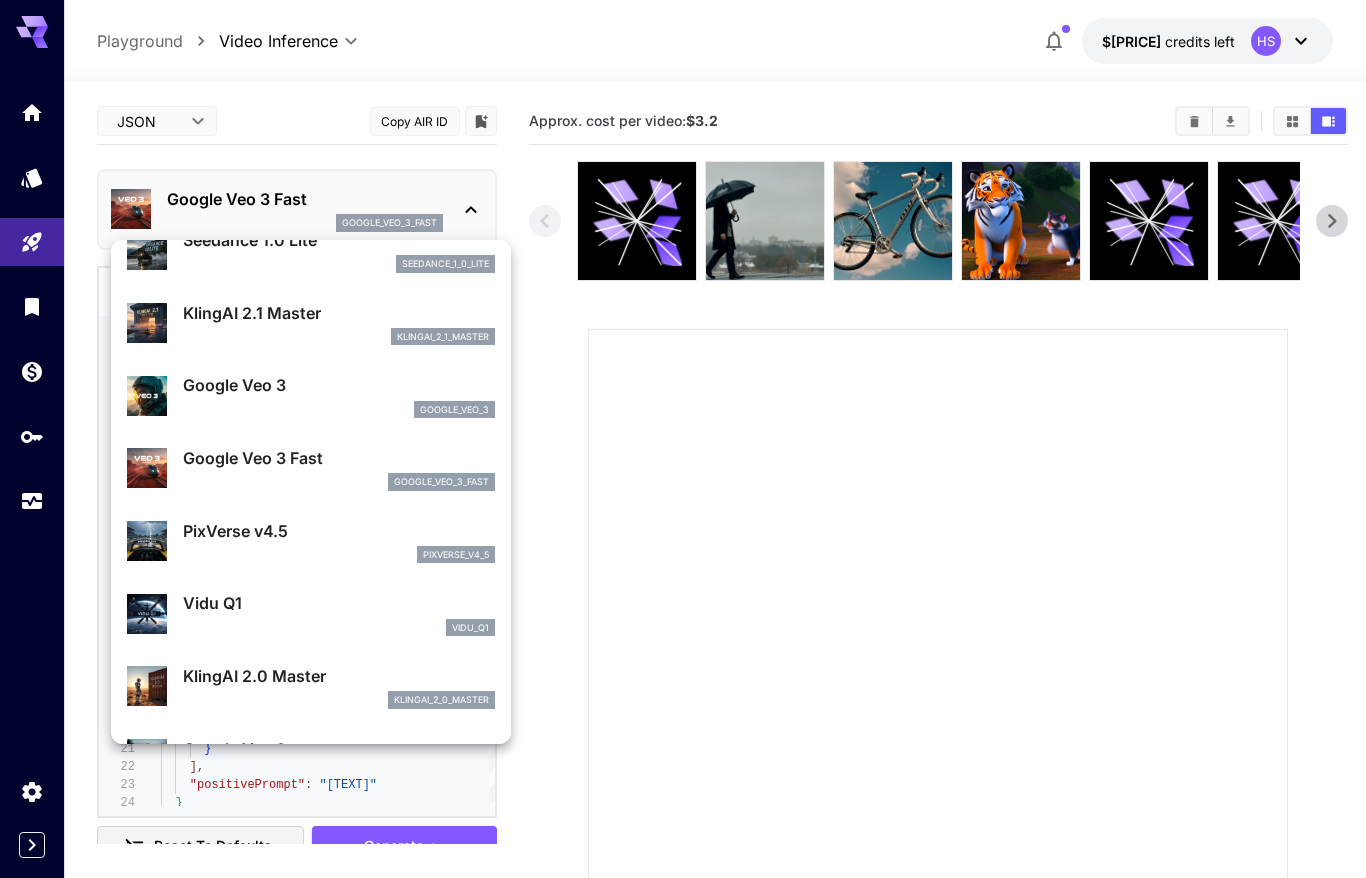 drag, startPoint x: 722, startPoint y: 422, endPoint x: 684, endPoint y: 437, distance: 40.853397 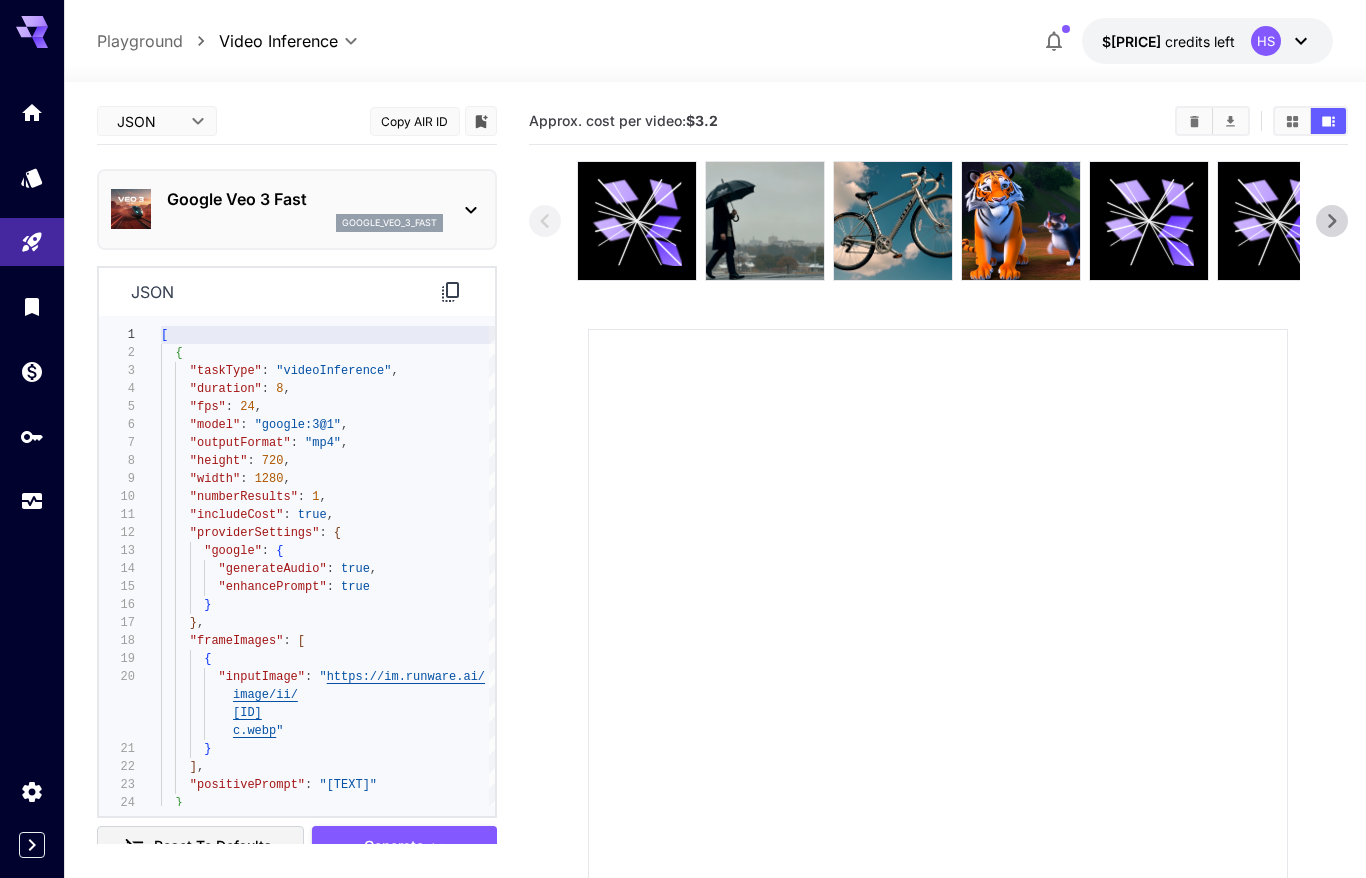 click on "Google Veo 3 Fast google_veo_3_fast" at bounding box center (305, 209) 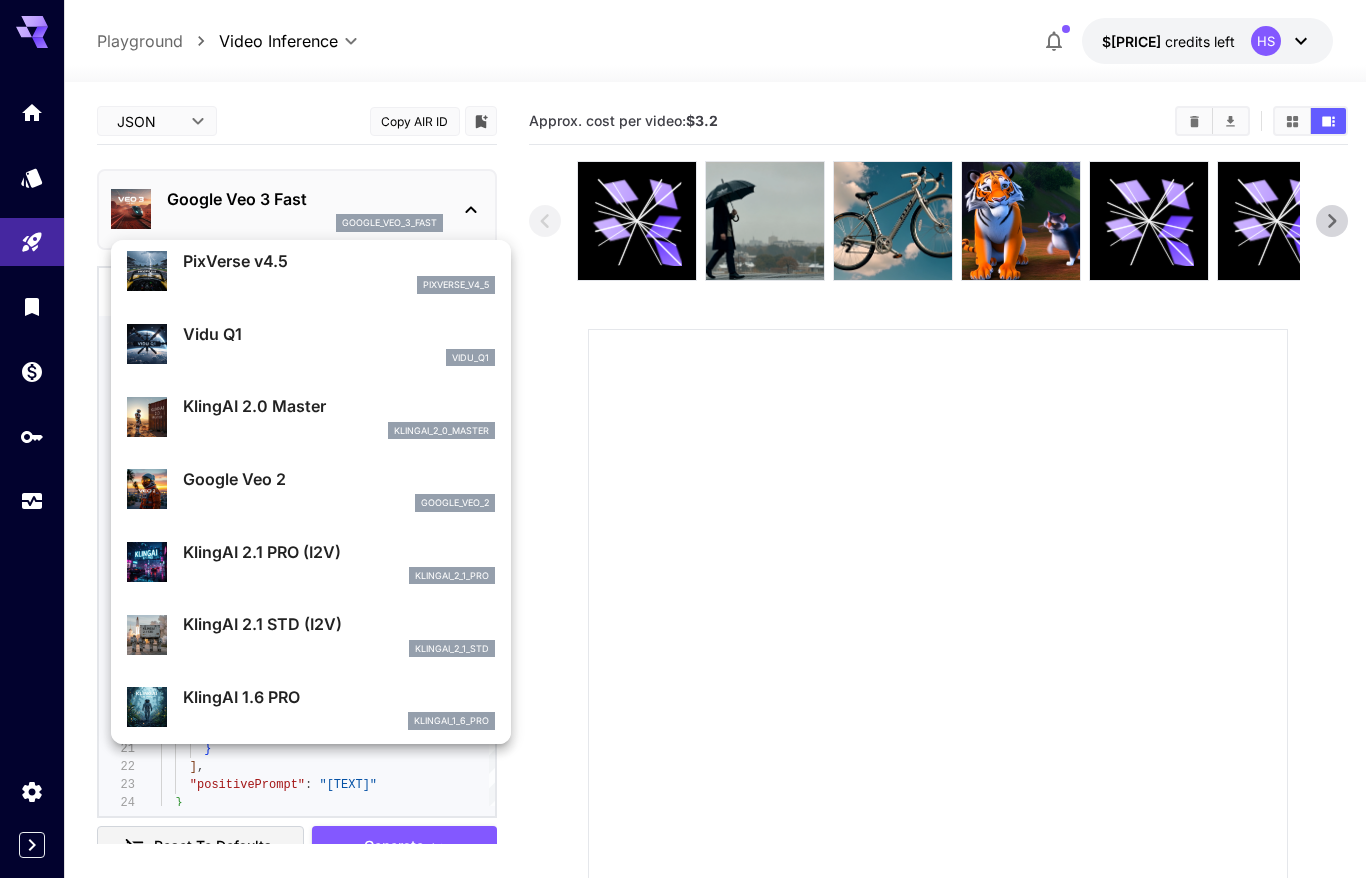 scroll, scrollTop: 146, scrollLeft: 0, axis: vertical 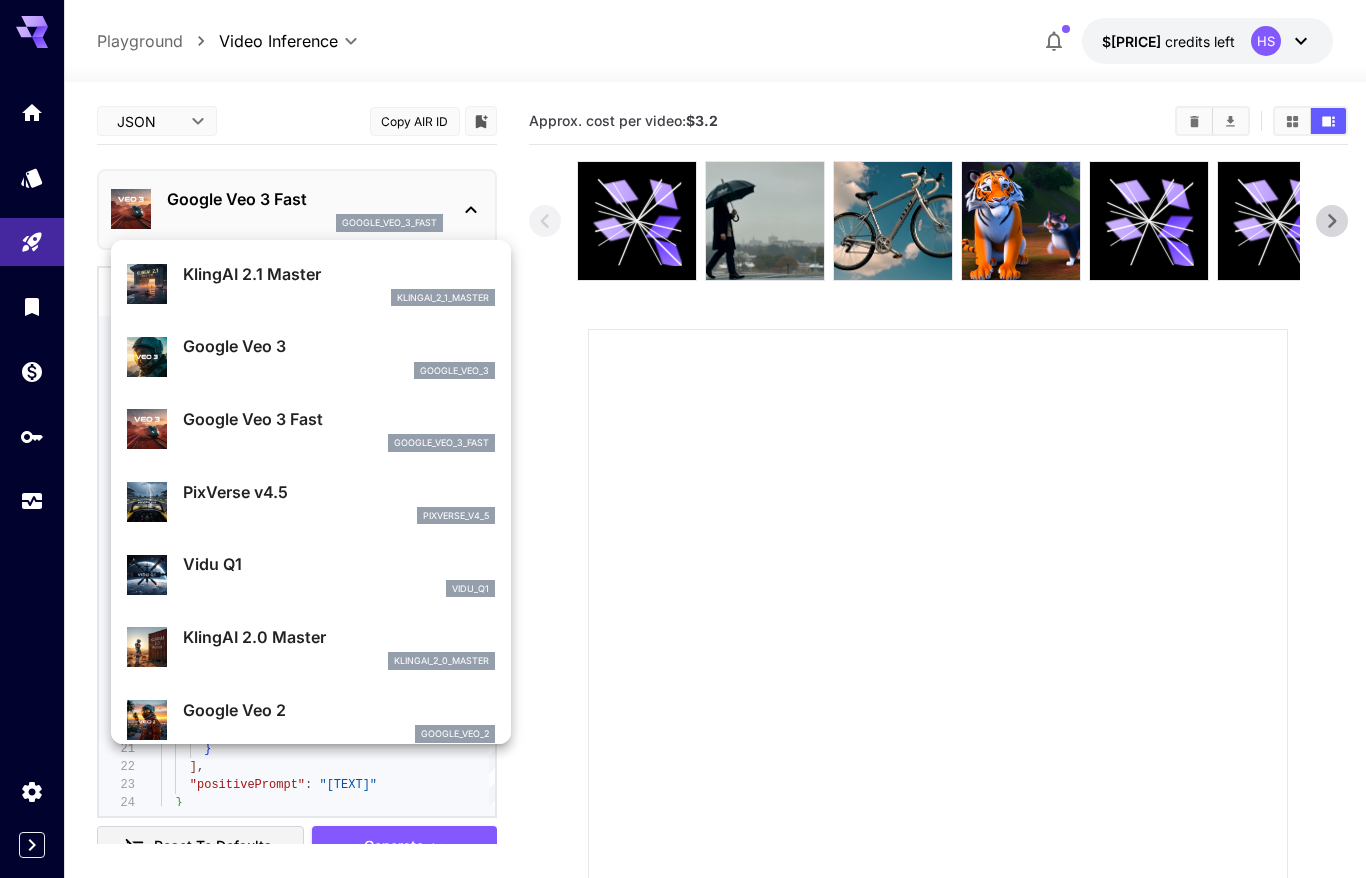 click on "pixverse_v4_5" at bounding box center [339, 516] 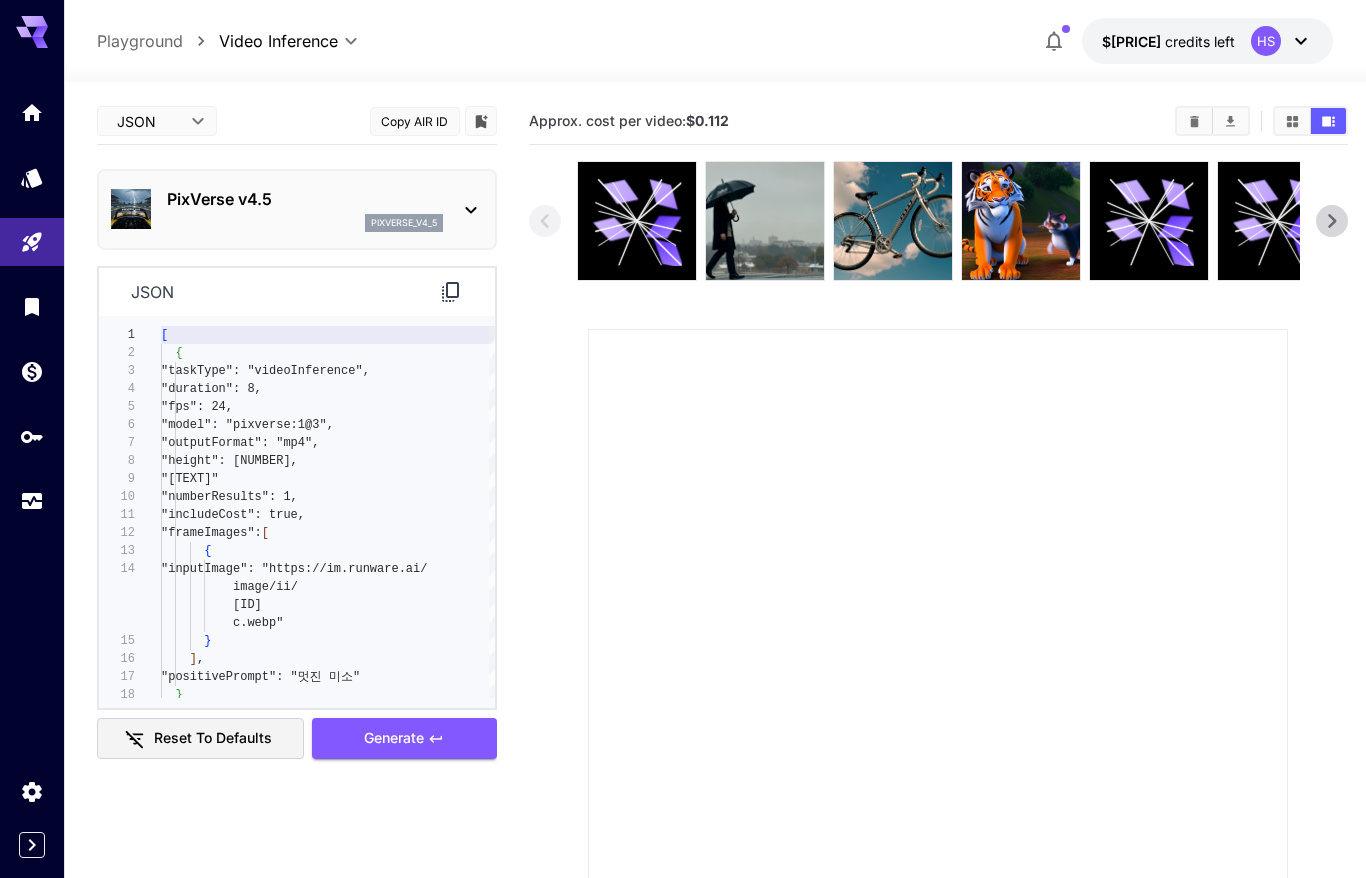 click at bounding box center (938, 679) 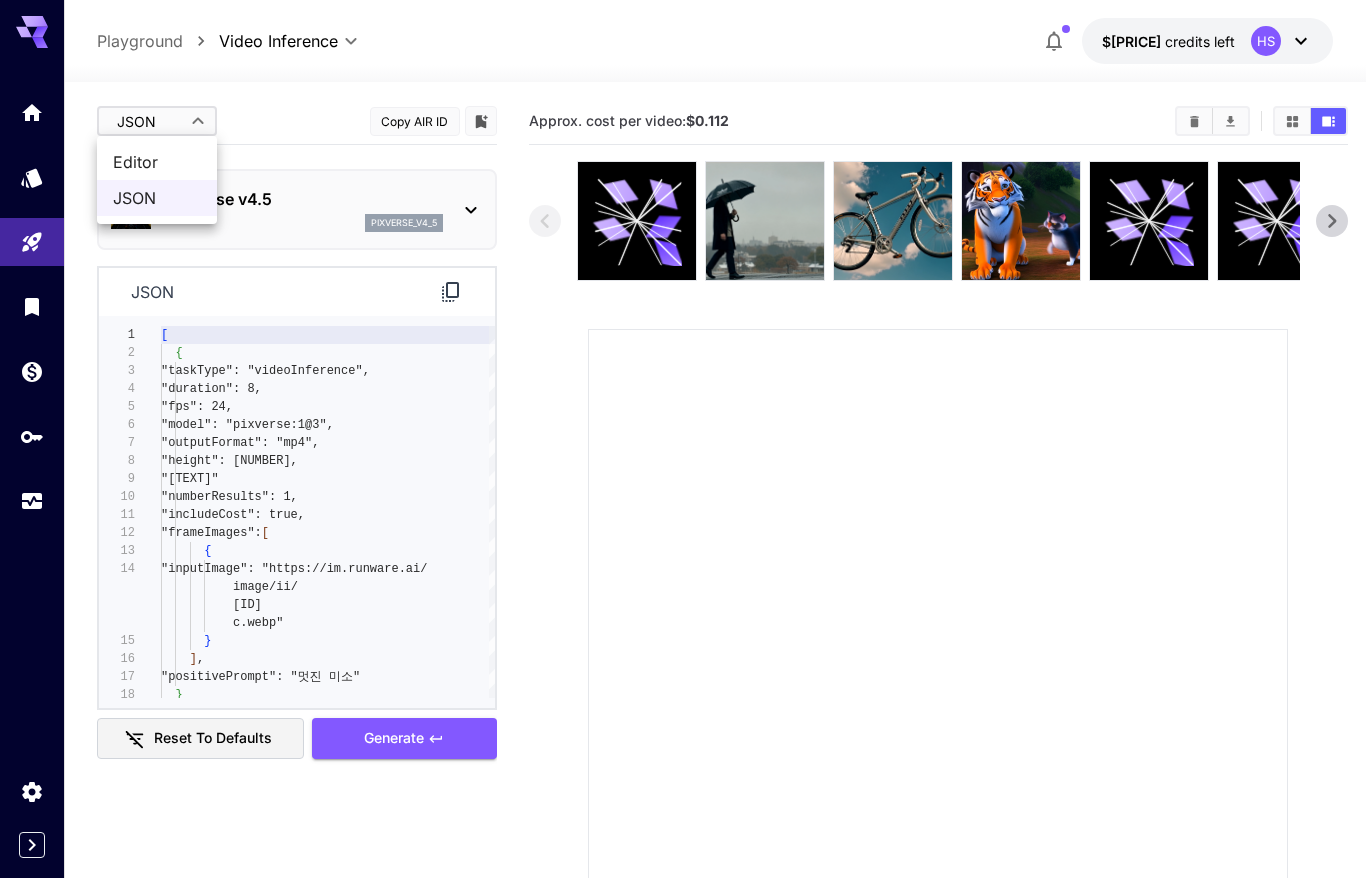 click on "**********" at bounding box center [683, 544] 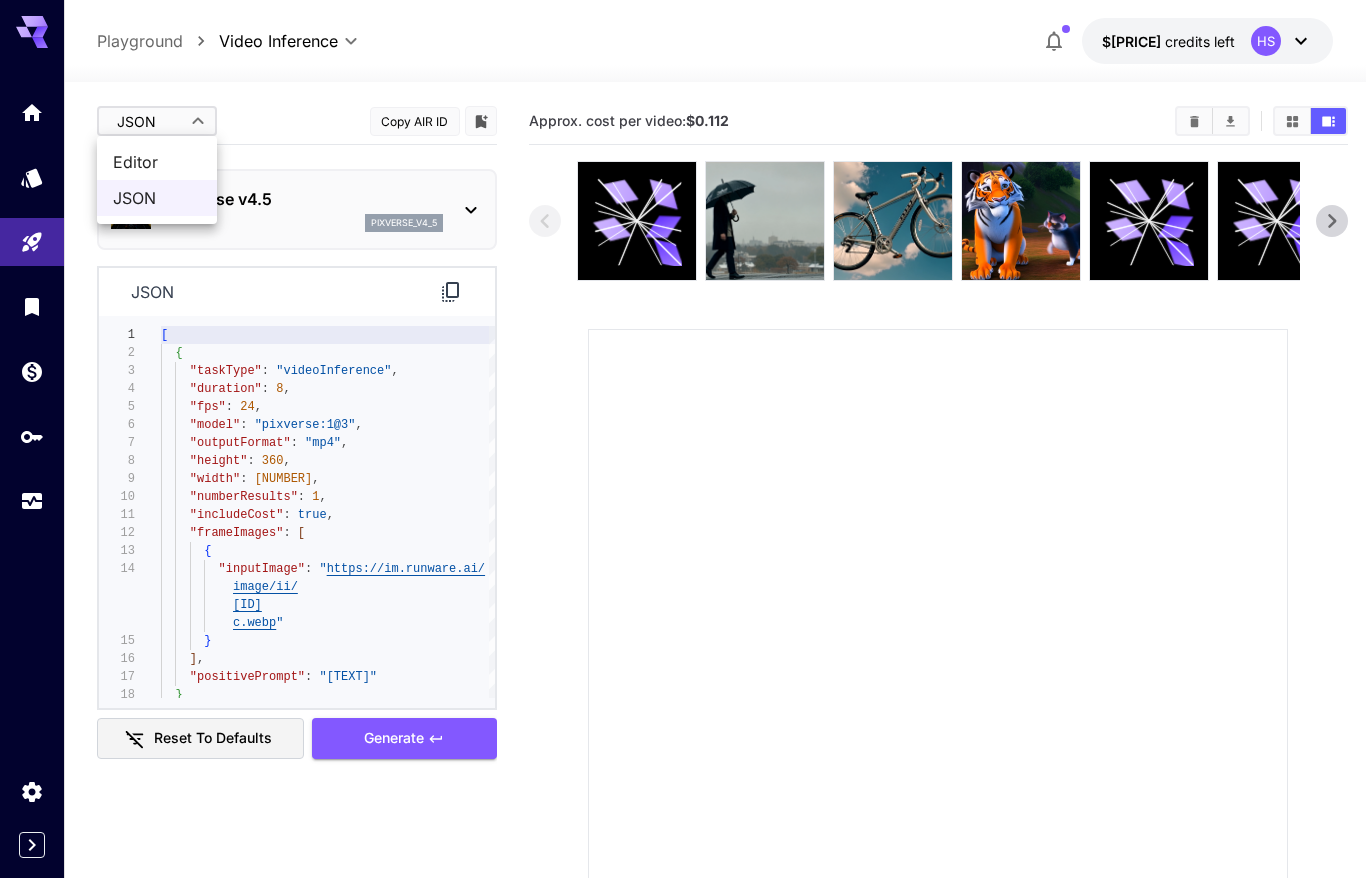 click on "Editor" at bounding box center (157, 162) 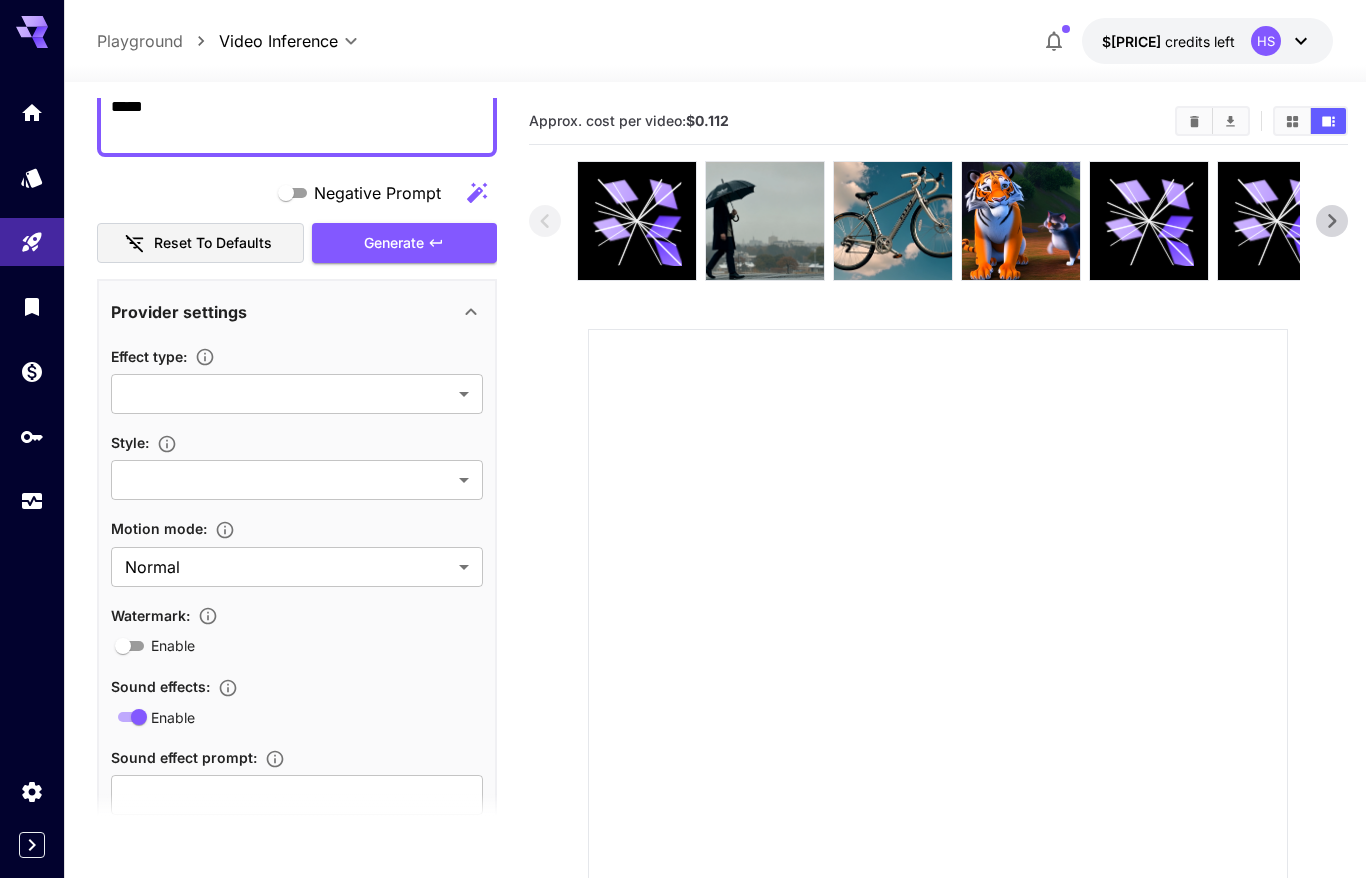 scroll, scrollTop: 291, scrollLeft: 0, axis: vertical 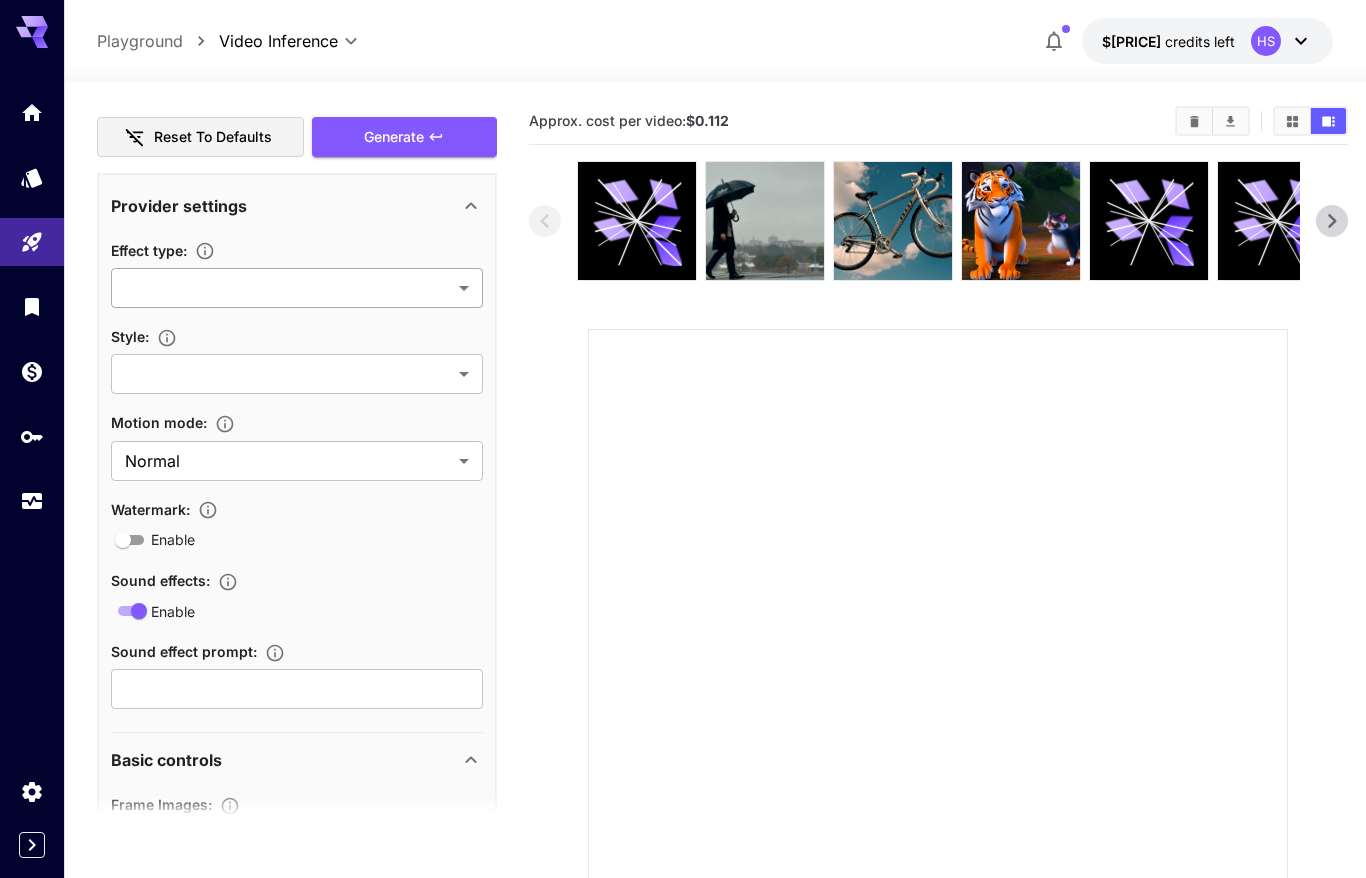 click on "**********" at bounding box center (683, 544) 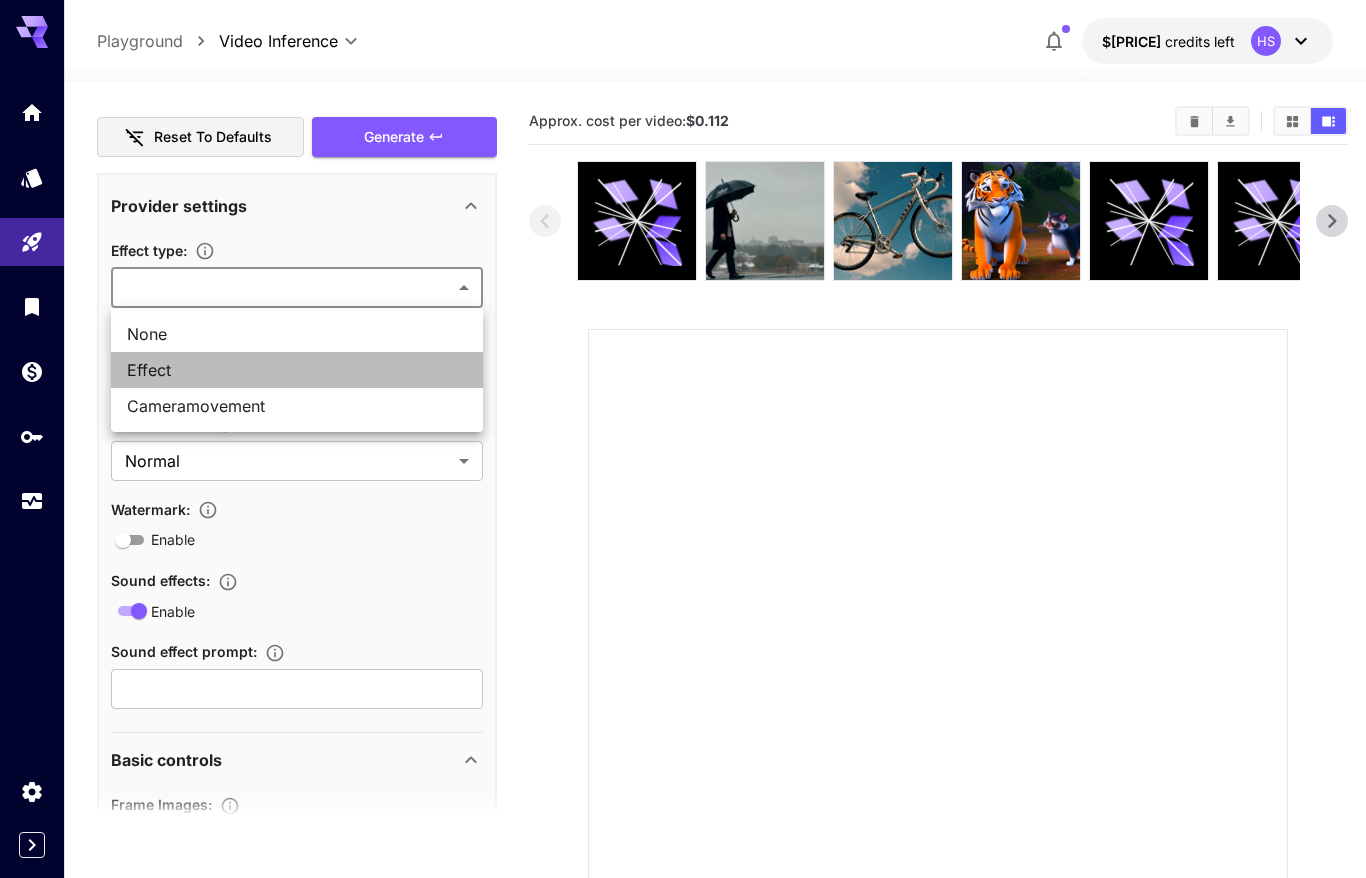click on "Effect" at bounding box center (297, 370) 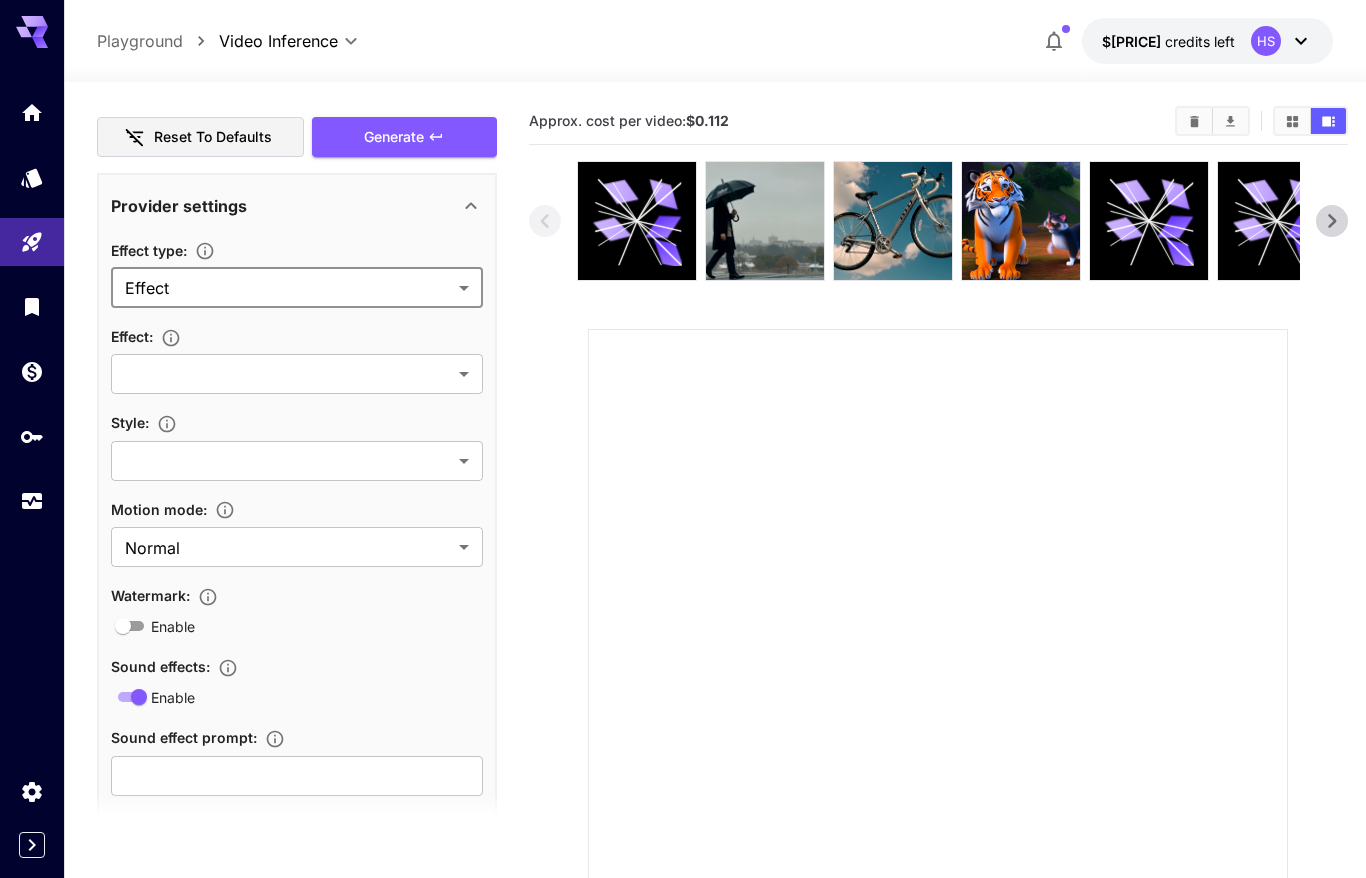 click on "Style :" at bounding box center (297, 422) 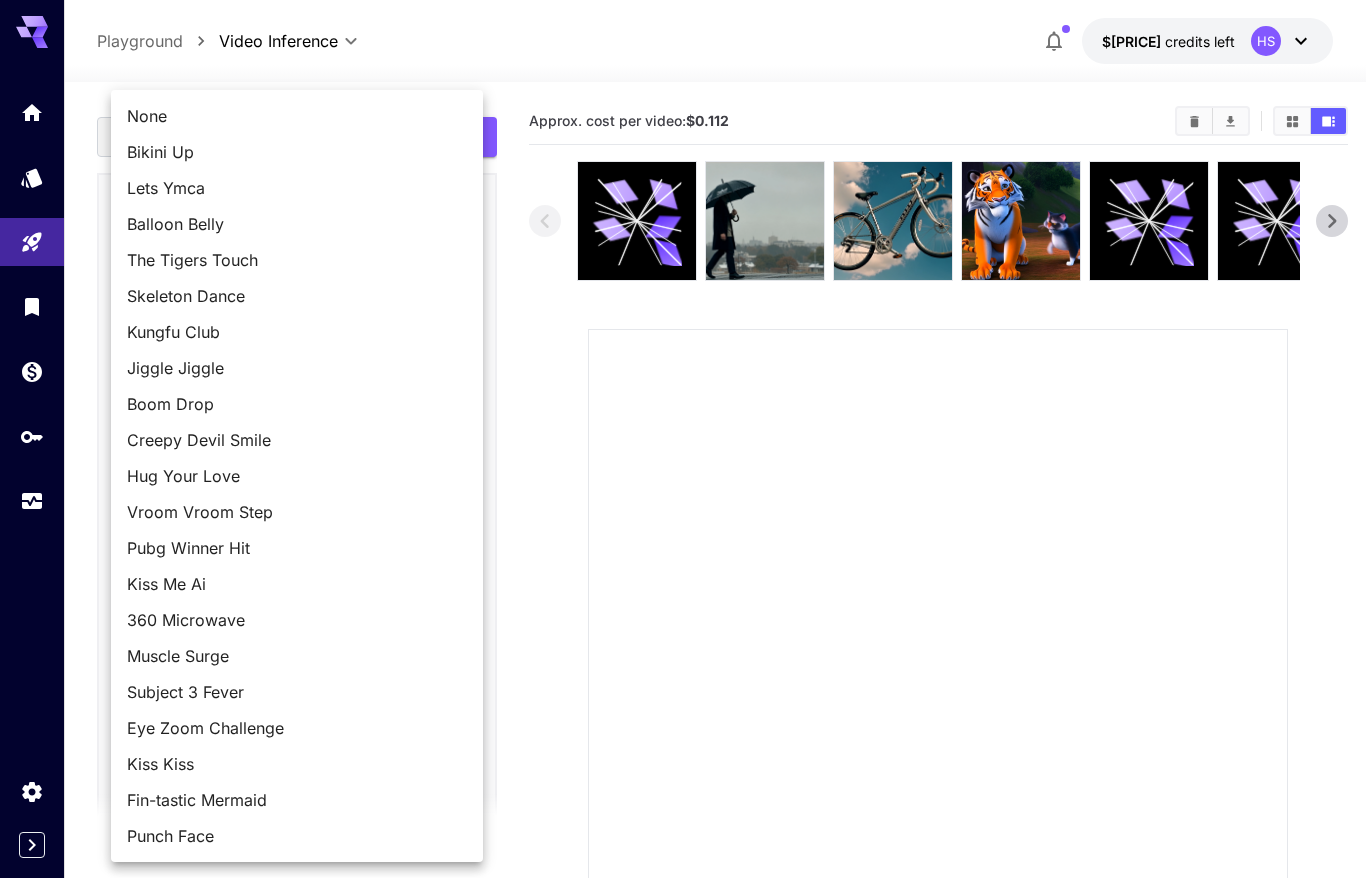 click on "**********" at bounding box center [683, 544] 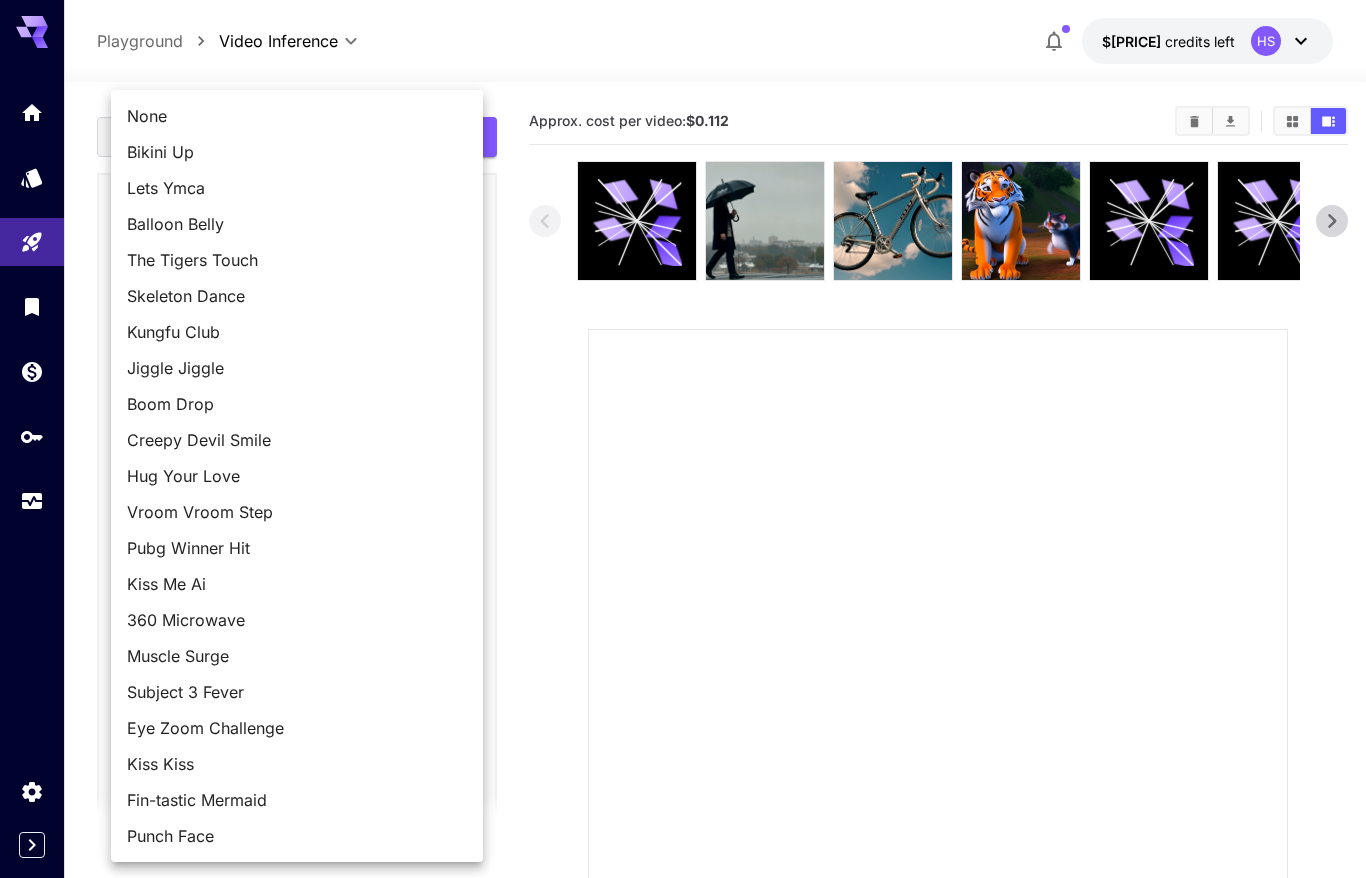 click at bounding box center [683, 439] 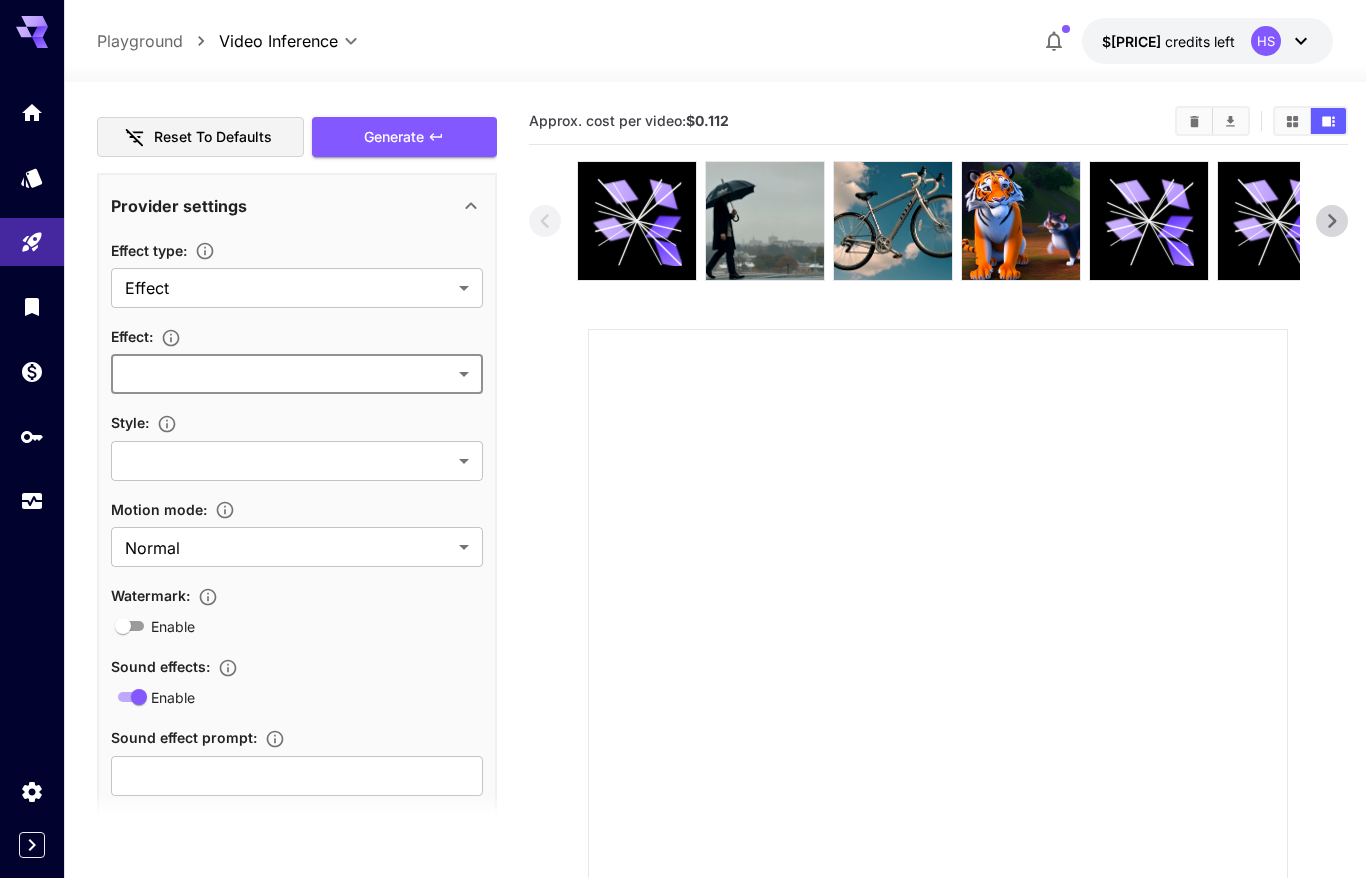 scroll, scrollTop: 25, scrollLeft: 0, axis: vertical 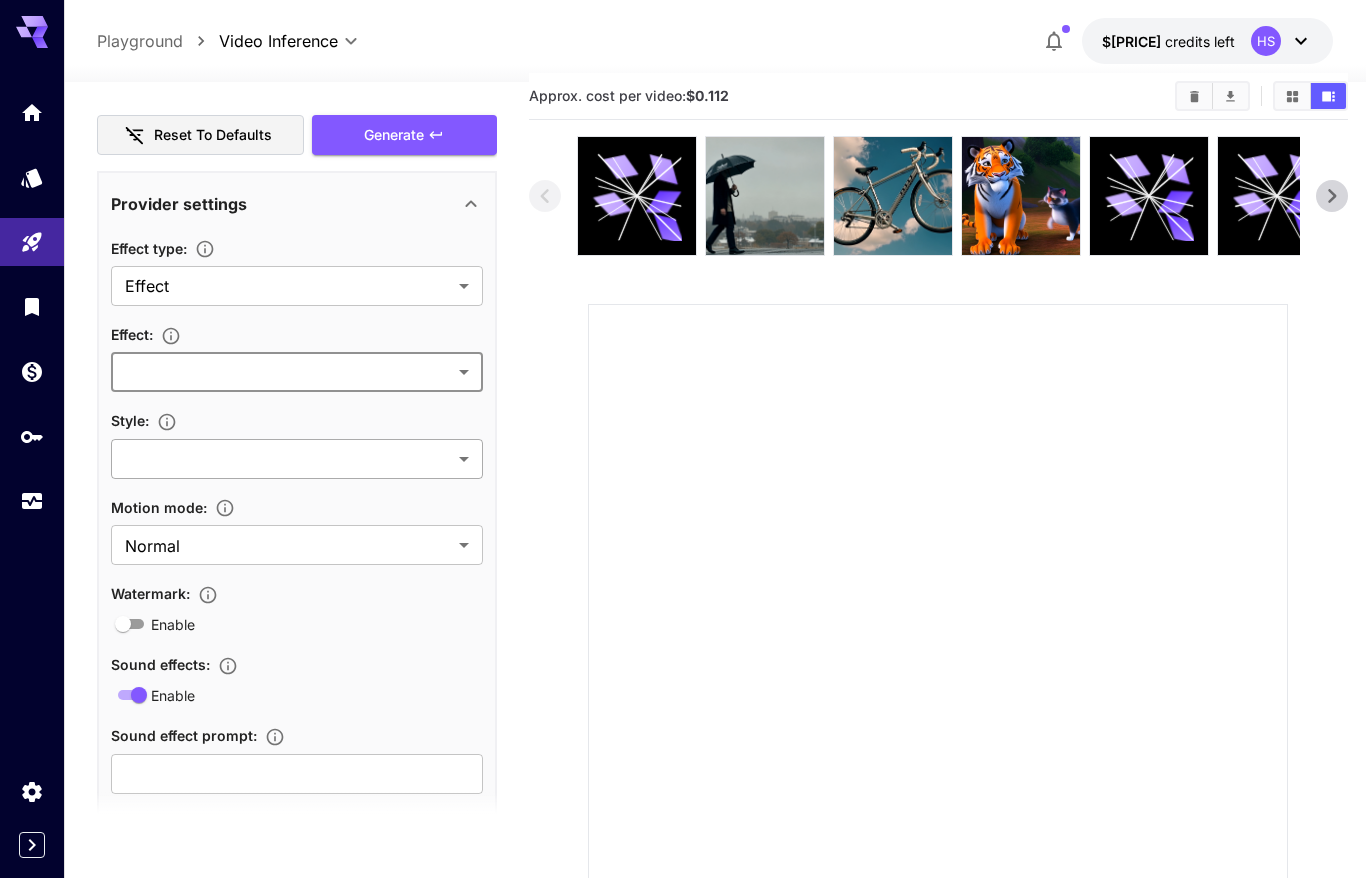 click on "**********" at bounding box center (683, 519) 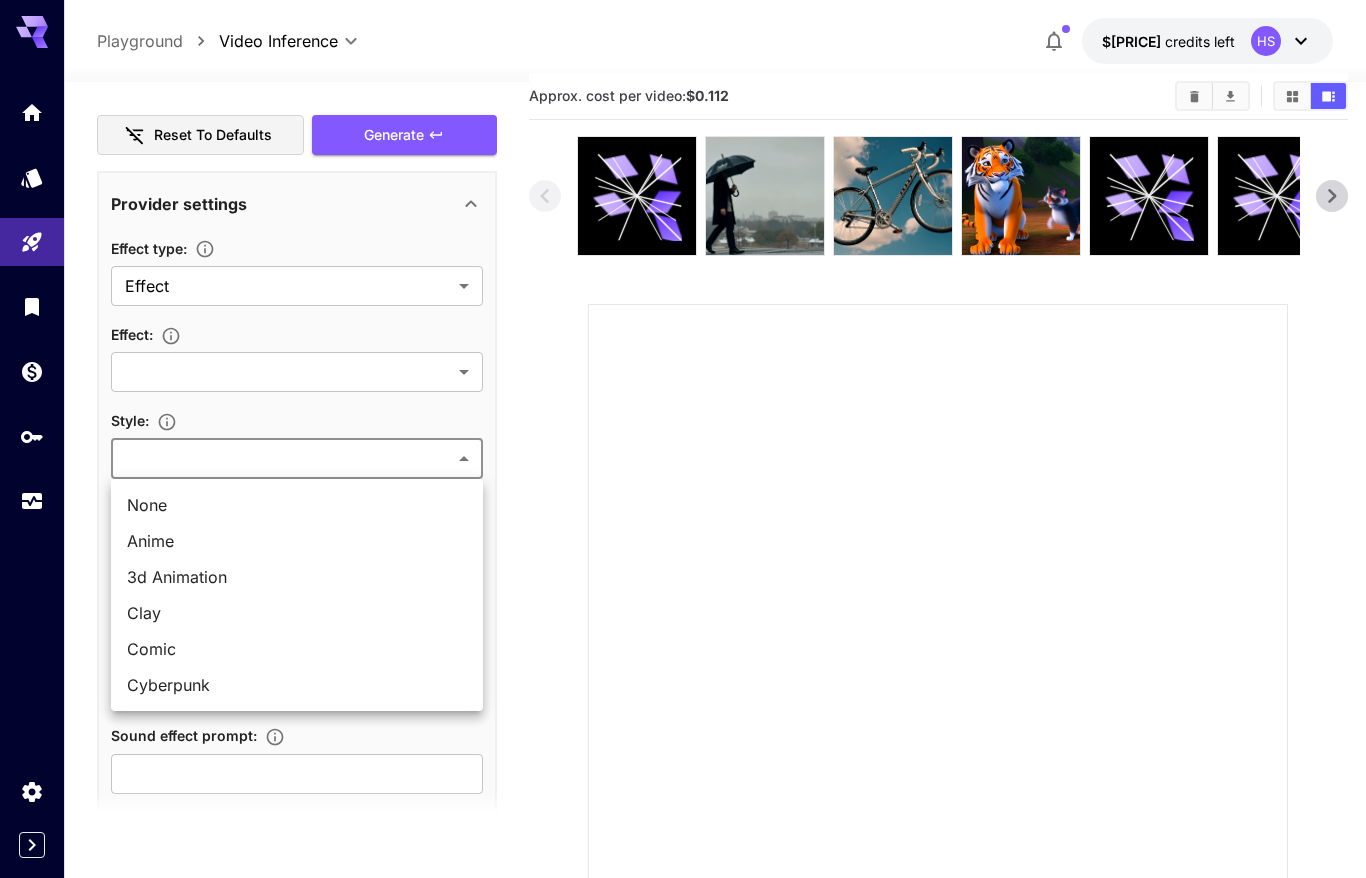 click at bounding box center (683, 439) 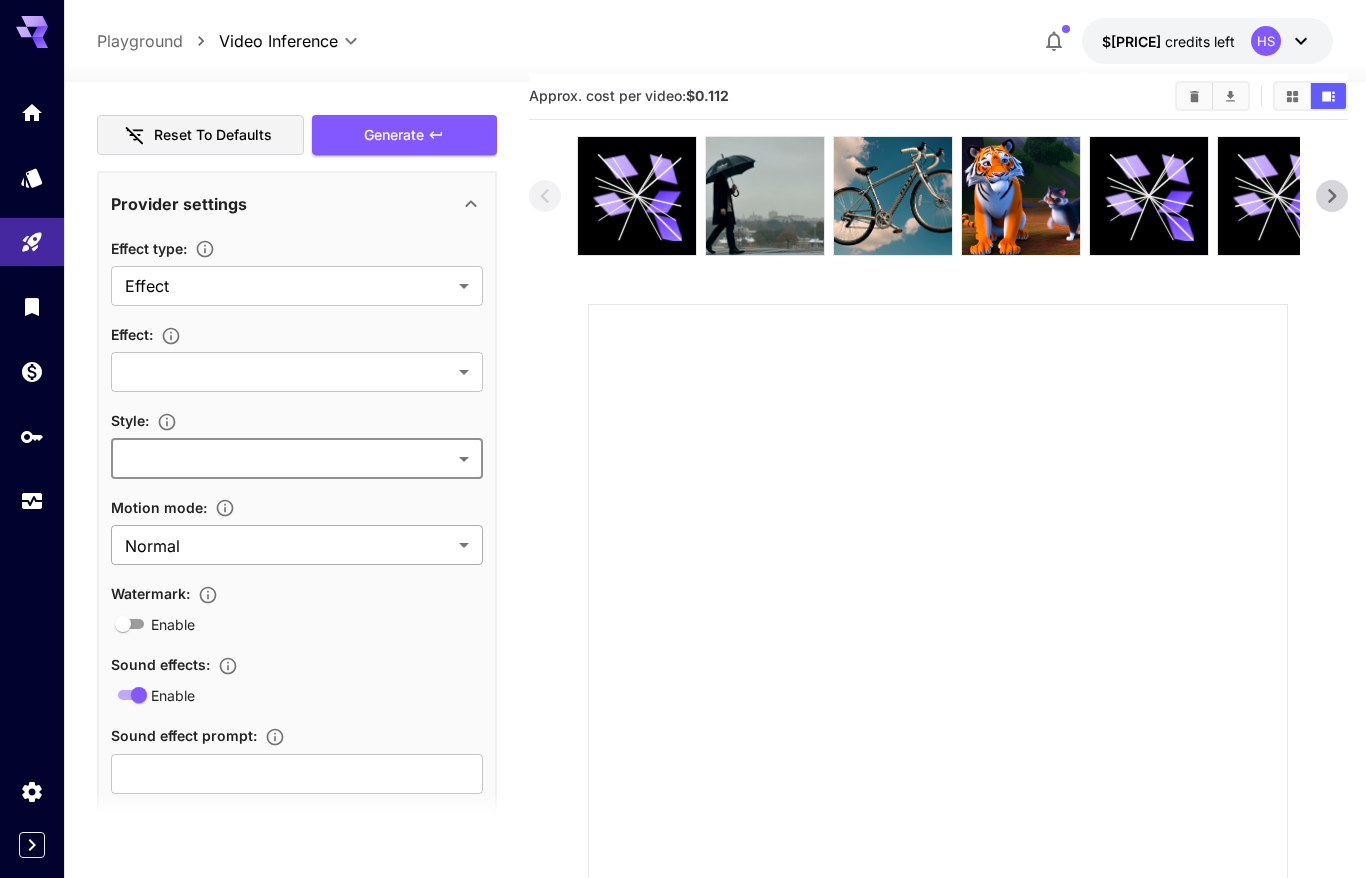scroll, scrollTop: 509, scrollLeft: 0, axis: vertical 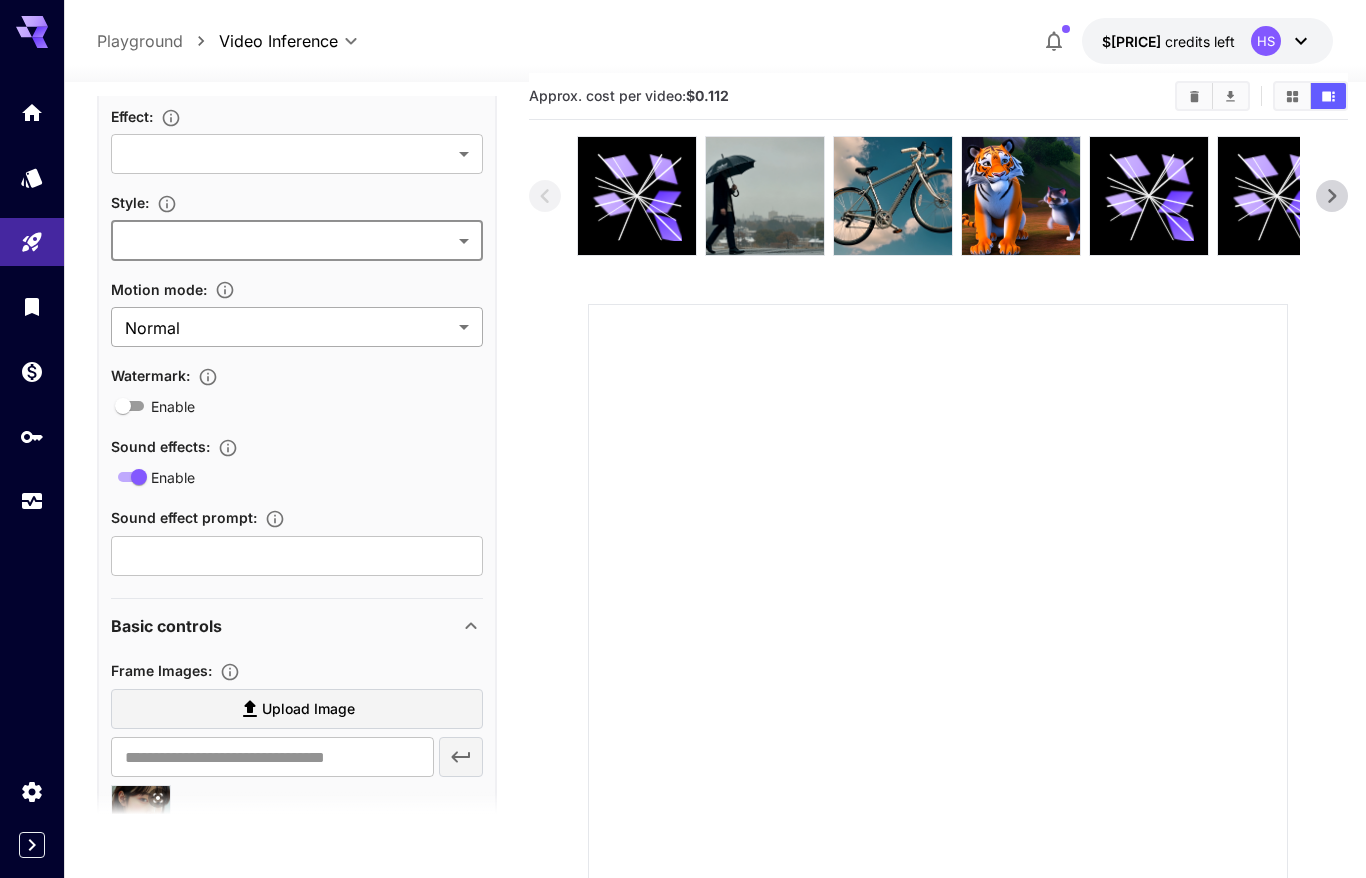 click on "**********" at bounding box center (683, 519) 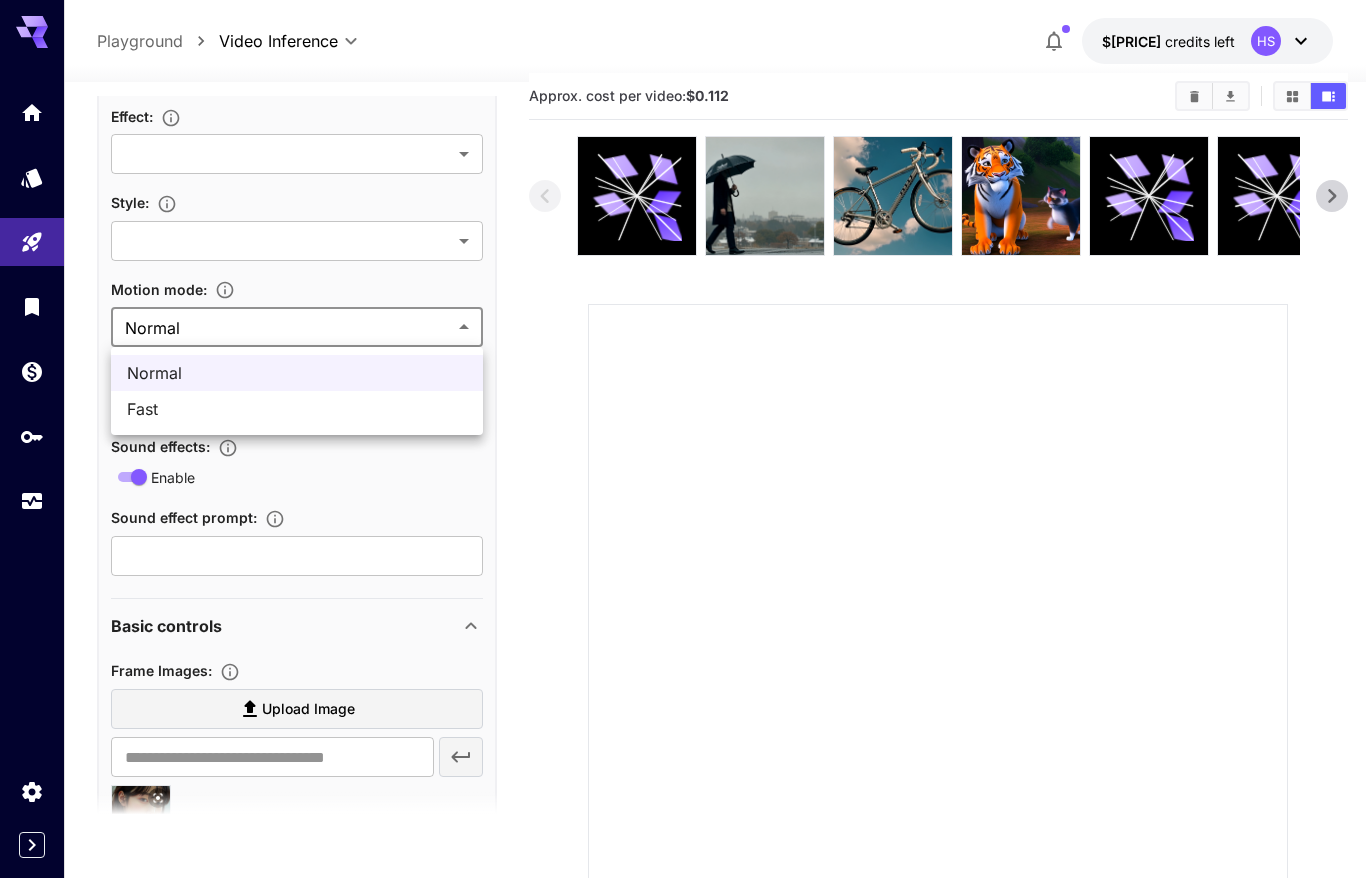 click at bounding box center [683, 439] 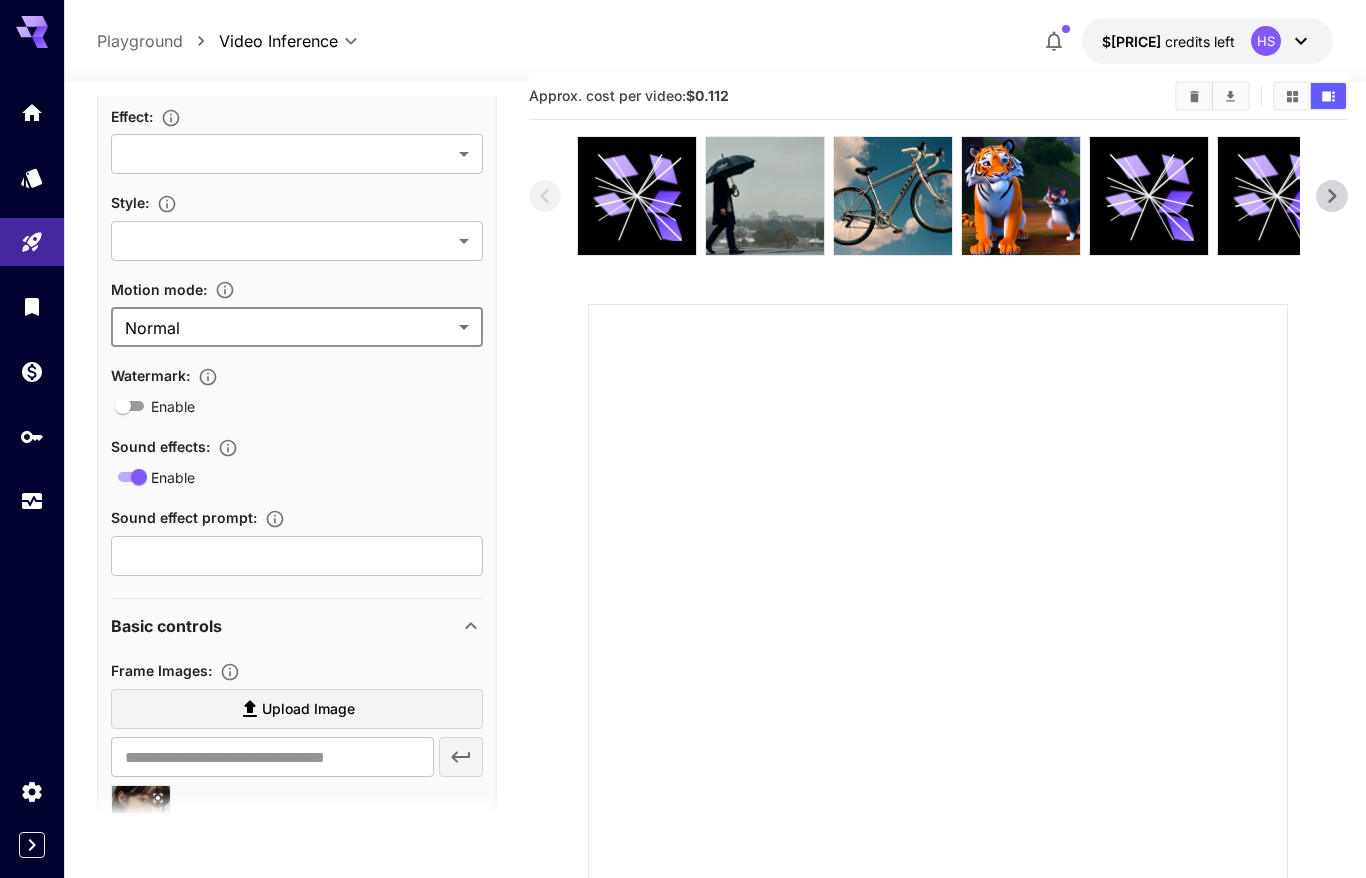 click on "Motion mode :" at bounding box center [297, 289] 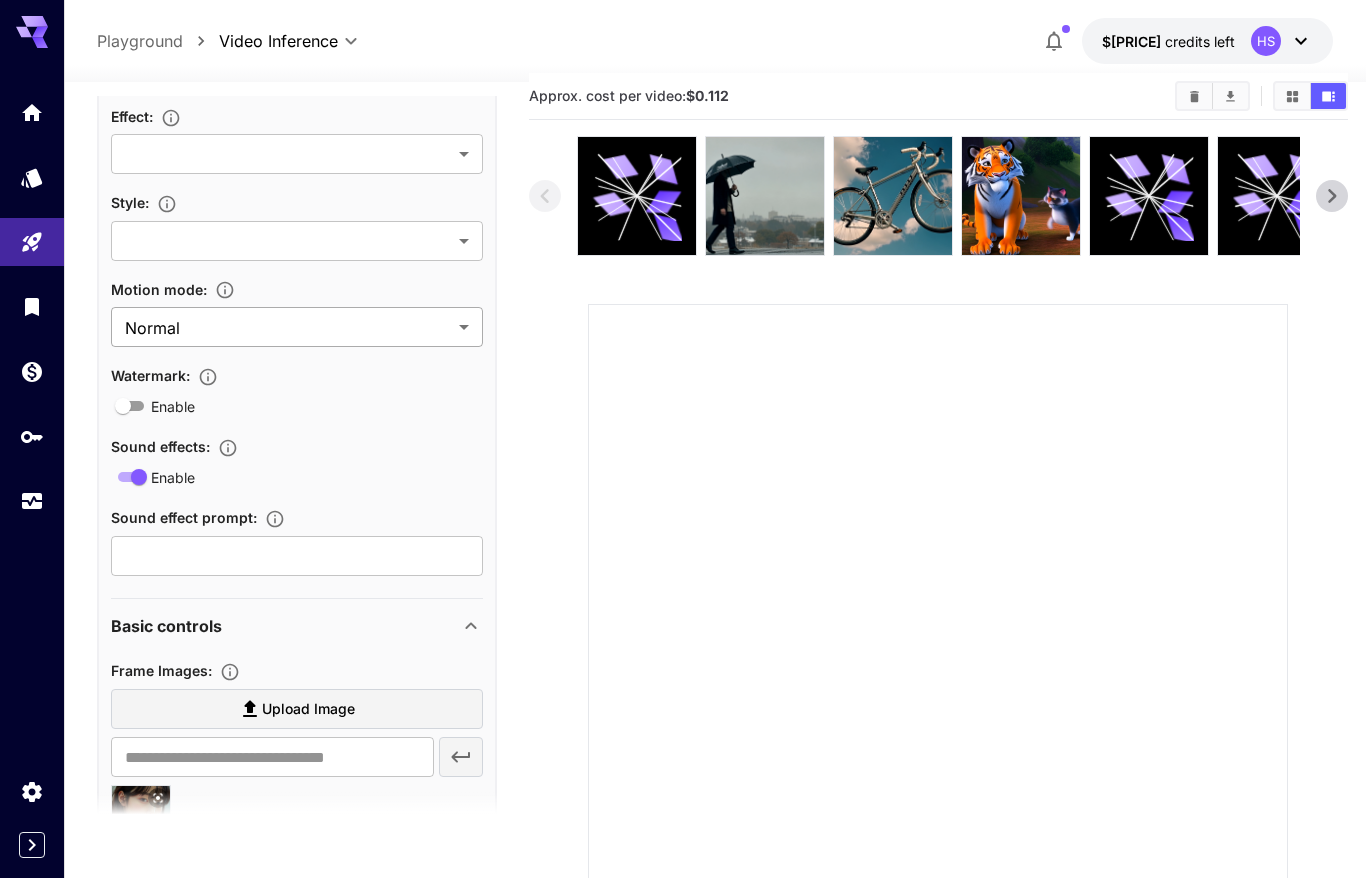 drag, startPoint x: 314, startPoint y: 293, endPoint x: 304, endPoint y: 321, distance: 29.732138 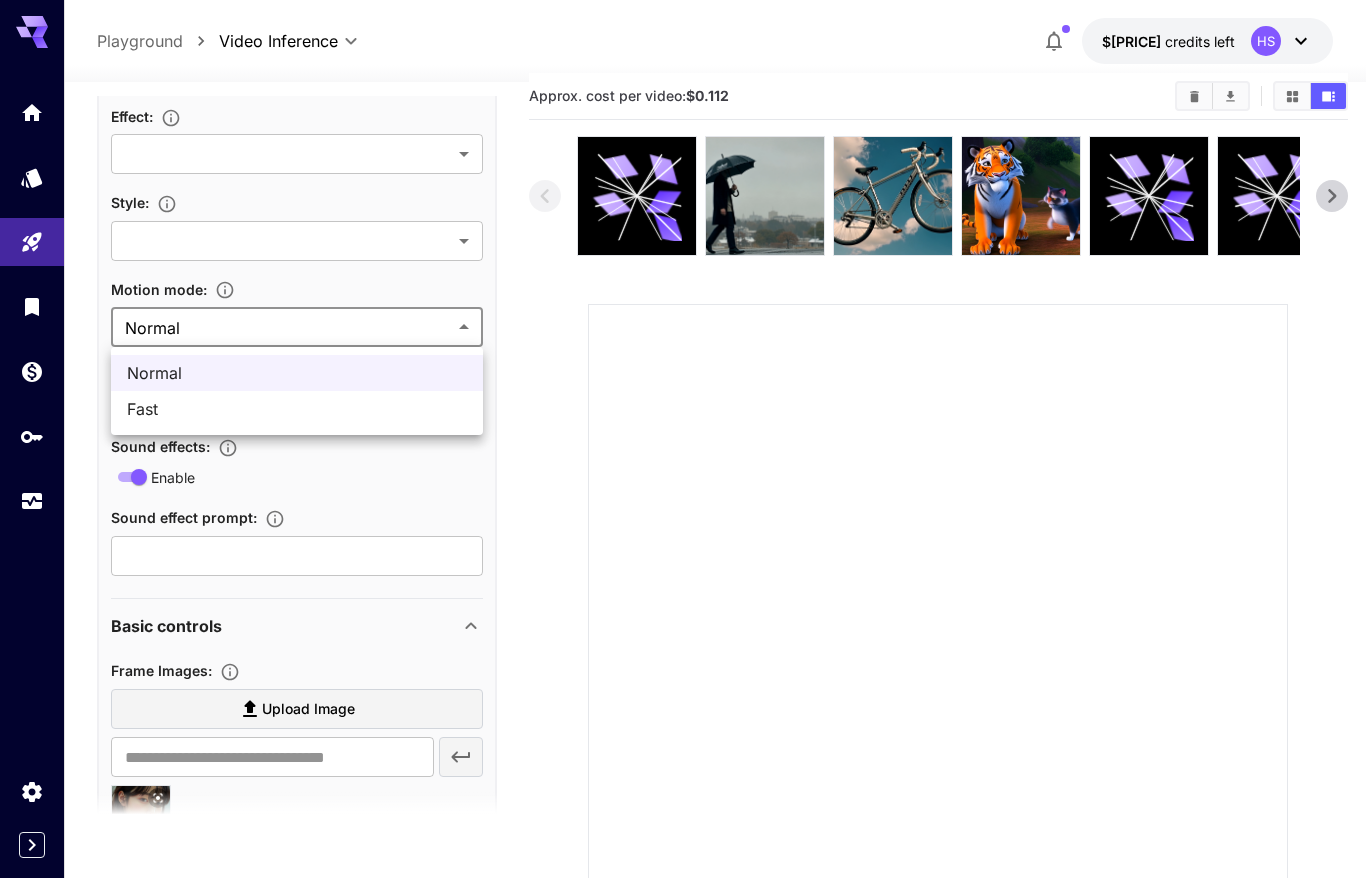 click at bounding box center (683, 439) 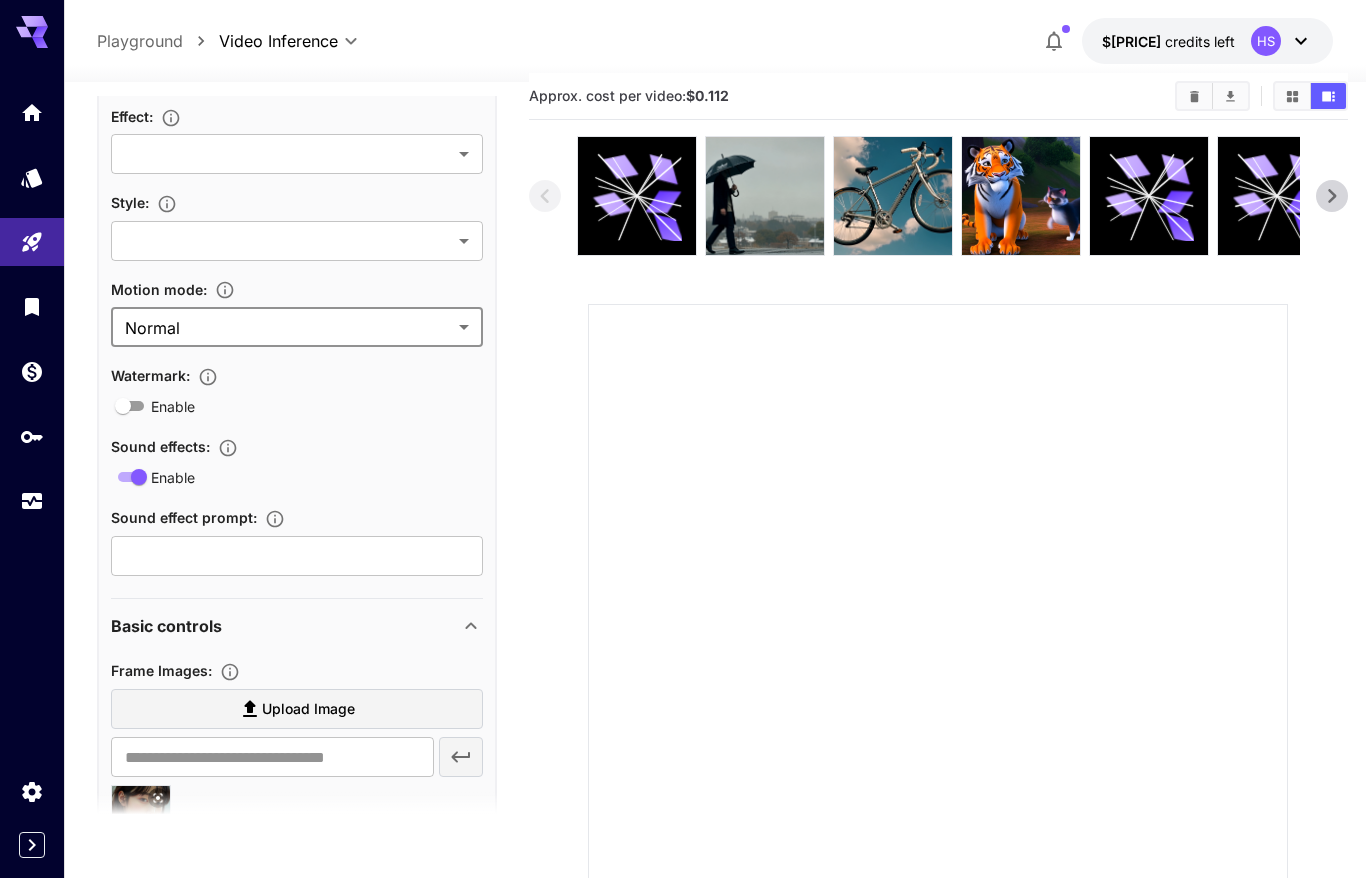 click on "Enable" at bounding box center (173, 406) 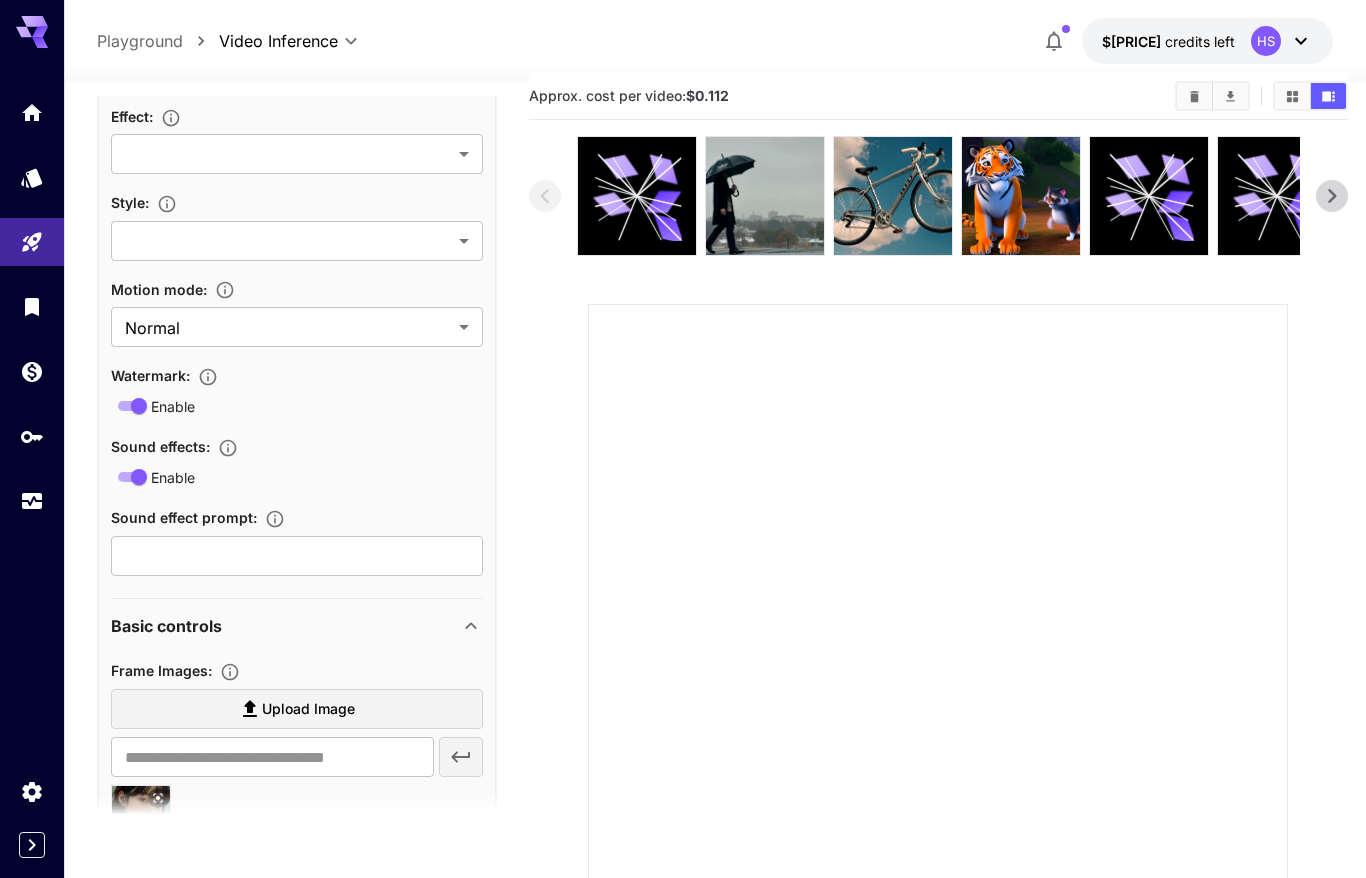 click on "Enable" at bounding box center (173, 406) 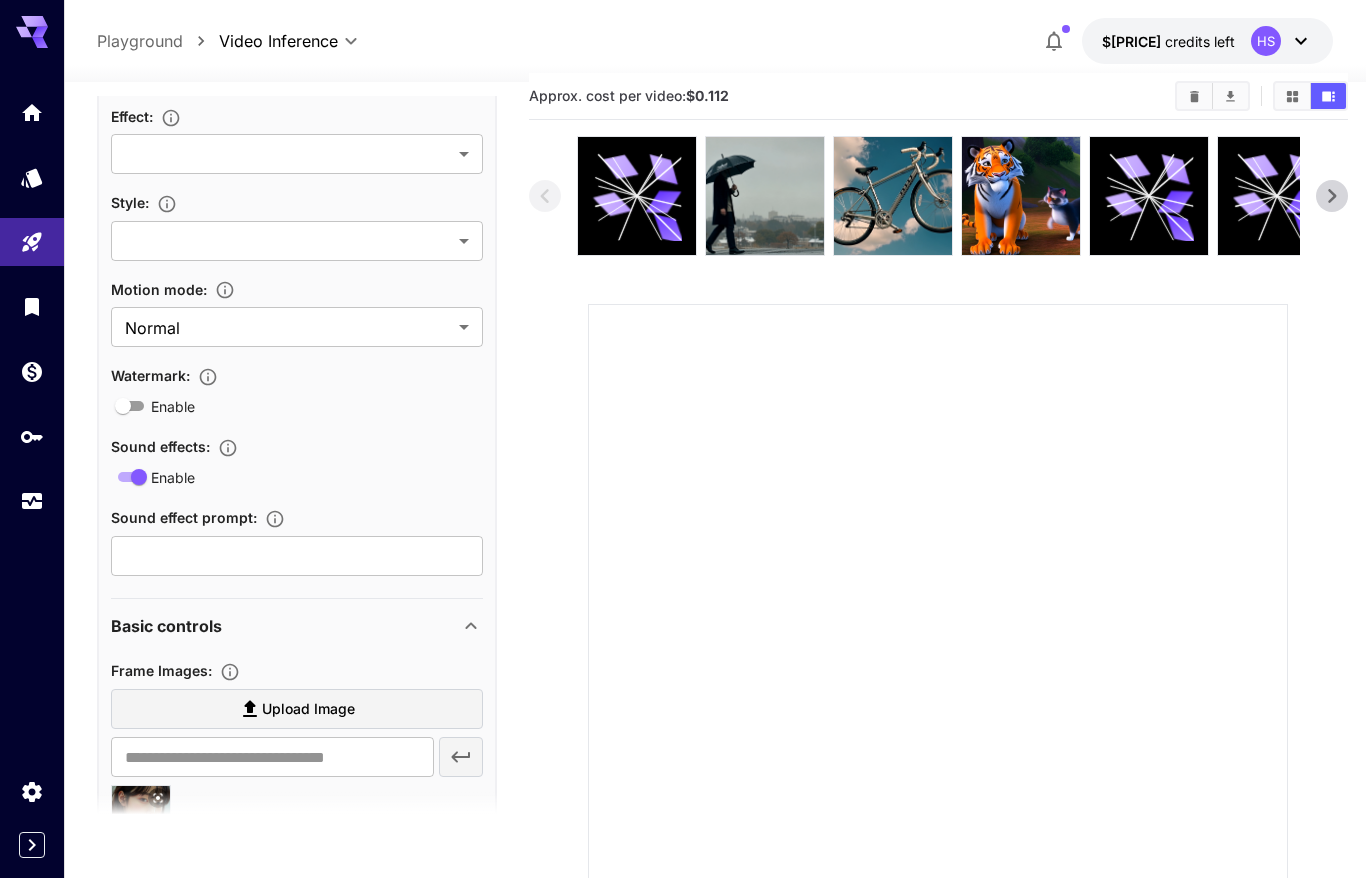 click on "Enable" at bounding box center [173, 477] 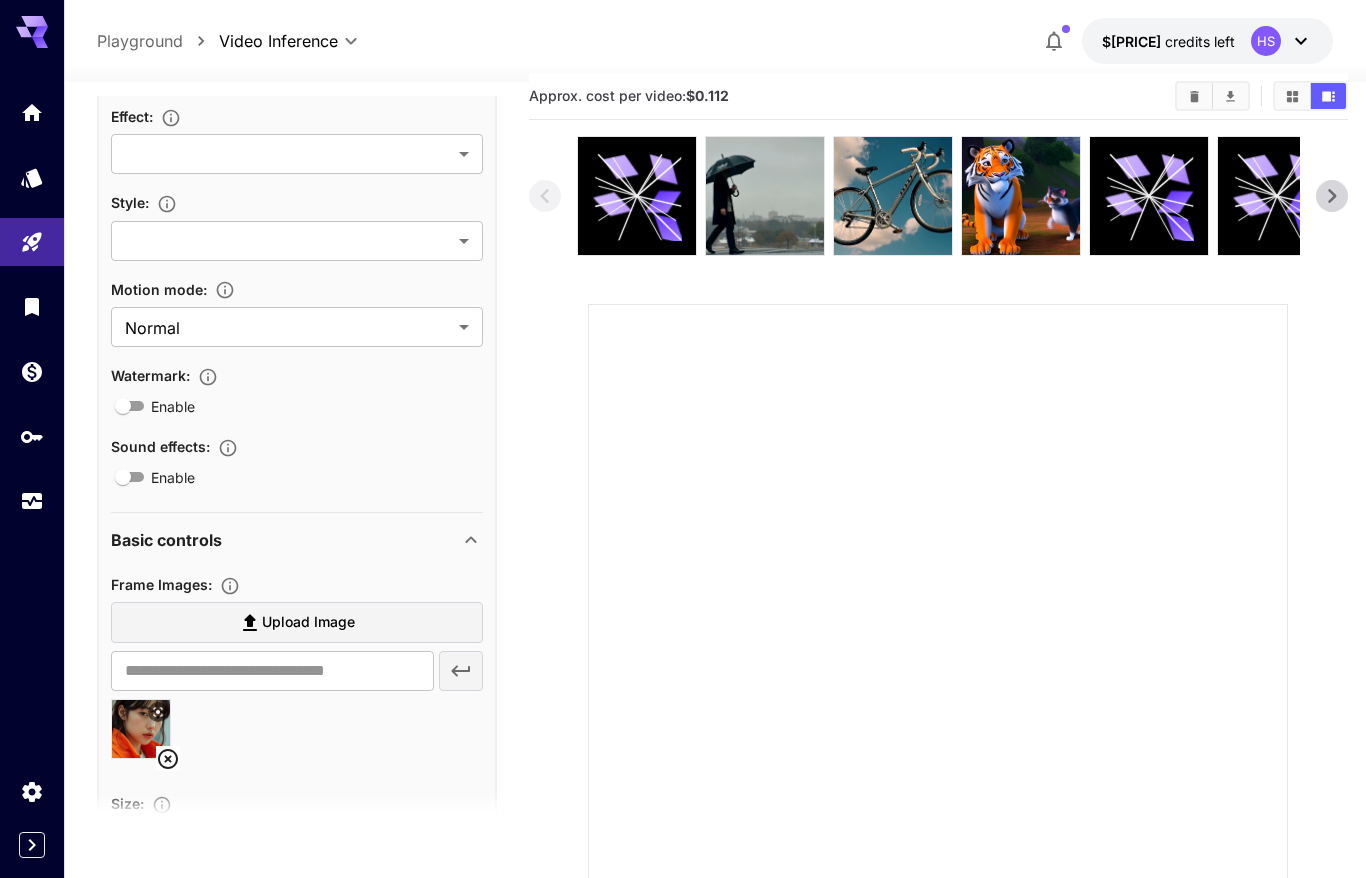 click on "Enable" at bounding box center [173, 477] 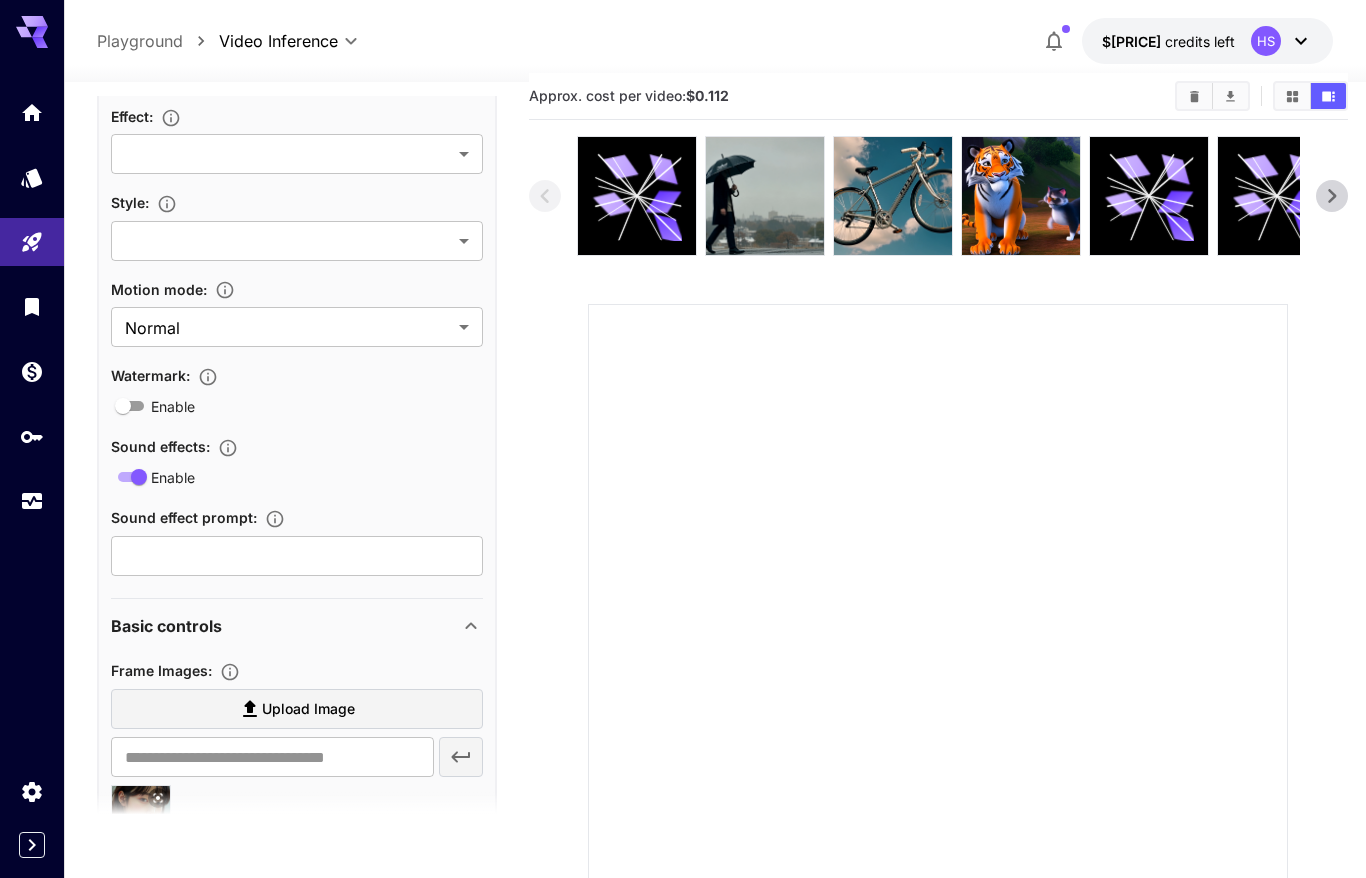 click on "Enable" at bounding box center (173, 477) 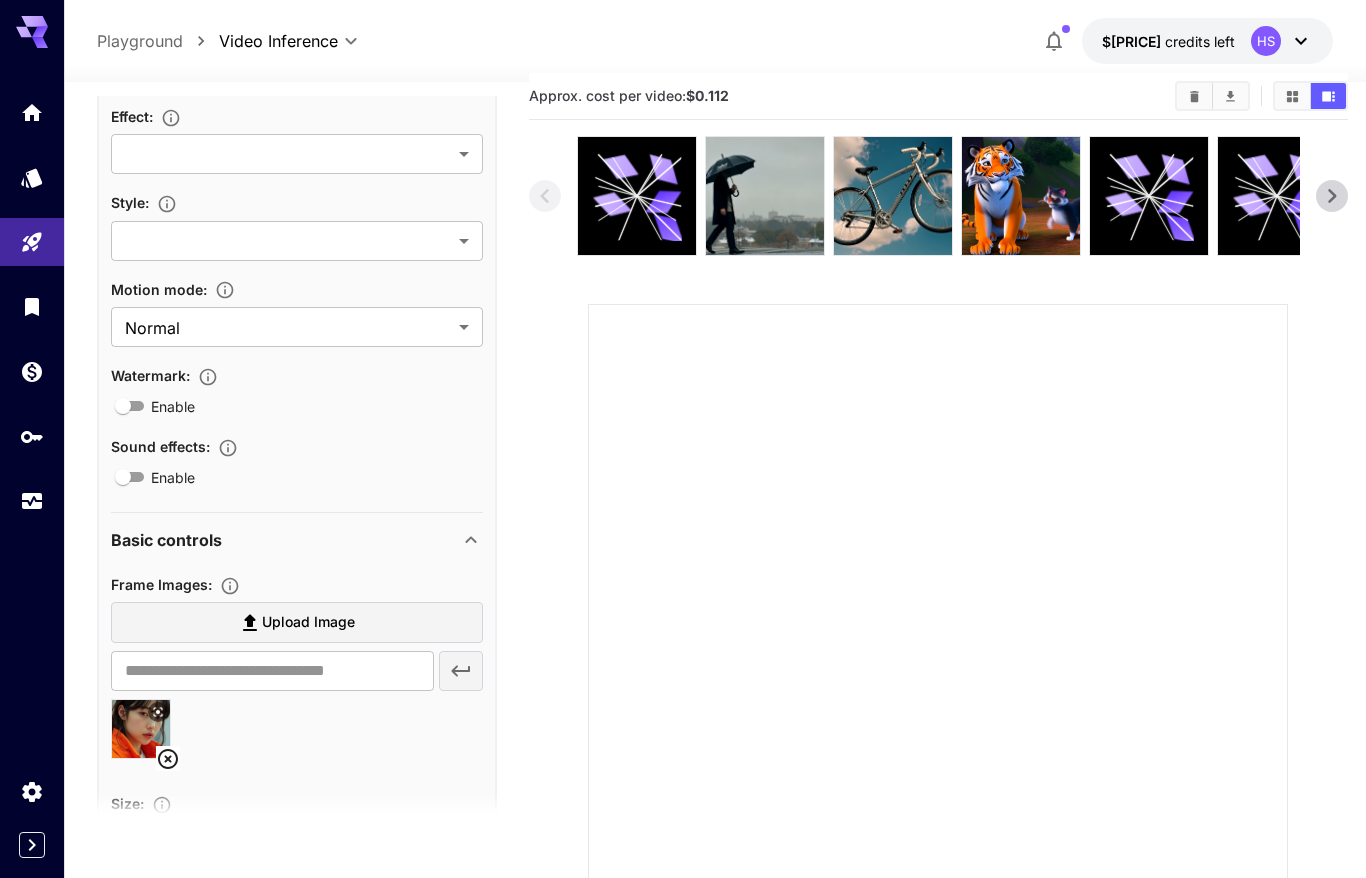 click on "Enable" at bounding box center (173, 477) 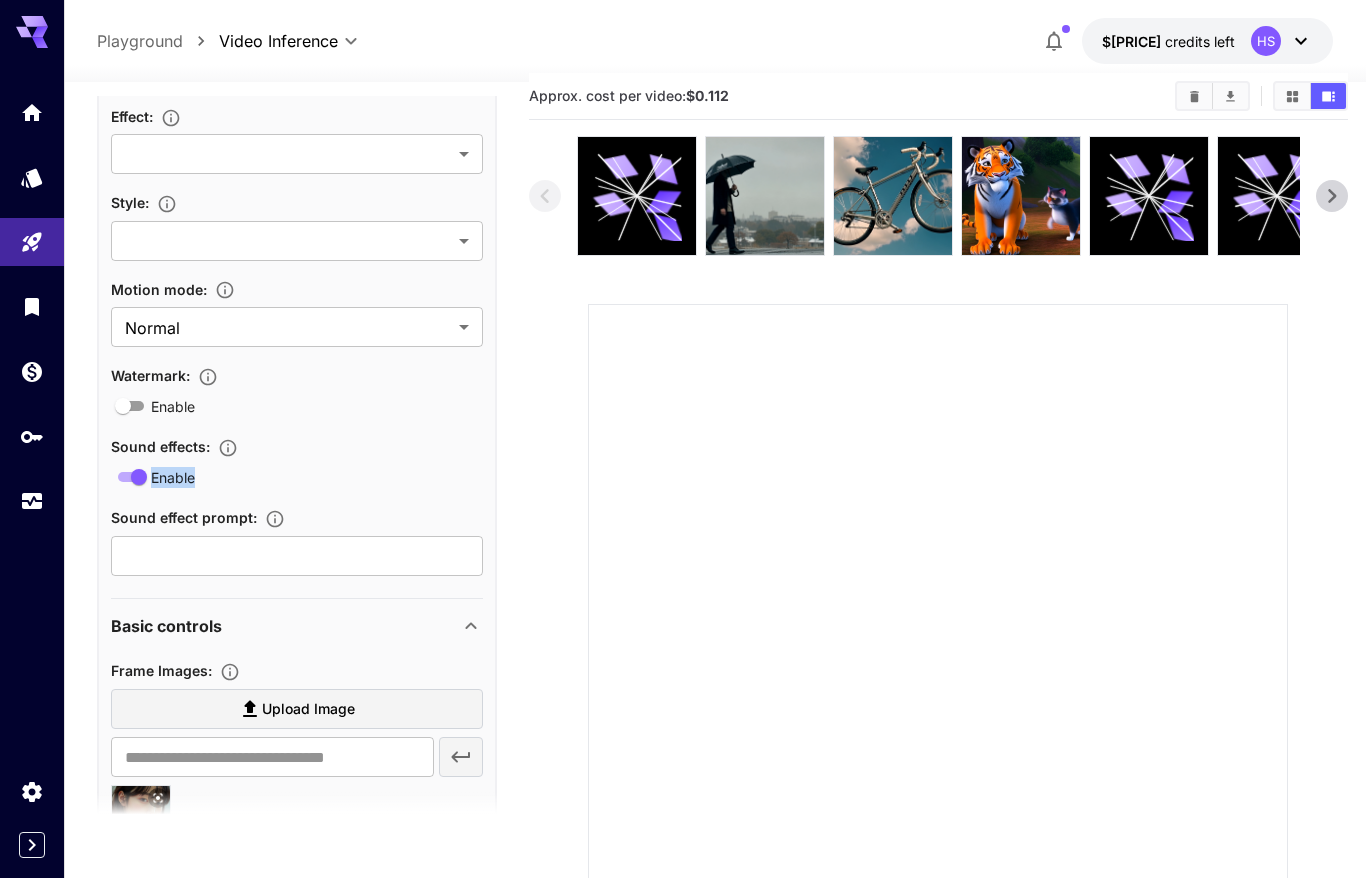 click on "Enable" at bounding box center (173, 477) 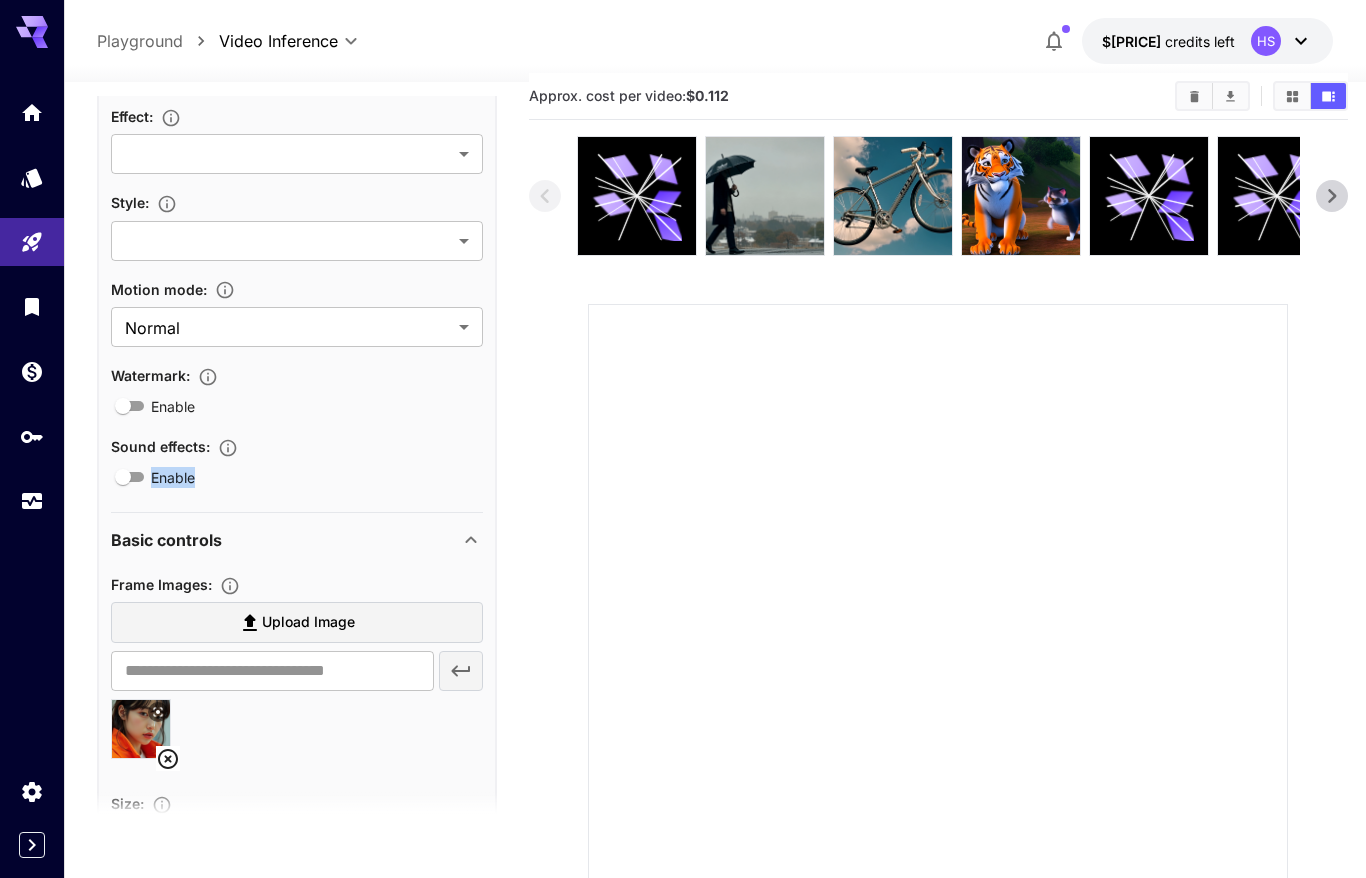 click on "Enable" at bounding box center [173, 477] 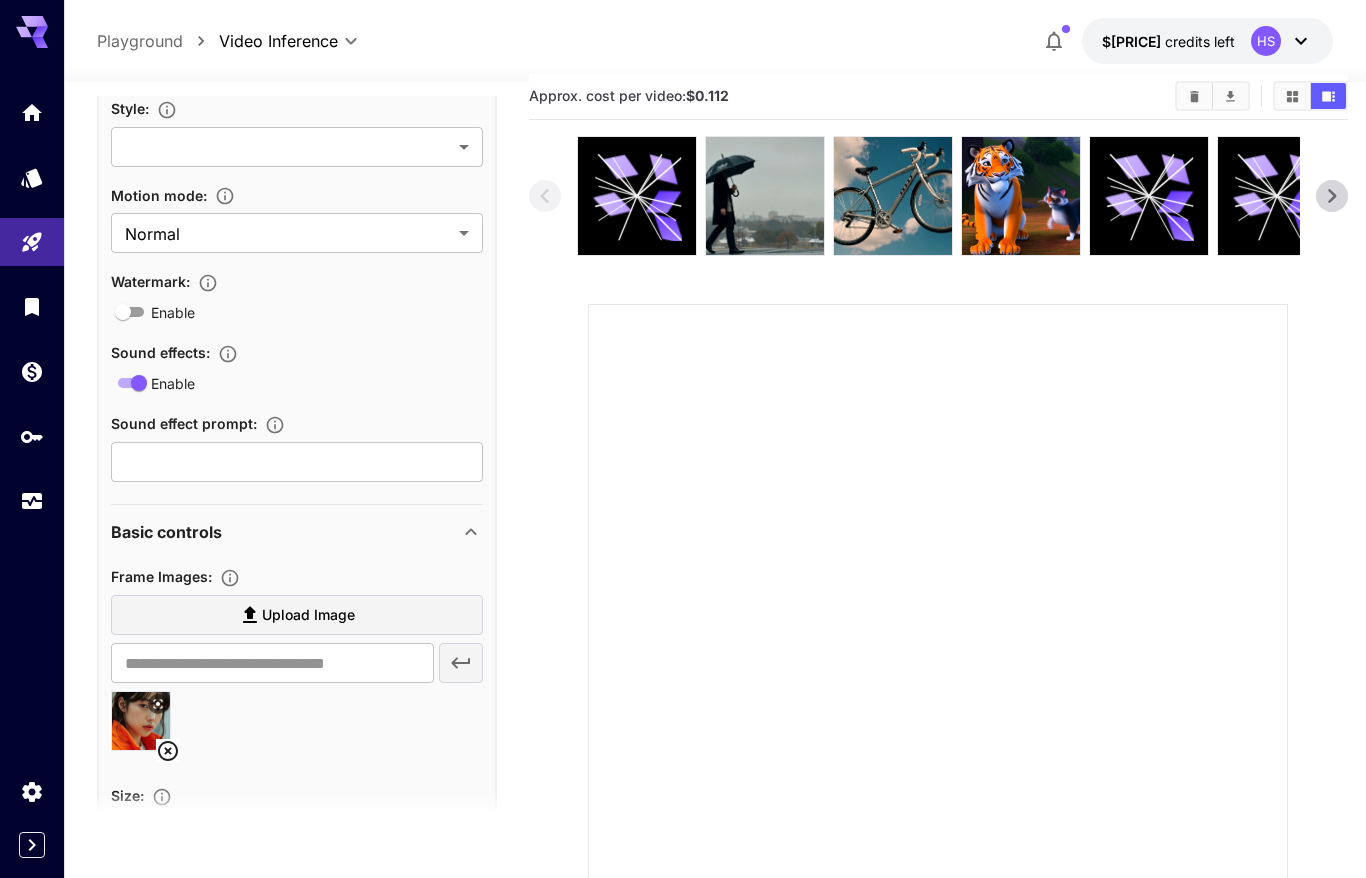 scroll, scrollTop: 701, scrollLeft: 0, axis: vertical 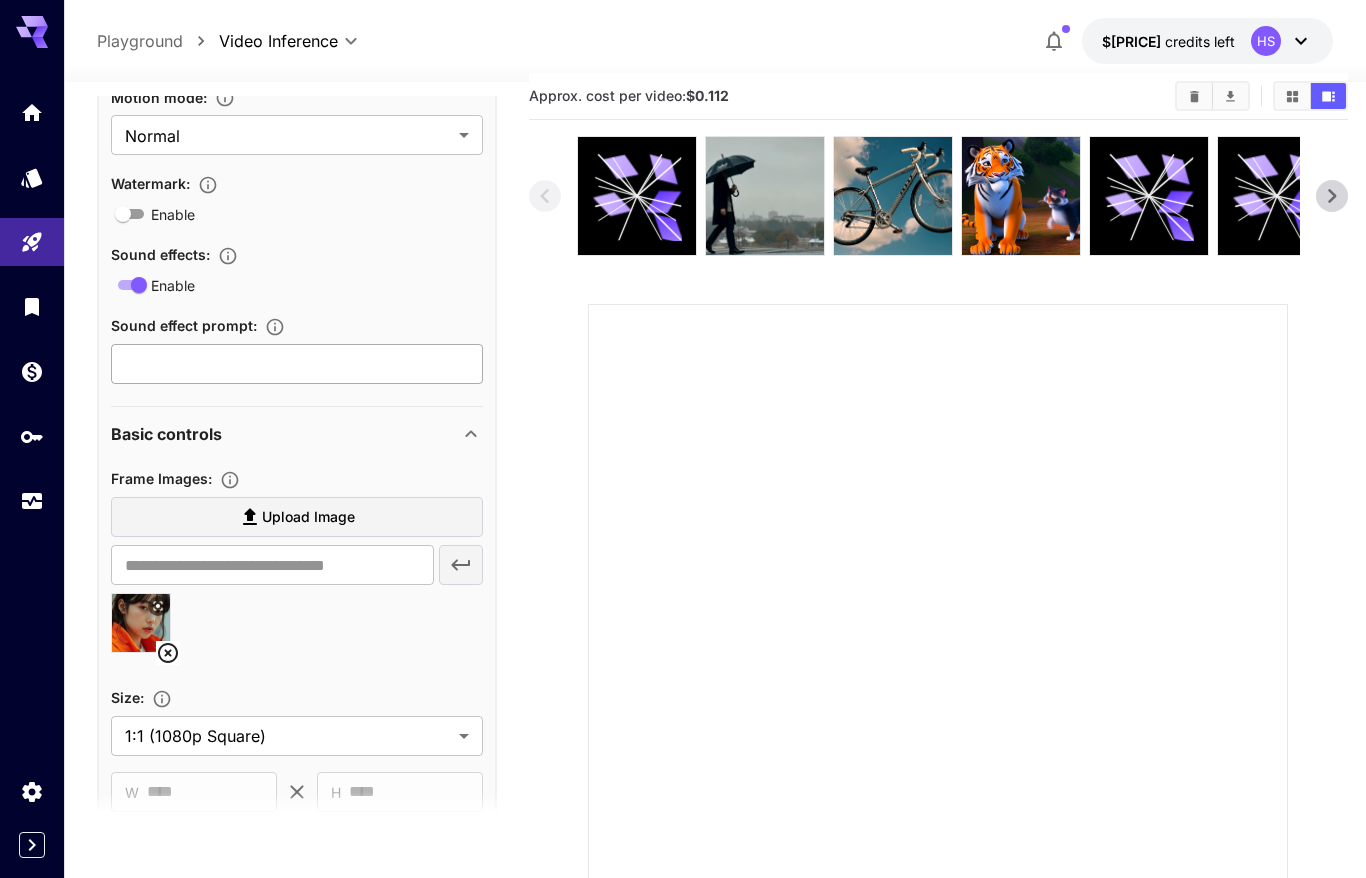 click at bounding box center [297, 364] 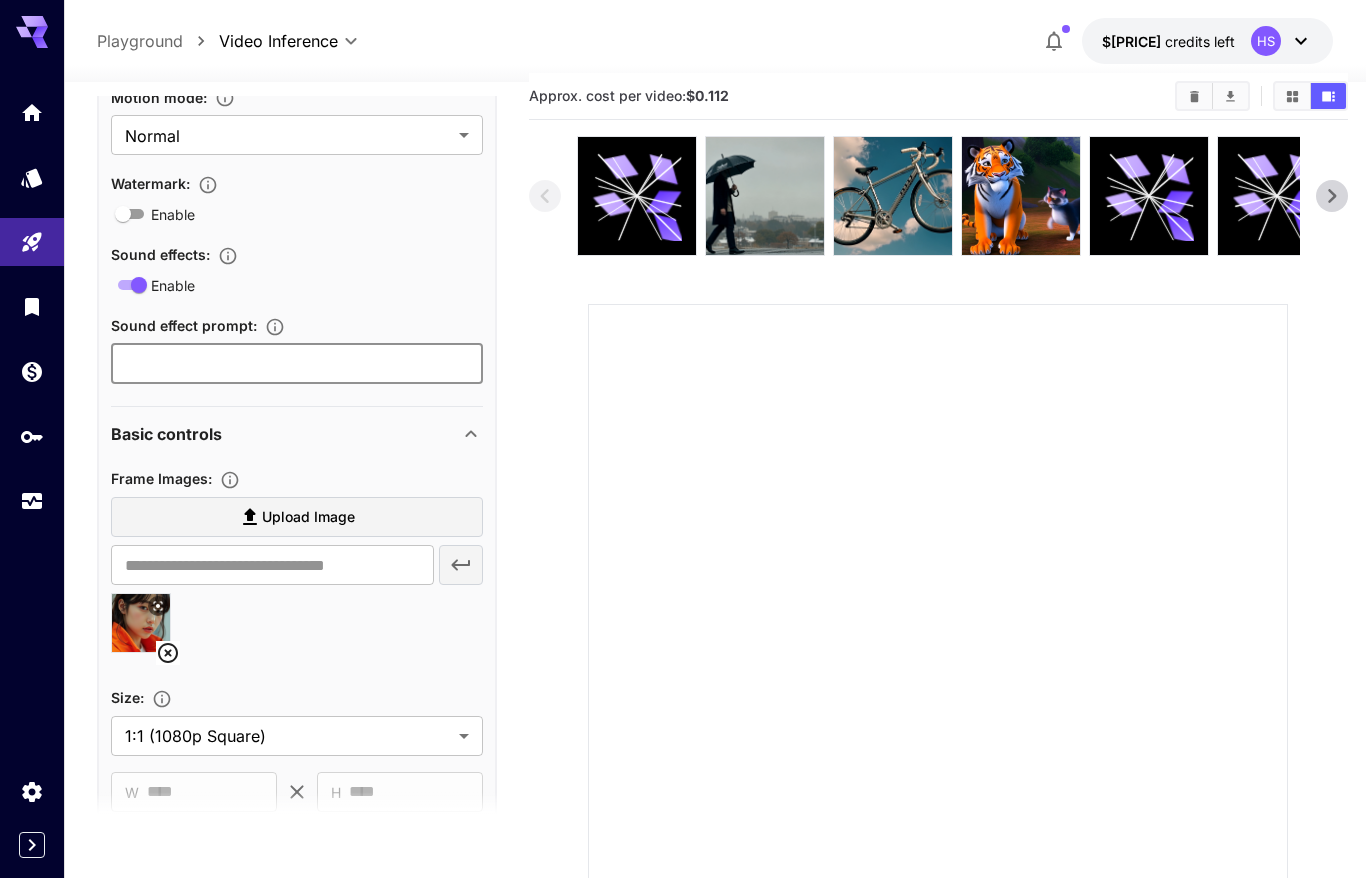 click on "Enable" at bounding box center [297, 285] 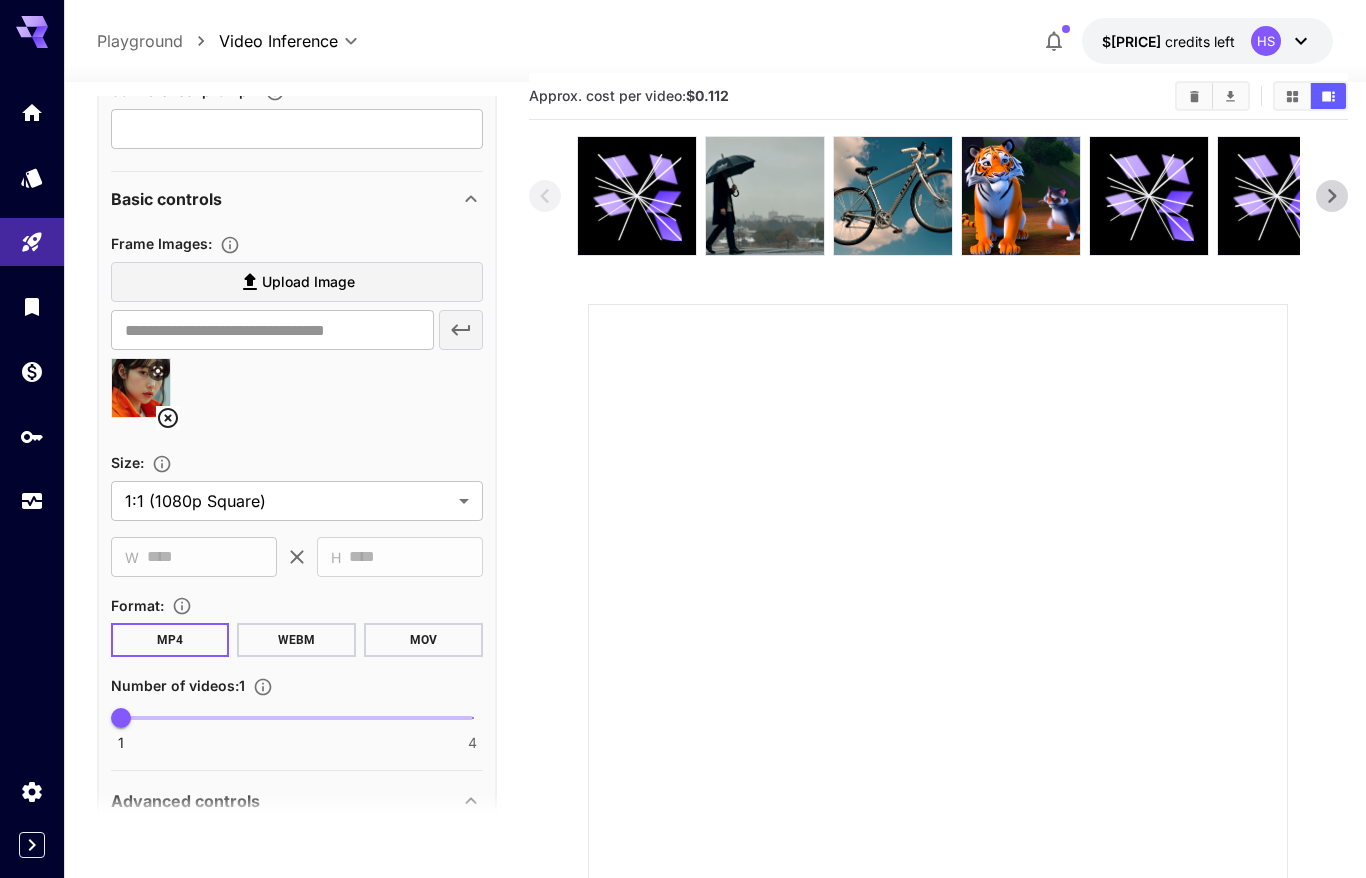 scroll, scrollTop: 1057, scrollLeft: 0, axis: vertical 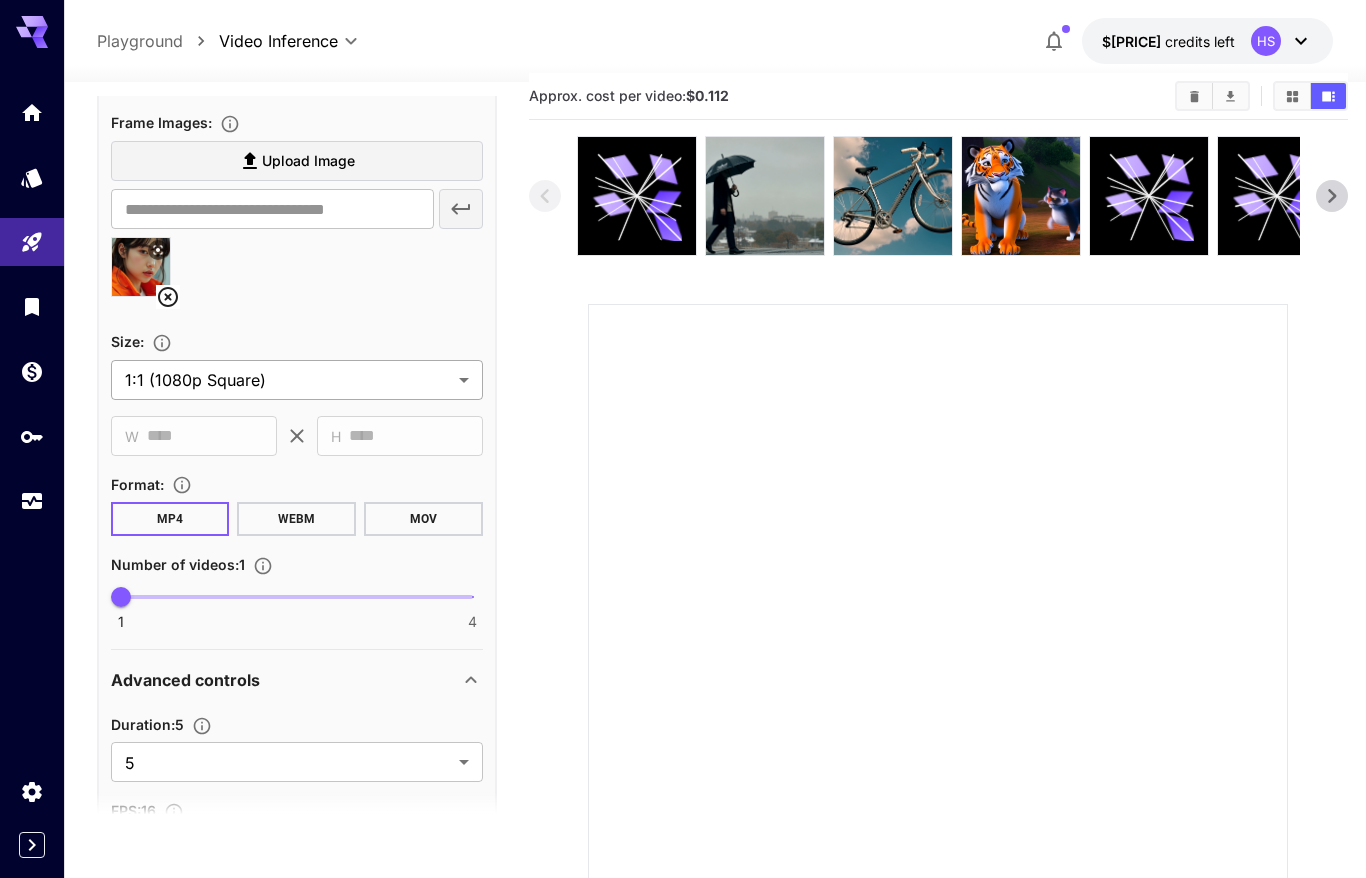 click on "**********" at bounding box center (683, 519) 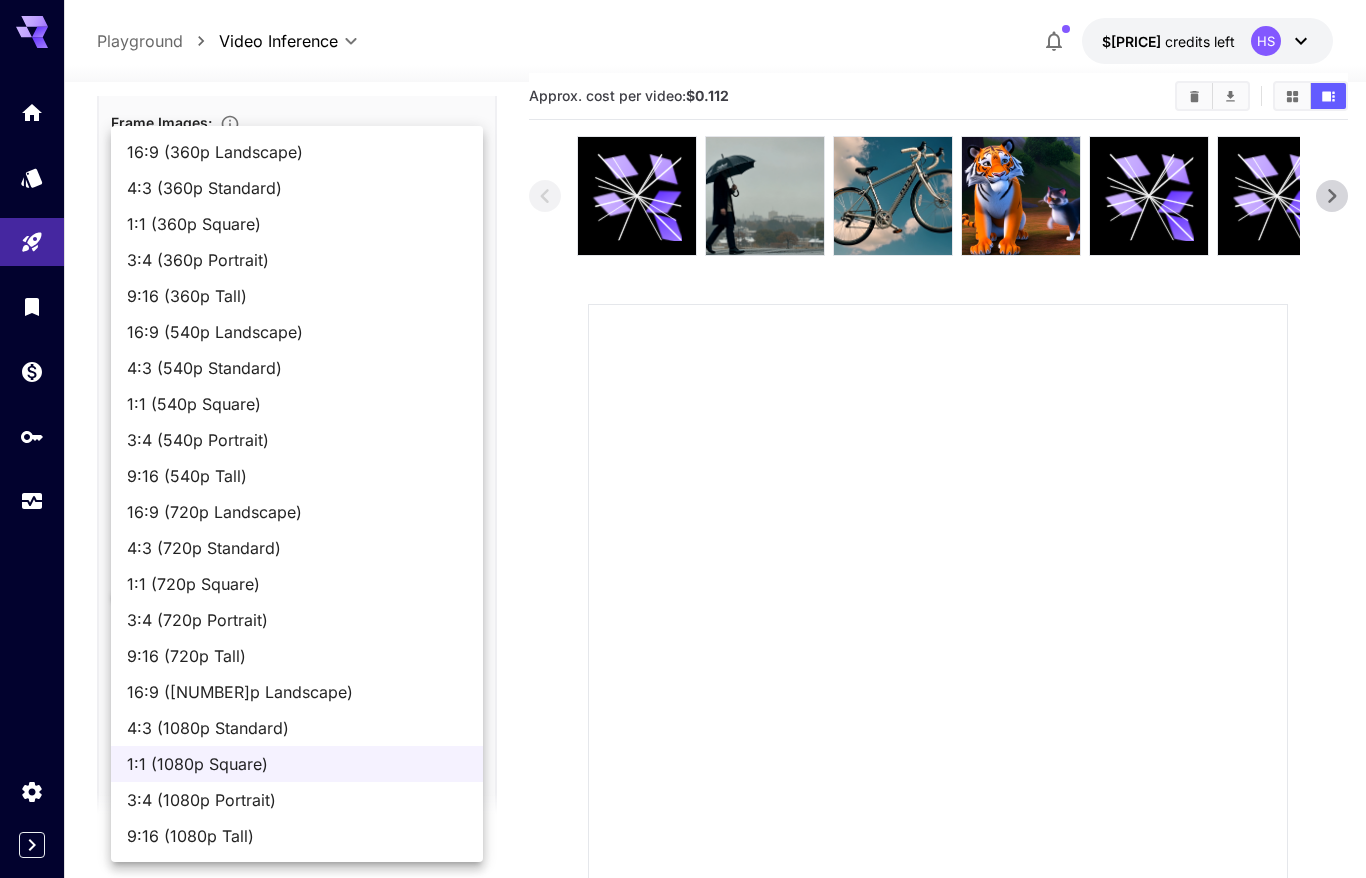 click at bounding box center (683, 439) 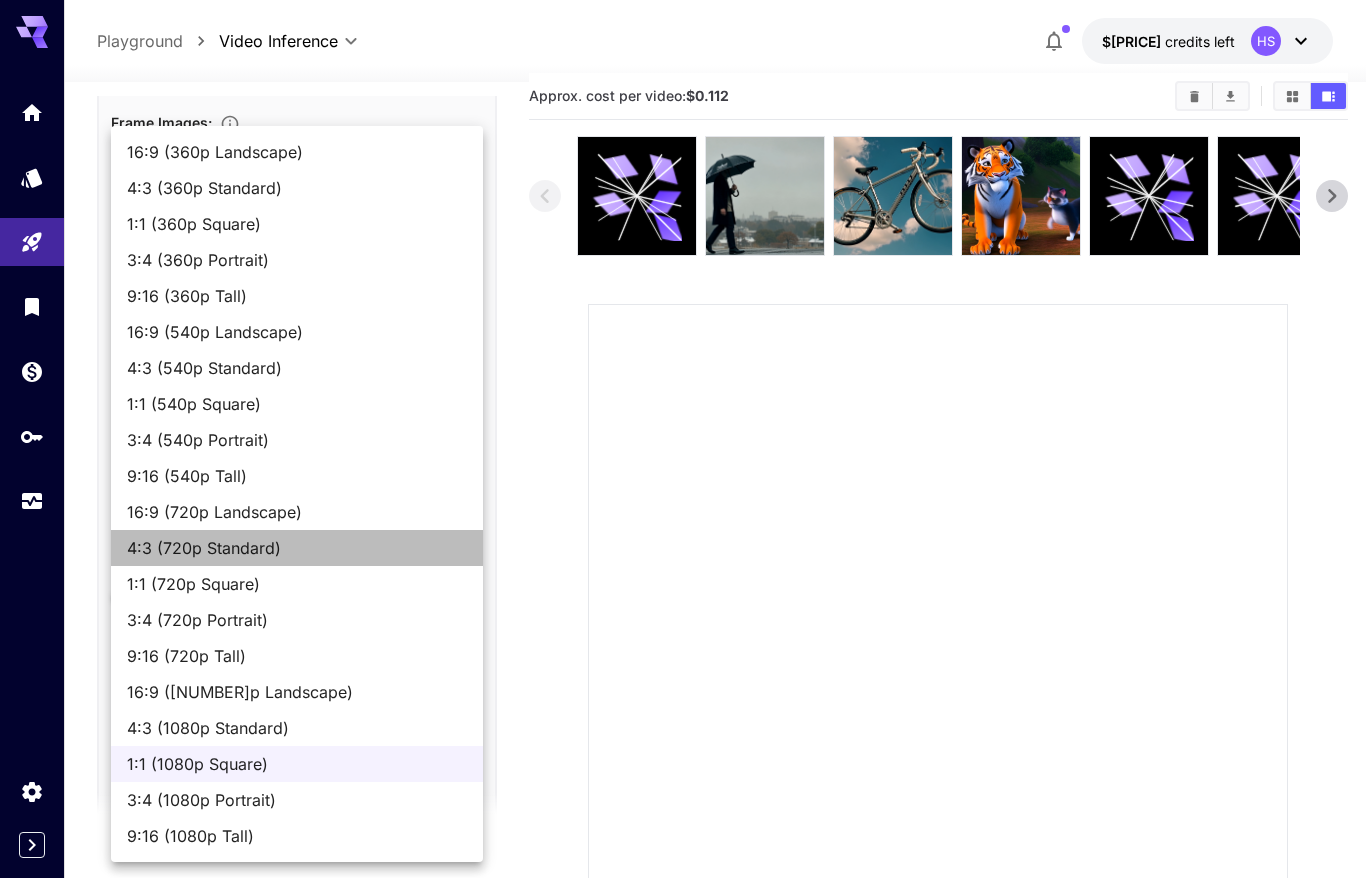 click on "4:3 (720p Standard)" at bounding box center (297, 548) 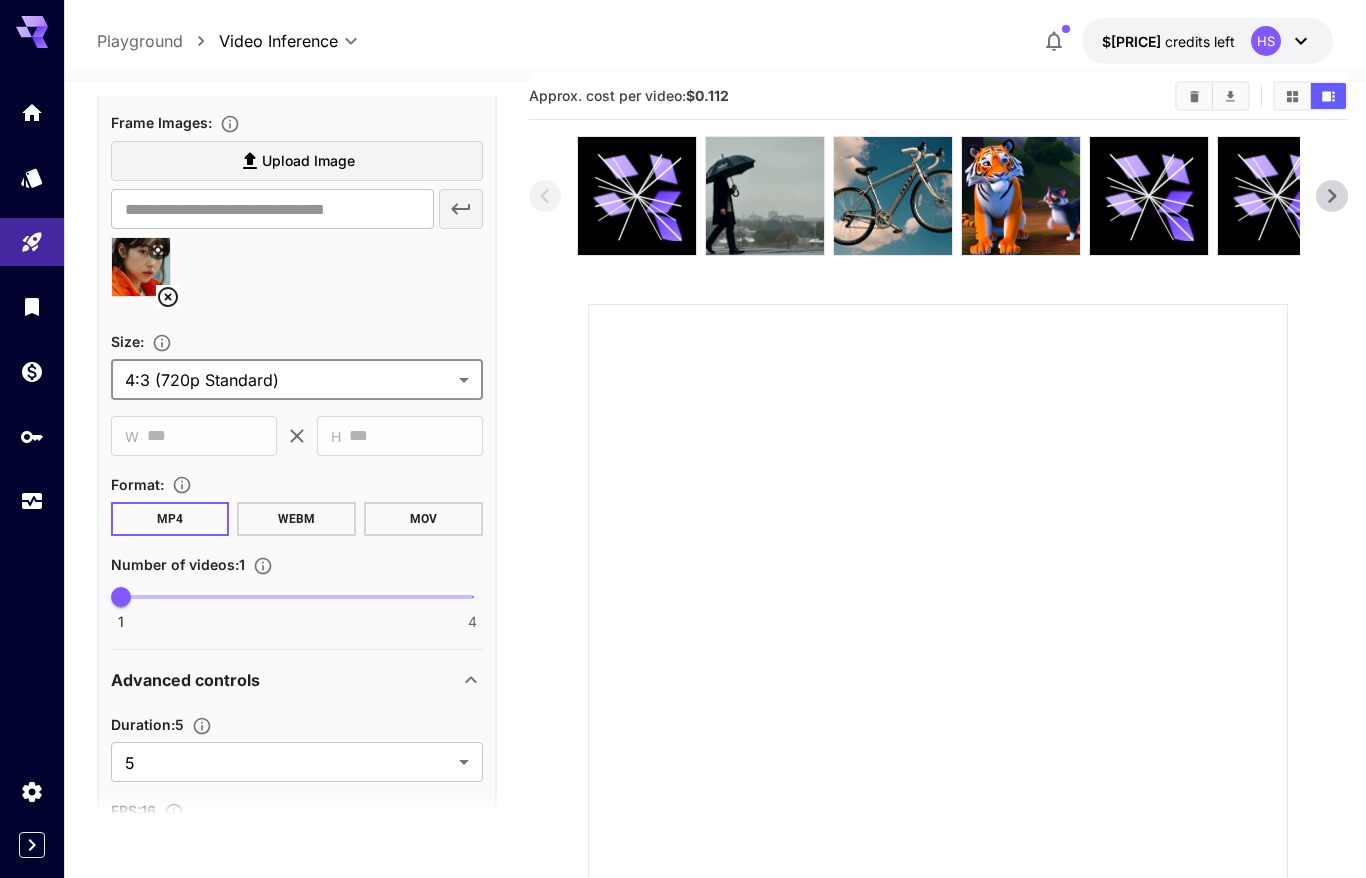click on "**********" at bounding box center (715, 546) 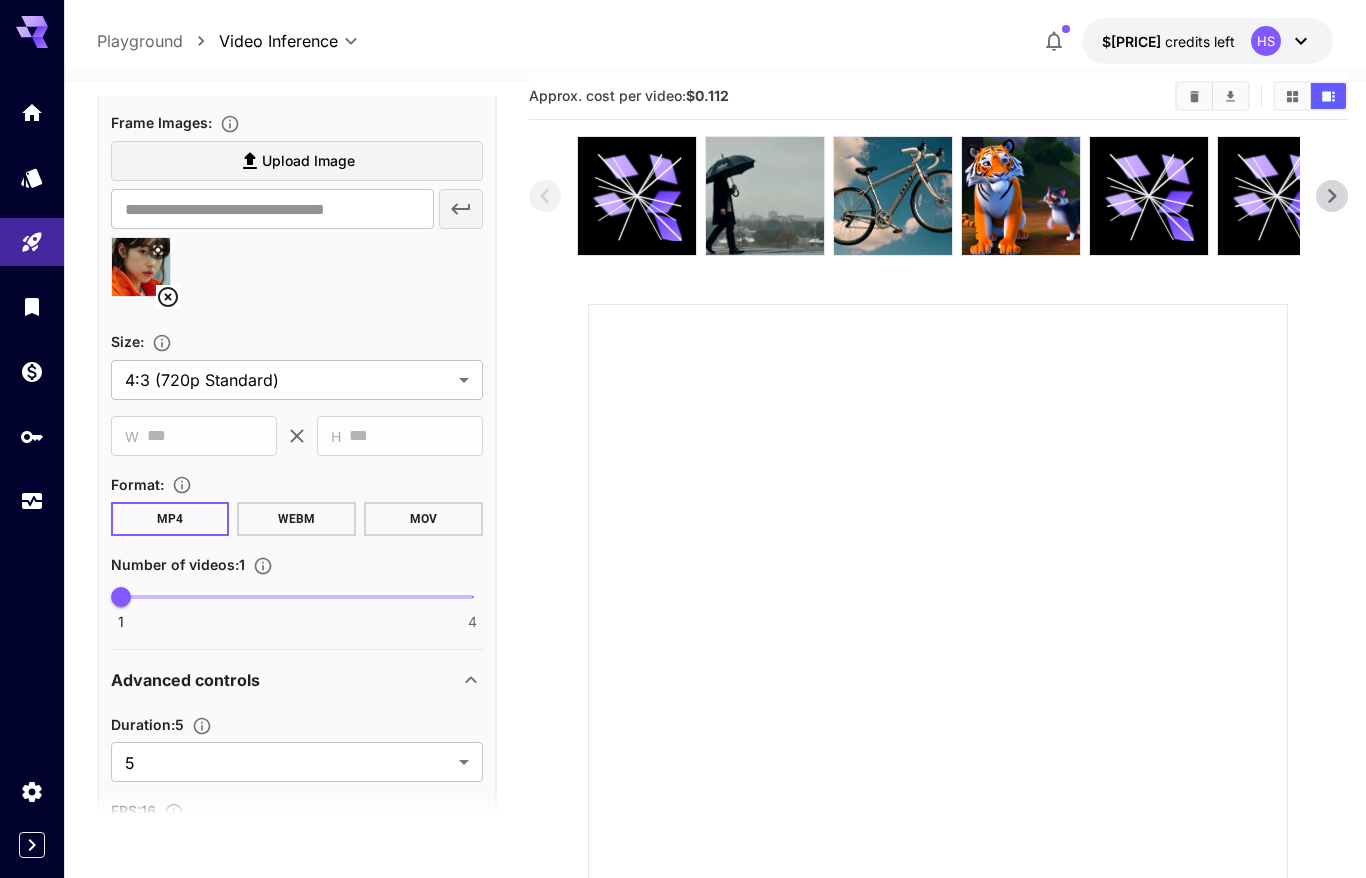 click on "**********" at bounding box center (297, 369) 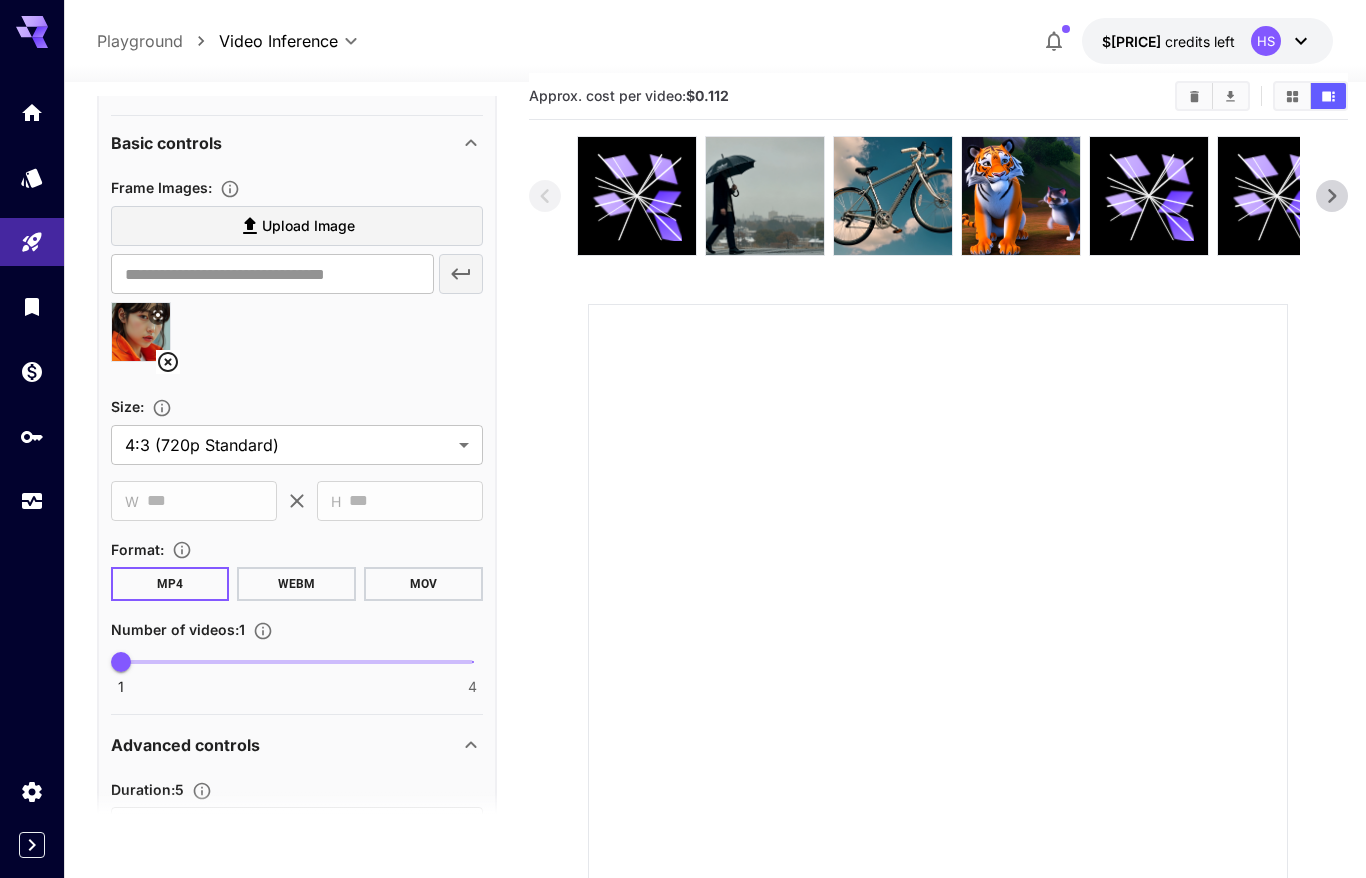 scroll, scrollTop: 877, scrollLeft: 0, axis: vertical 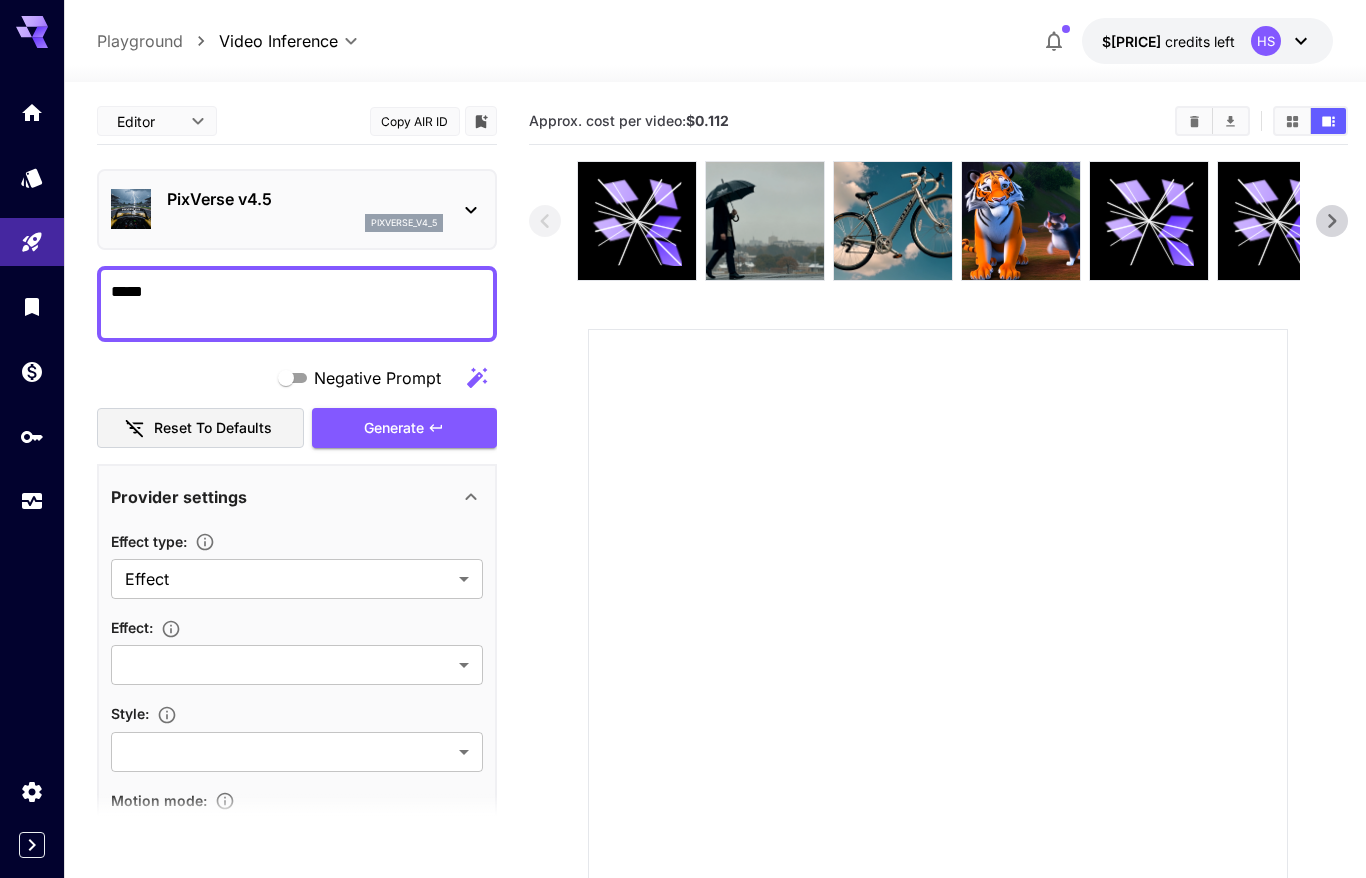 click on "pixverse_v4_5" at bounding box center (305, 223) 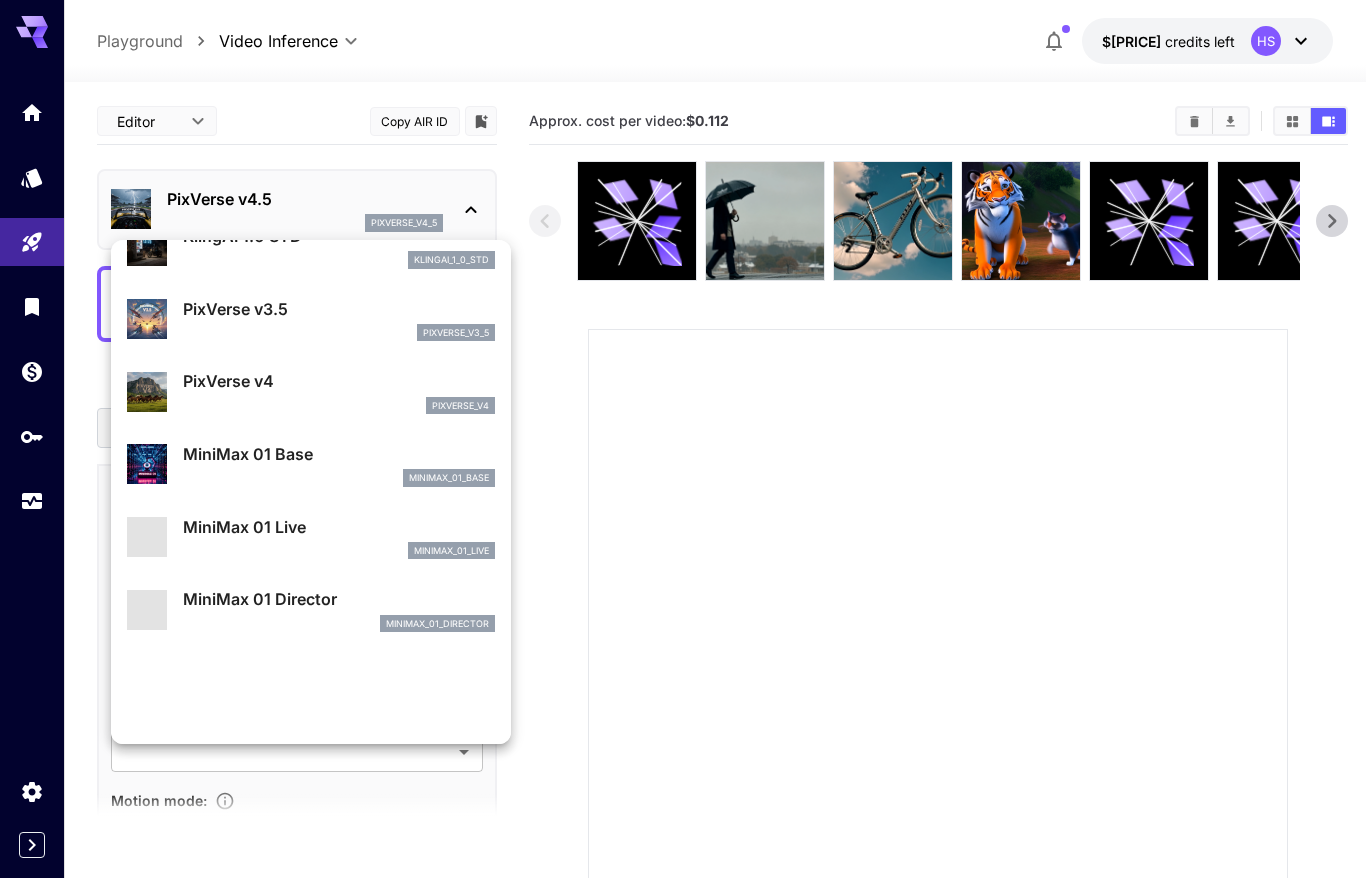 scroll, scrollTop: 1236, scrollLeft: 0, axis: vertical 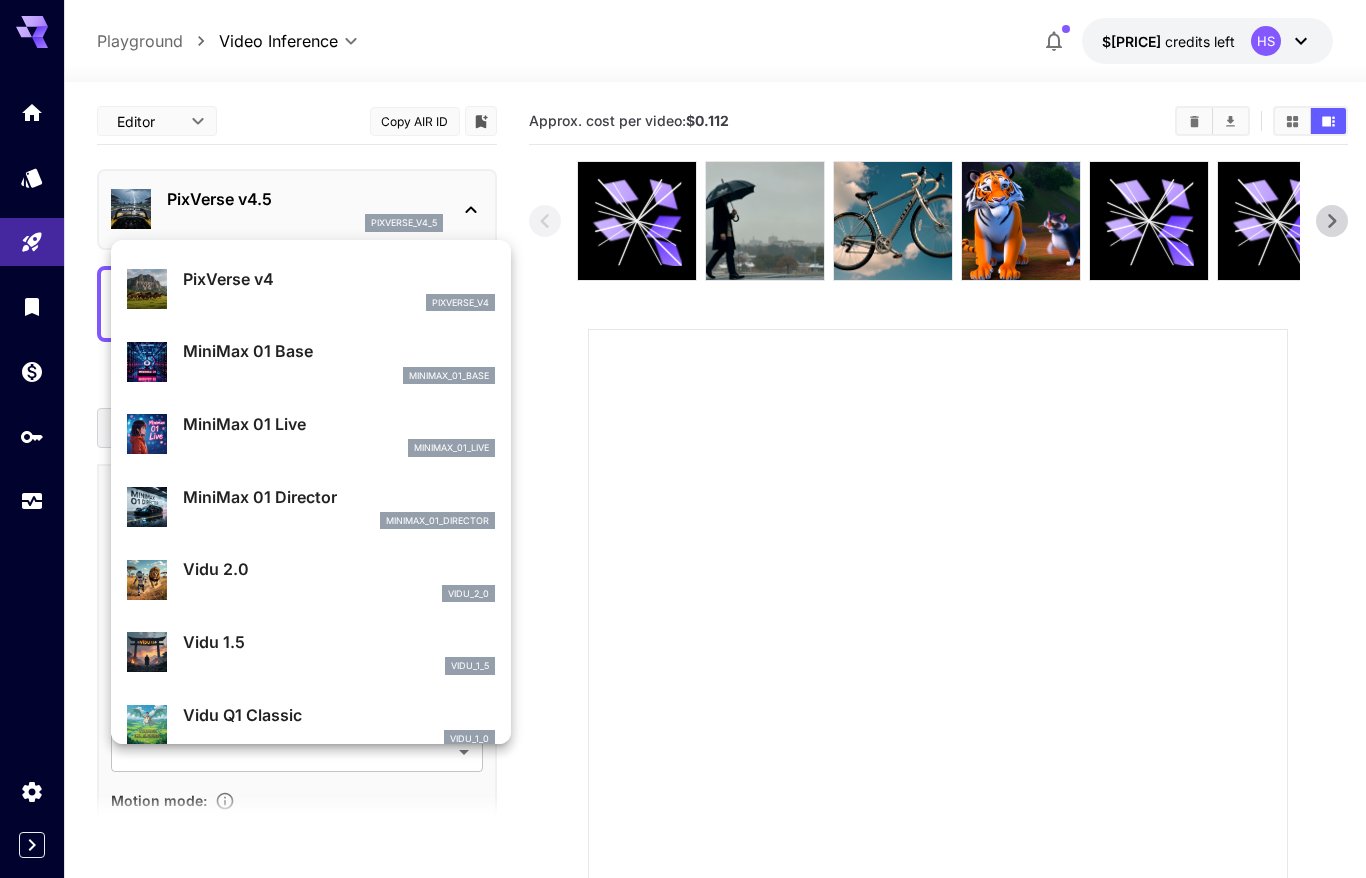 click on "Vidu 2.0" at bounding box center (339, 569) 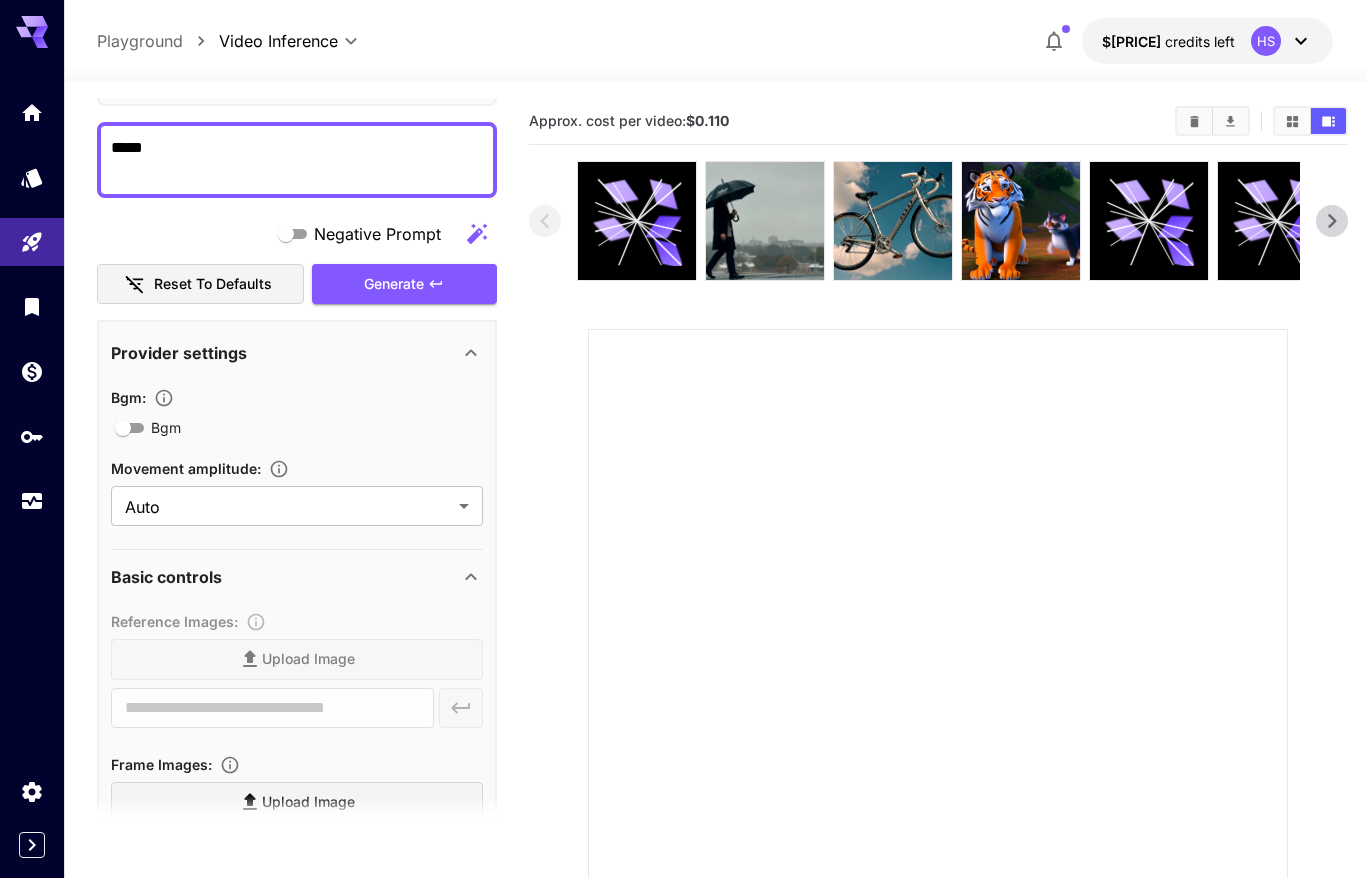 scroll, scrollTop: 170, scrollLeft: 0, axis: vertical 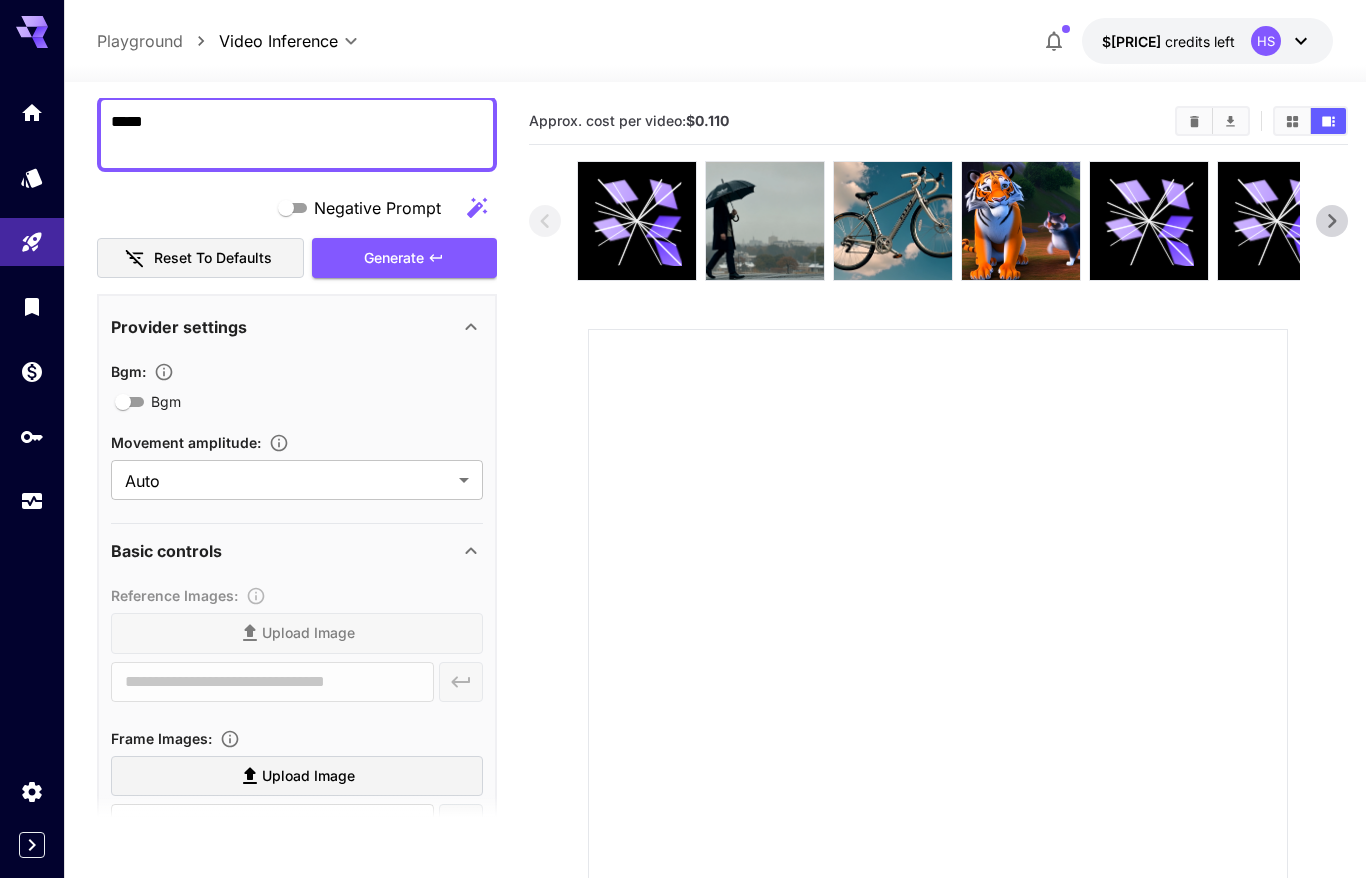 click on "**********" at bounding box center (683, 544) 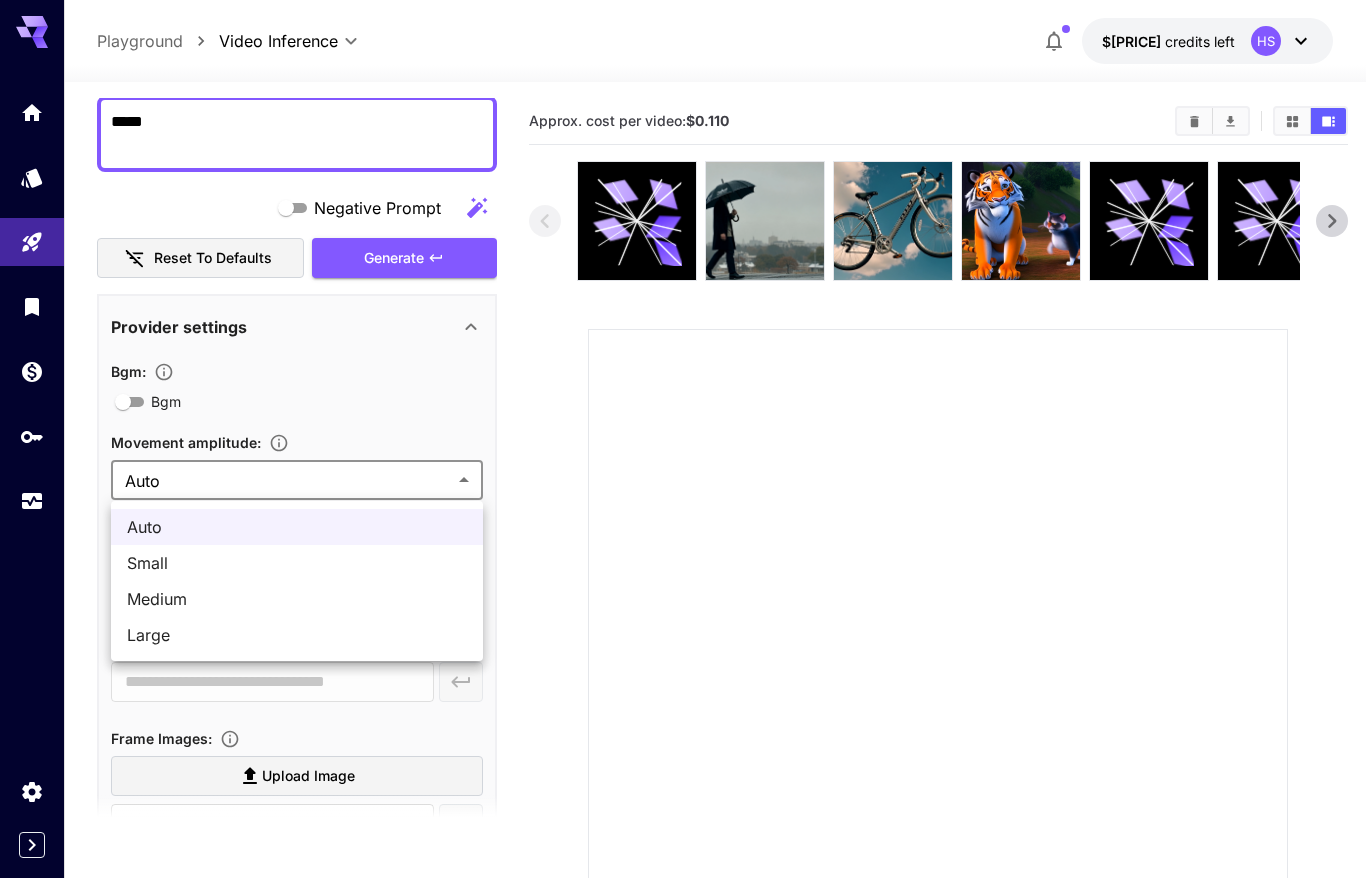 click at bounding box center (683, 439) 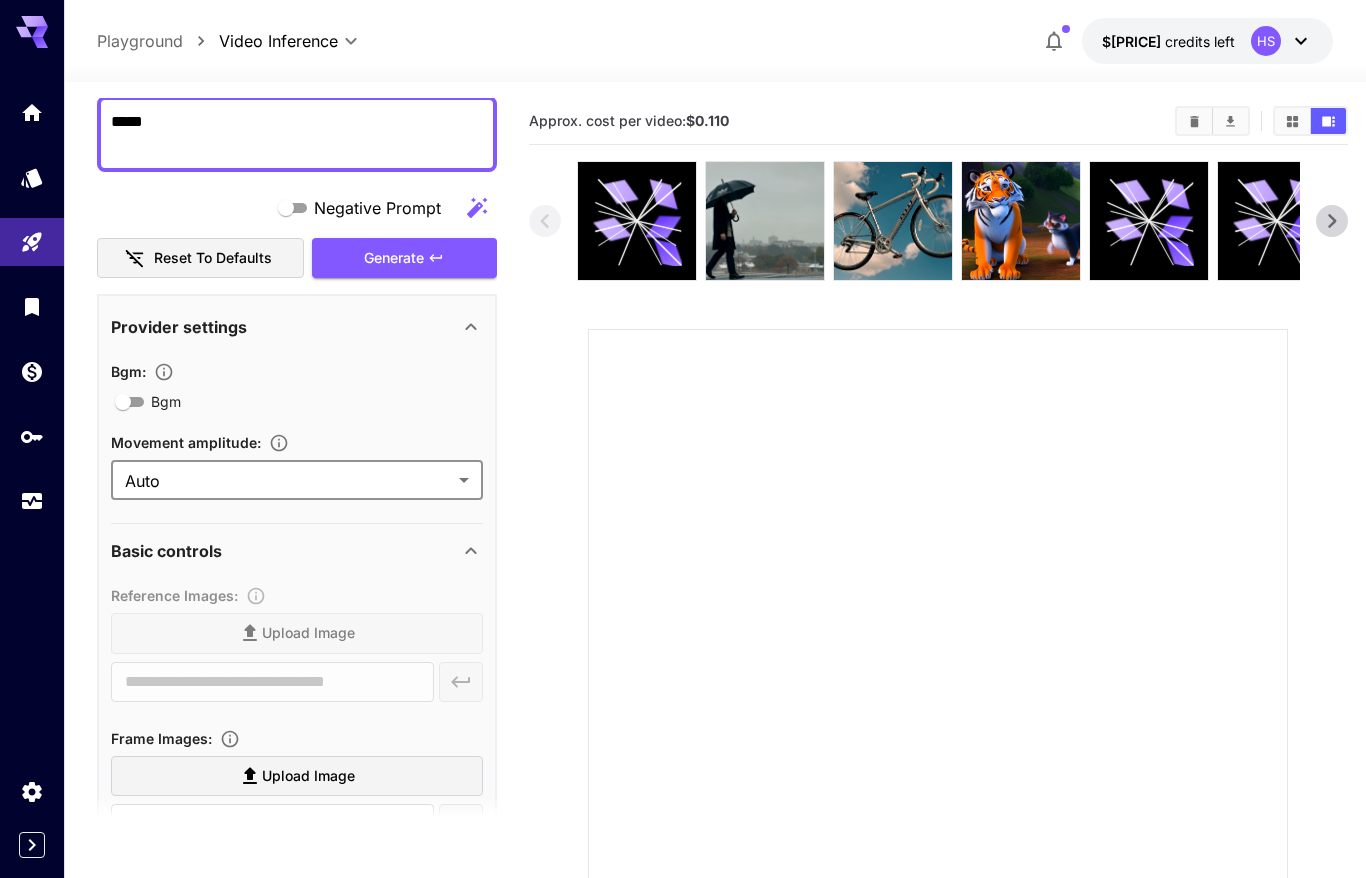 scroll, scrollTop: 0, scrollLeft: 0, axis: both 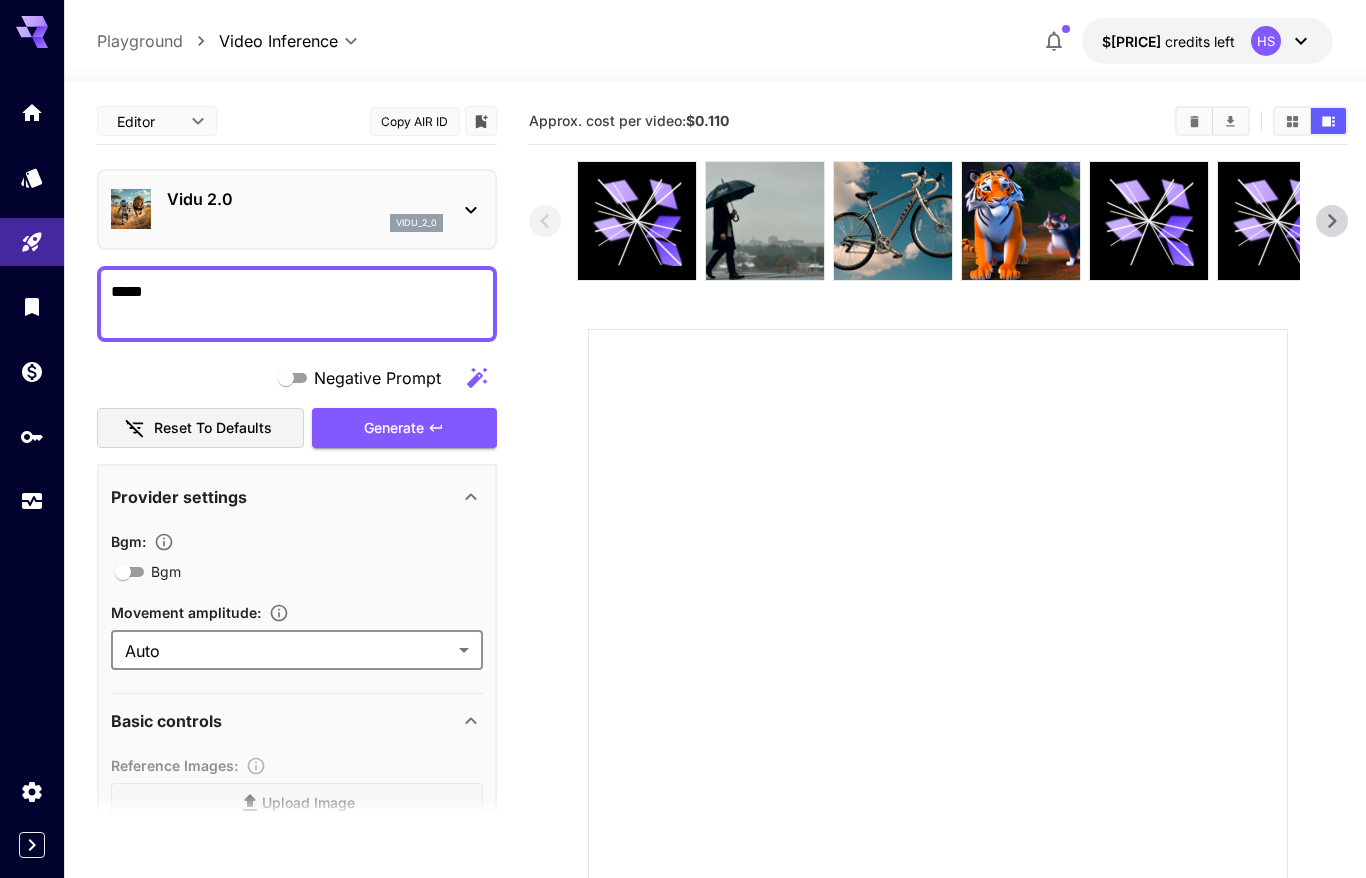 click on "vidu_2_0" at bounding box center [305, 223] 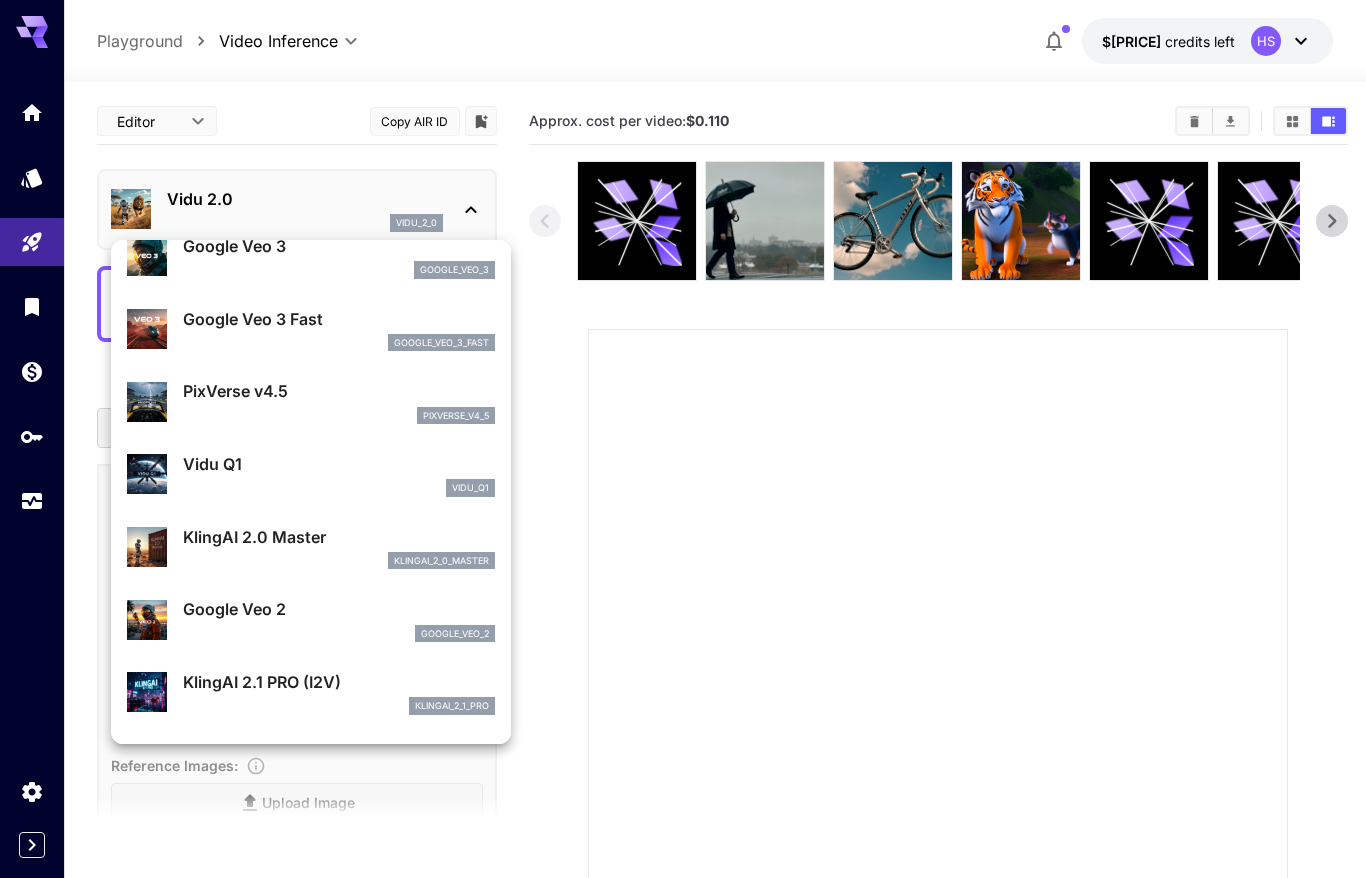scroll, scrollTop: 138, scrollLeft: 0, axis: vertical 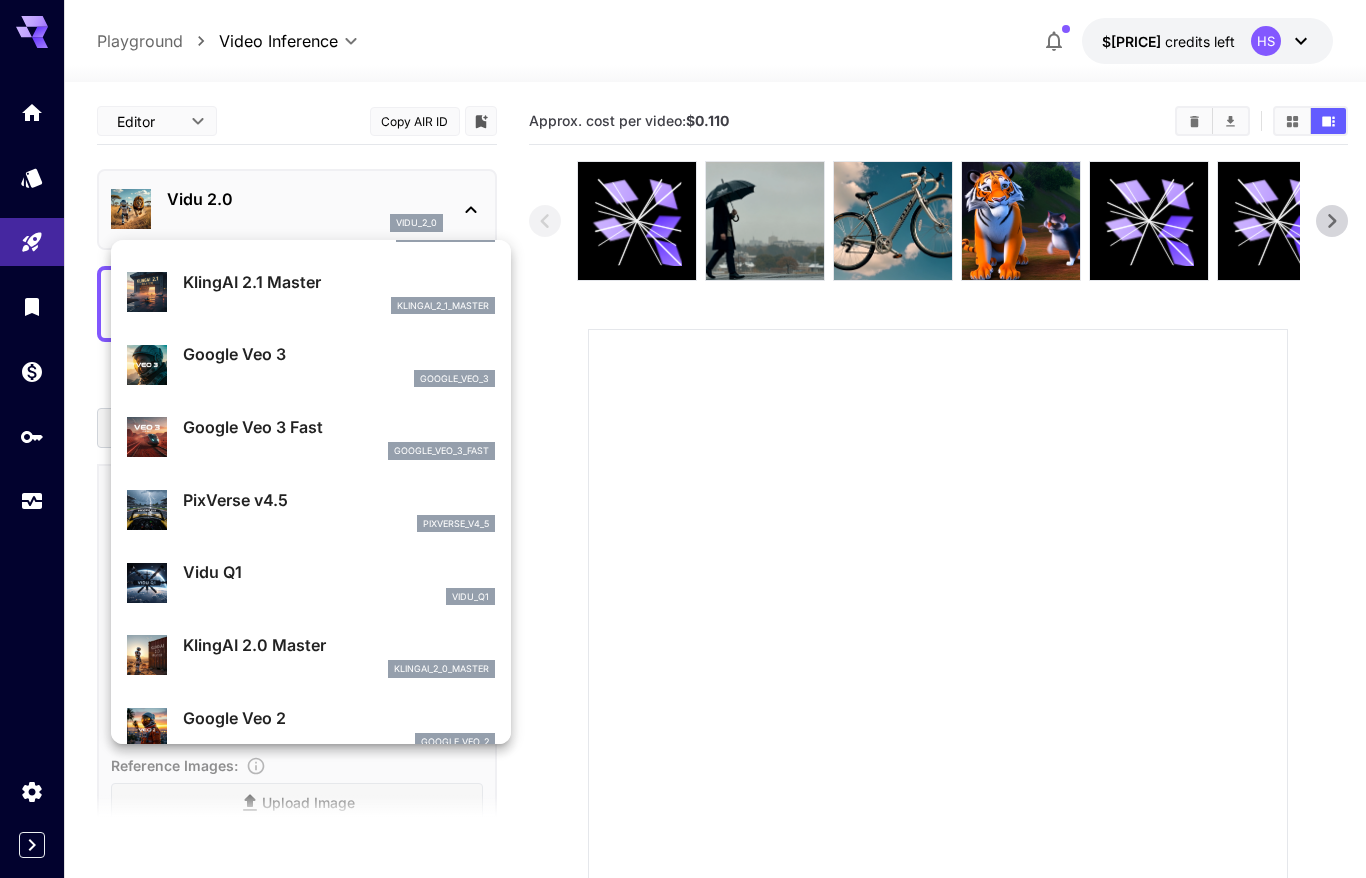 click on "google_veo_3_fast" at bounding box center (339, 451) 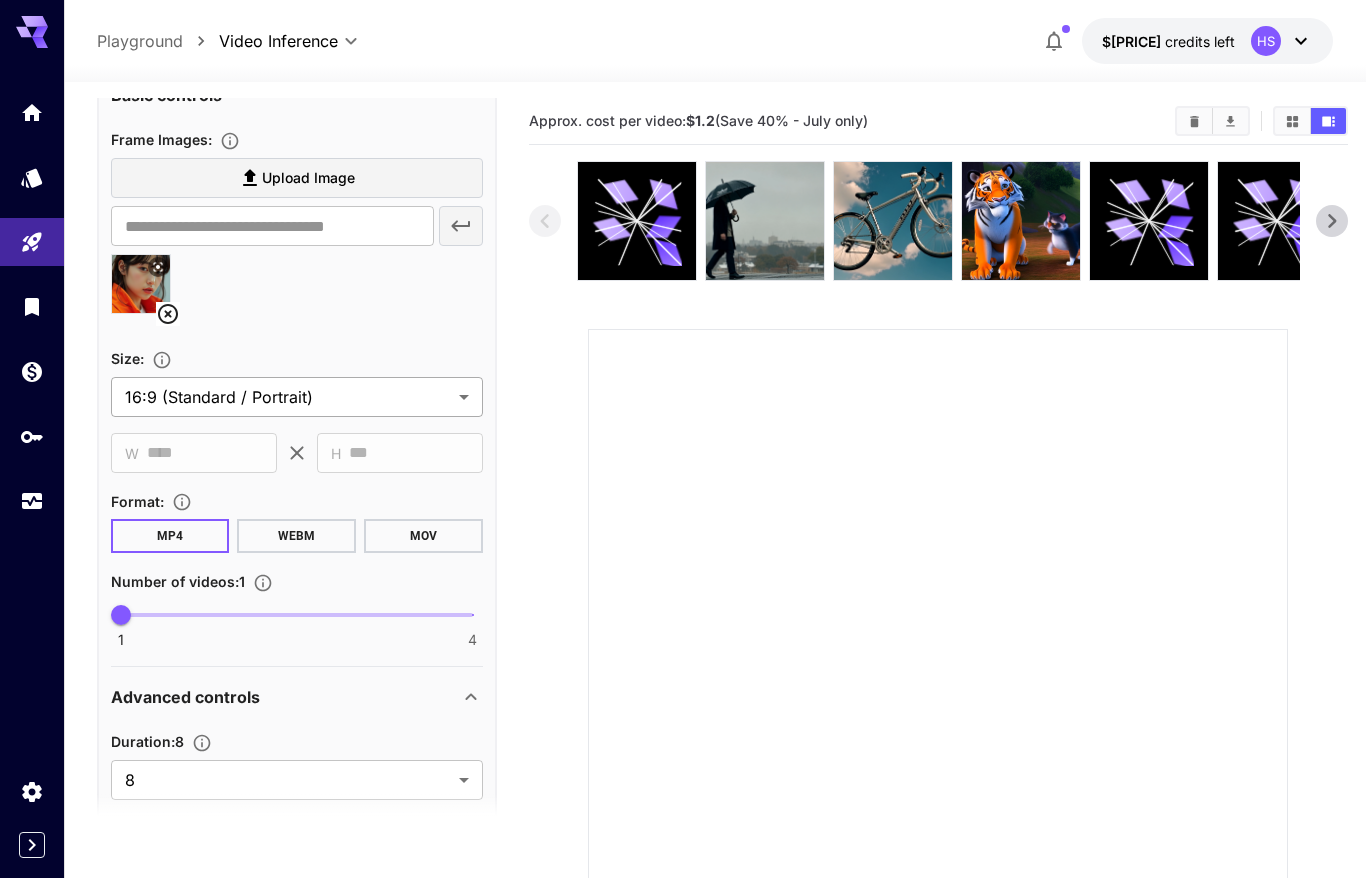 scroll, scrollTop: 852, scrollLeft: 0, axis: vertical 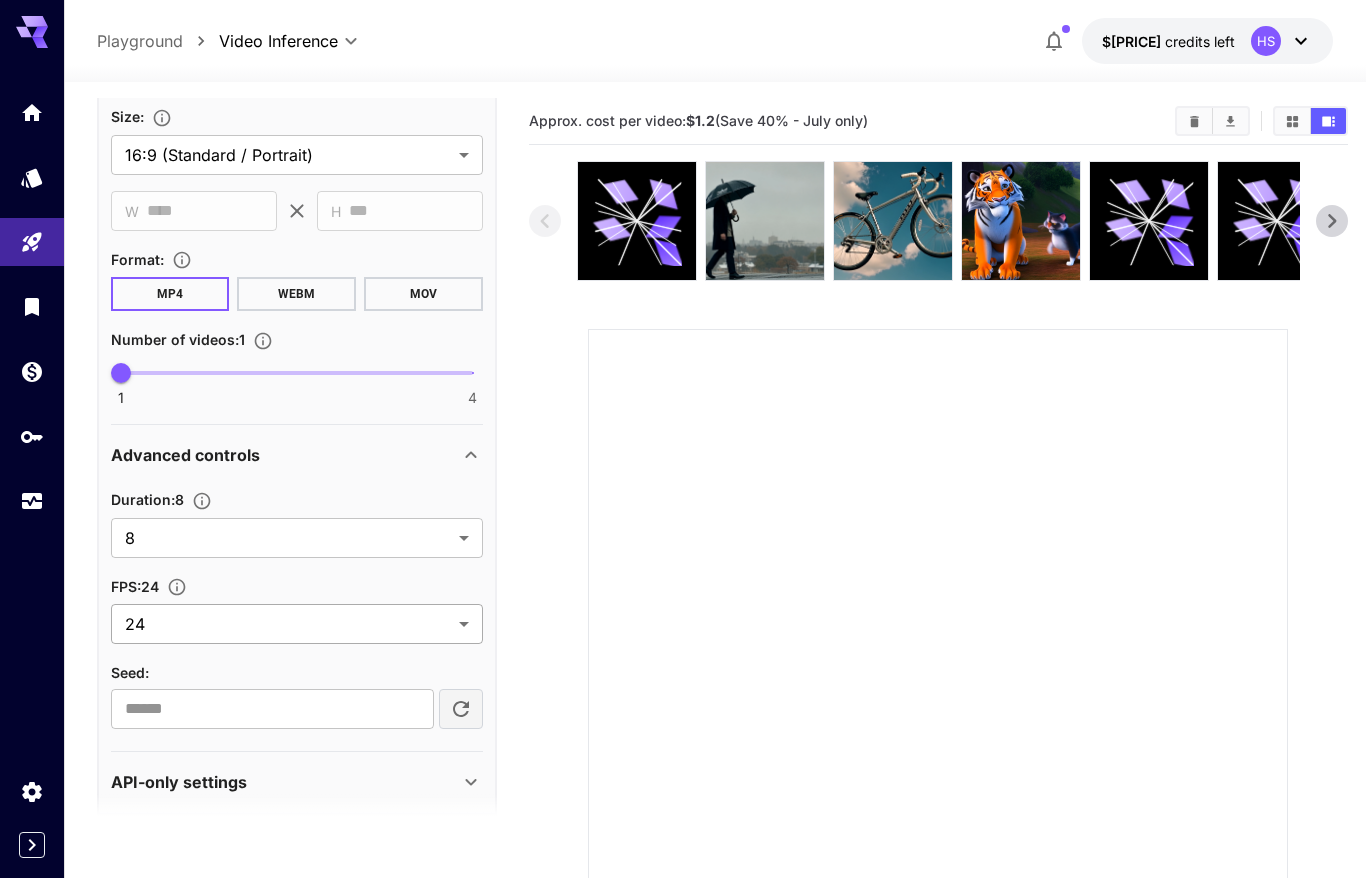 drag, startPoint x: 701, startPoint y: 580, endPoint x: 393, endPoint y: 635, distance: 312.8722 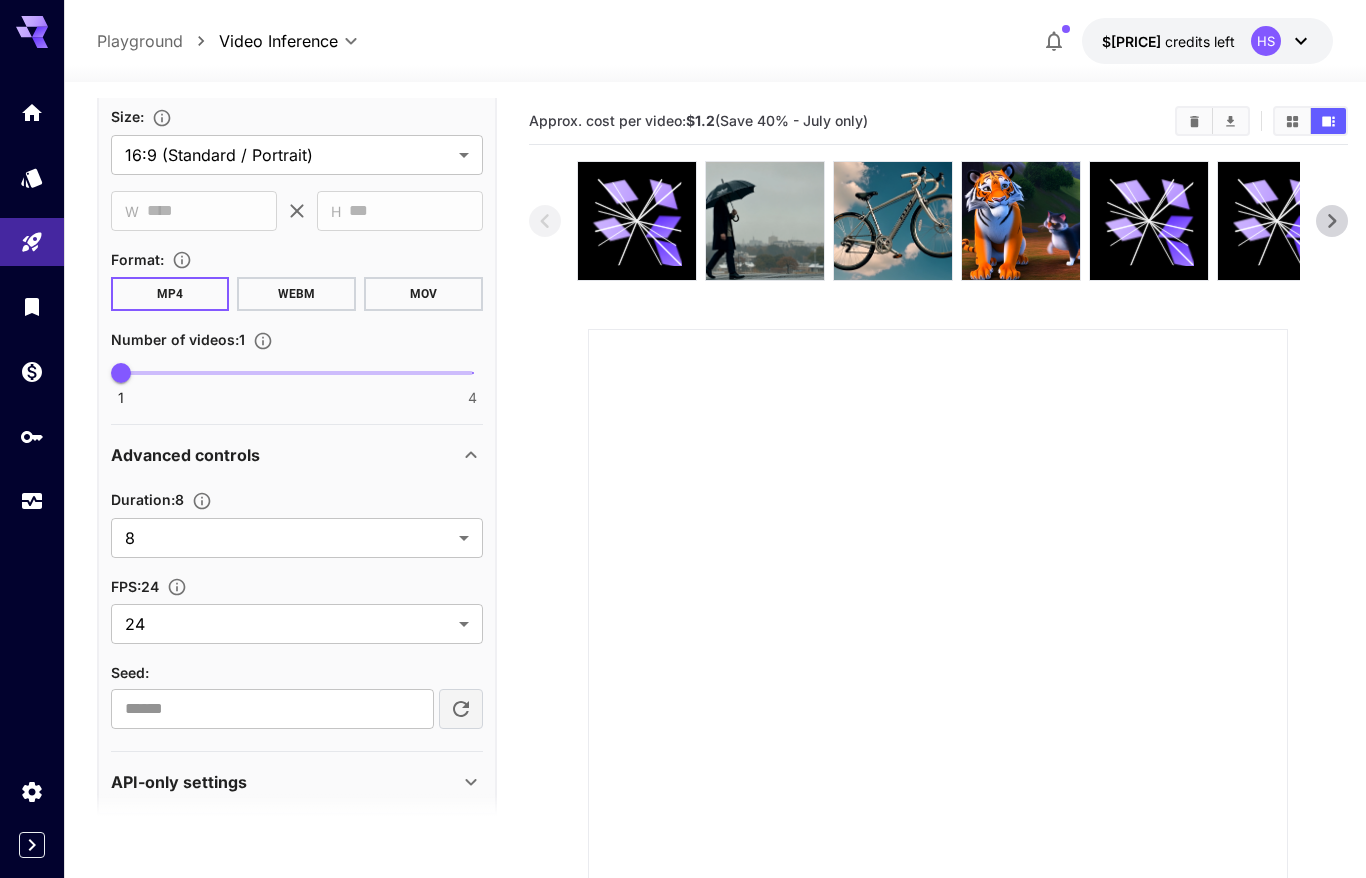 click at bounding box center [938, 679] 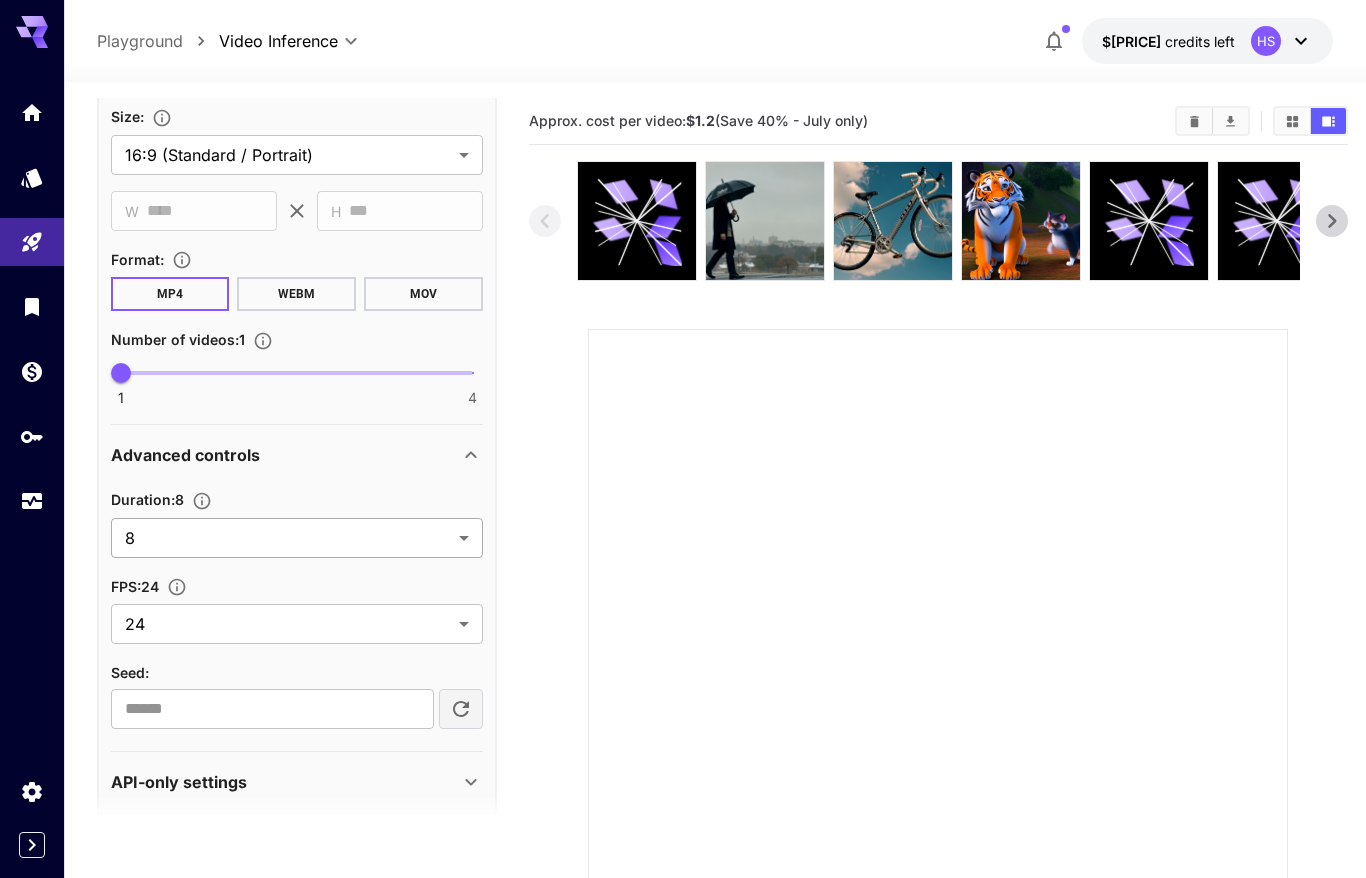 drag, startPoint x: 705, startPoint y: 558, endPoint x: 396, endPoint y: 530, distance: 310.26602 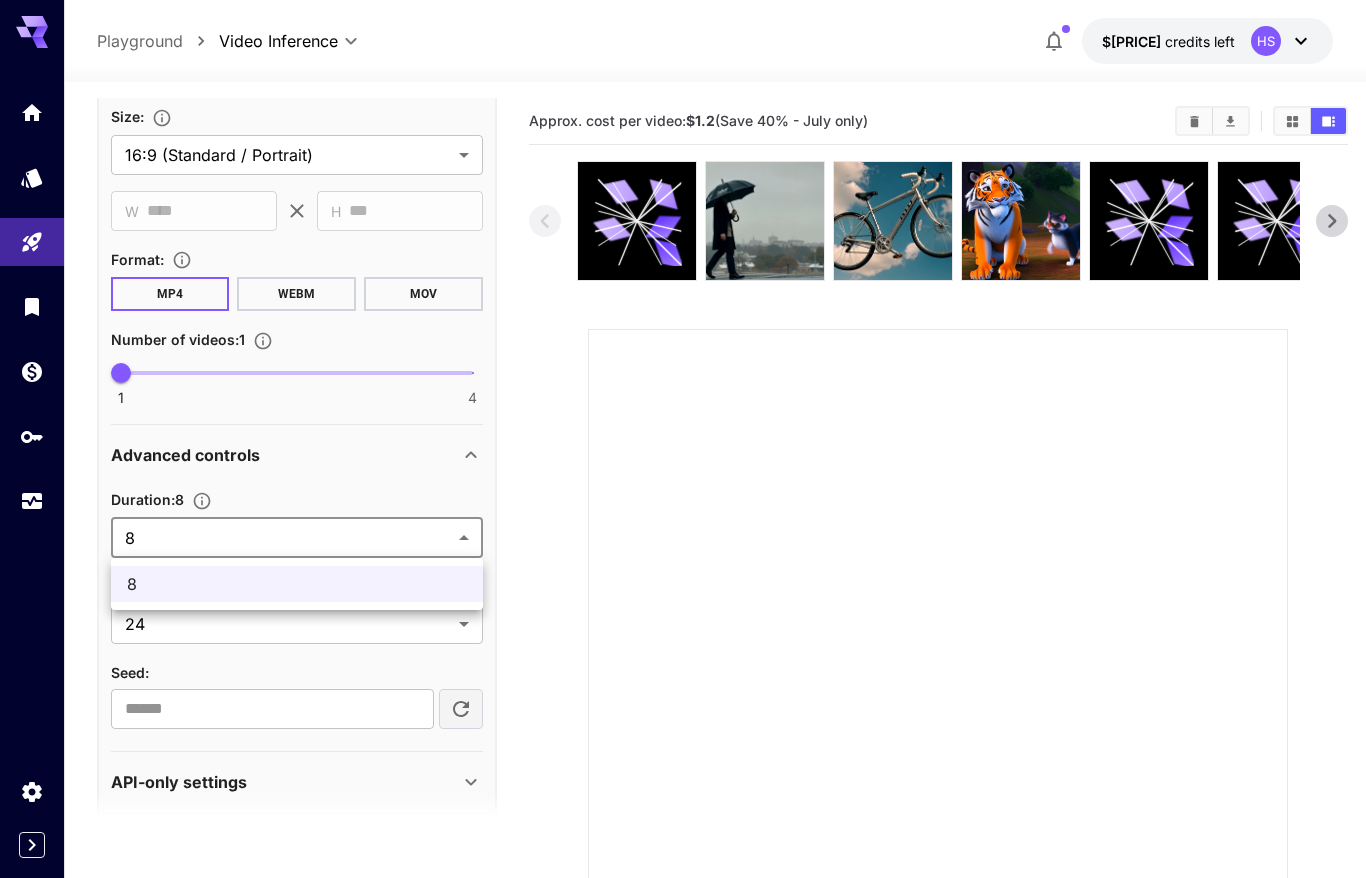 click on "**********" at bounding box center (683, 544) 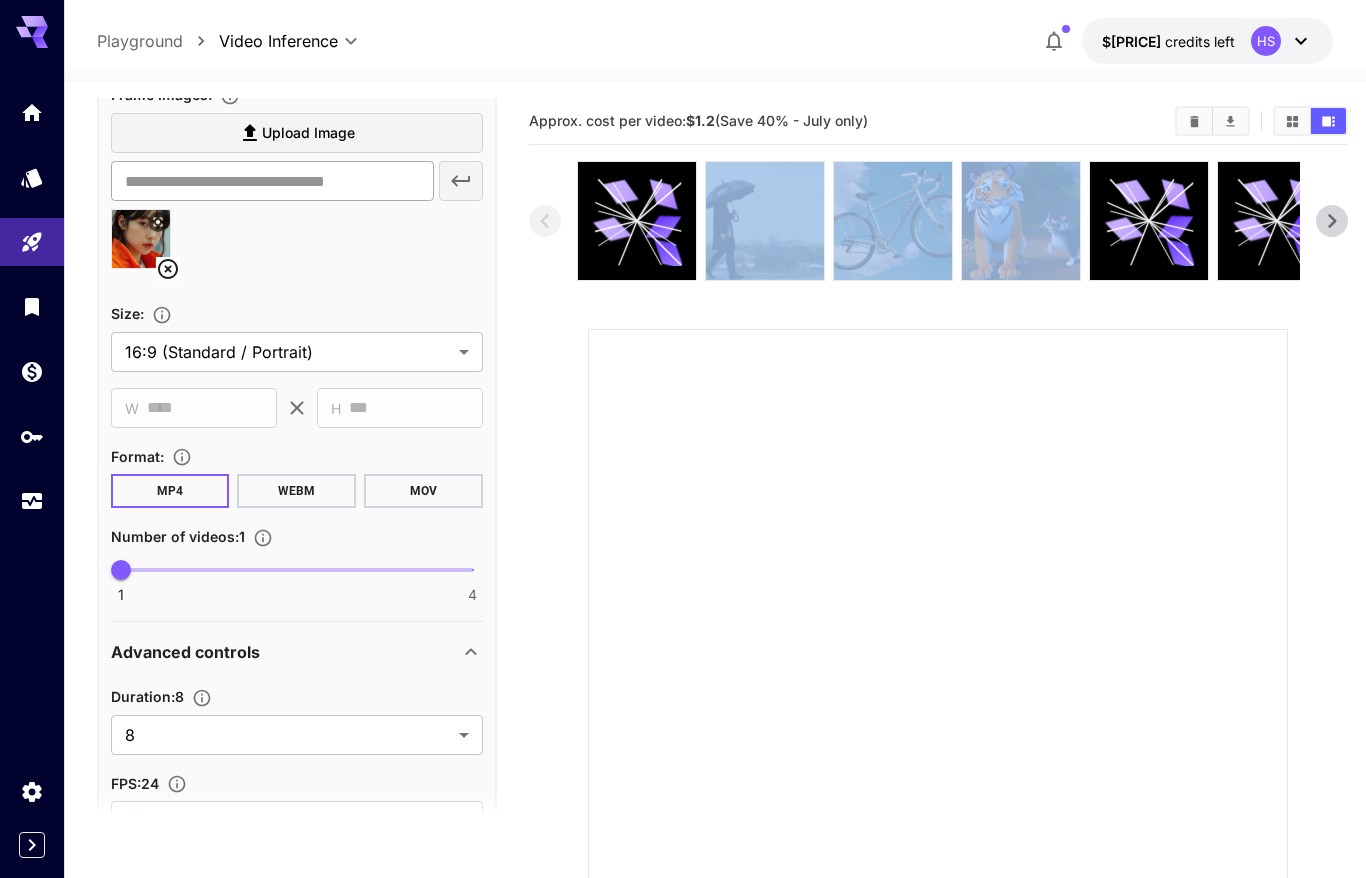 scroll, scrollTop: 747, scrollLeft: 0, axis: vertical 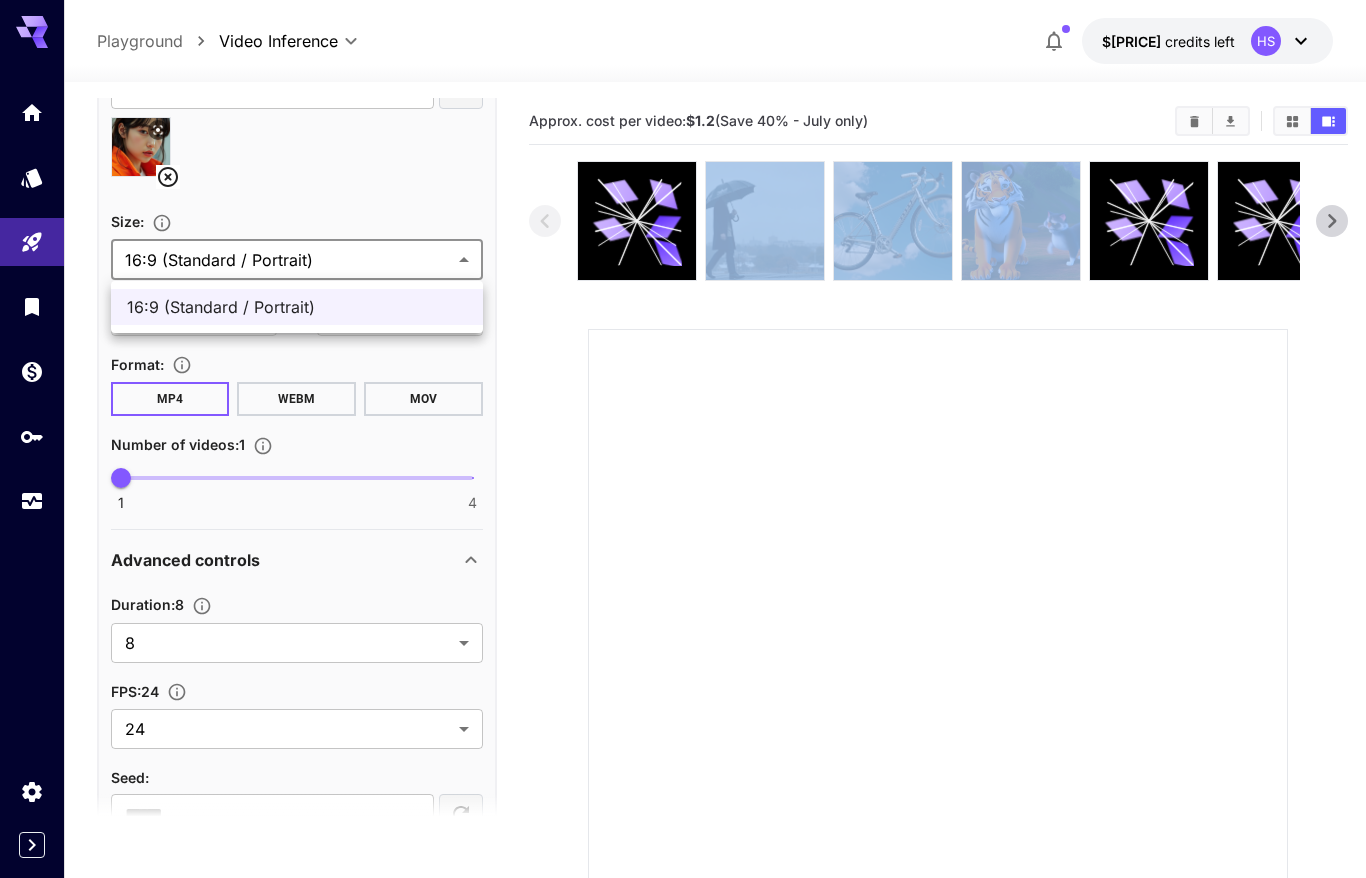 click on "**********" at bounding box center (683, 544) 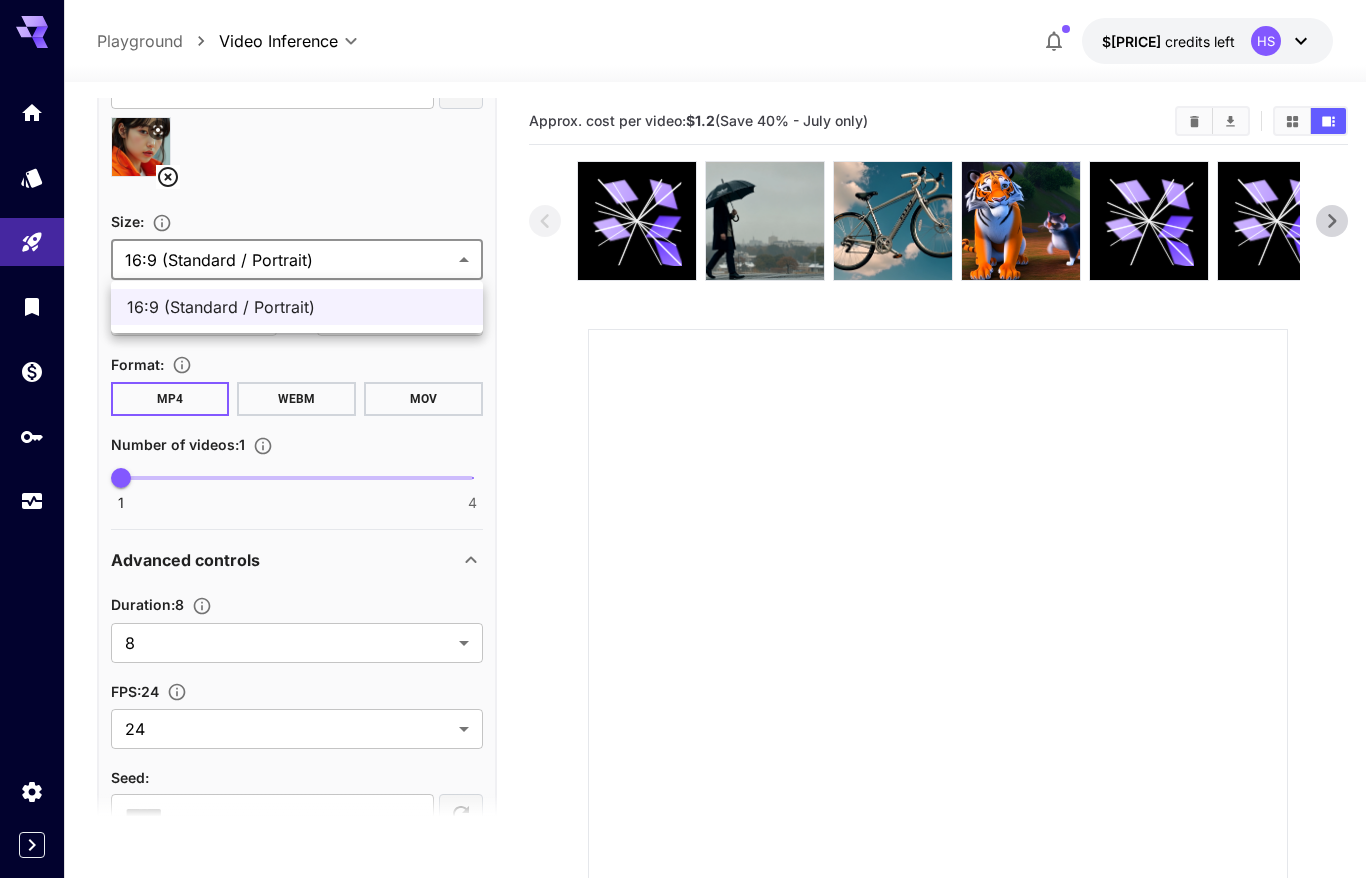 click at bounding box center [683, 439] 